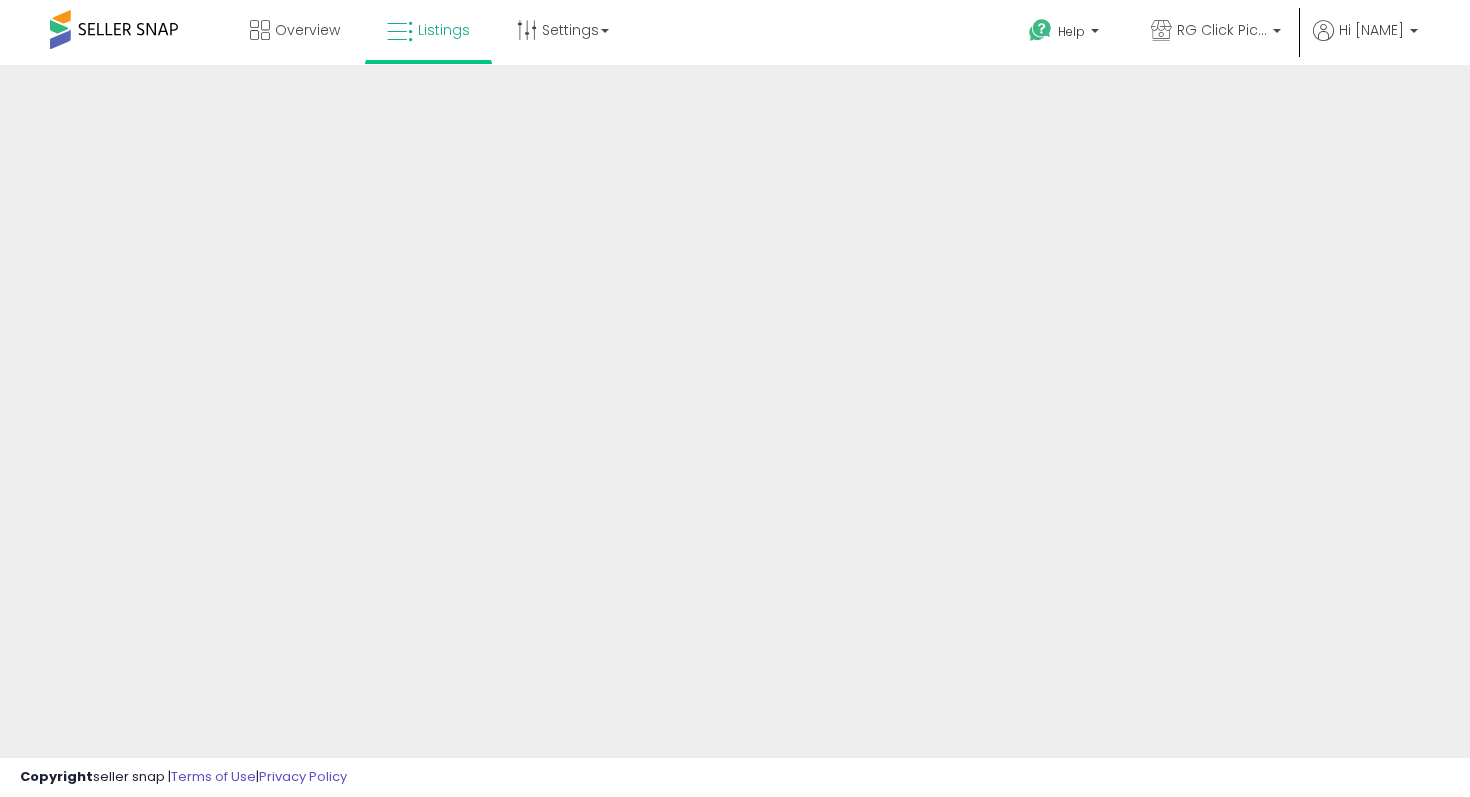 scroll, scrollTop: 0, scrollLeft: 0, axis: both 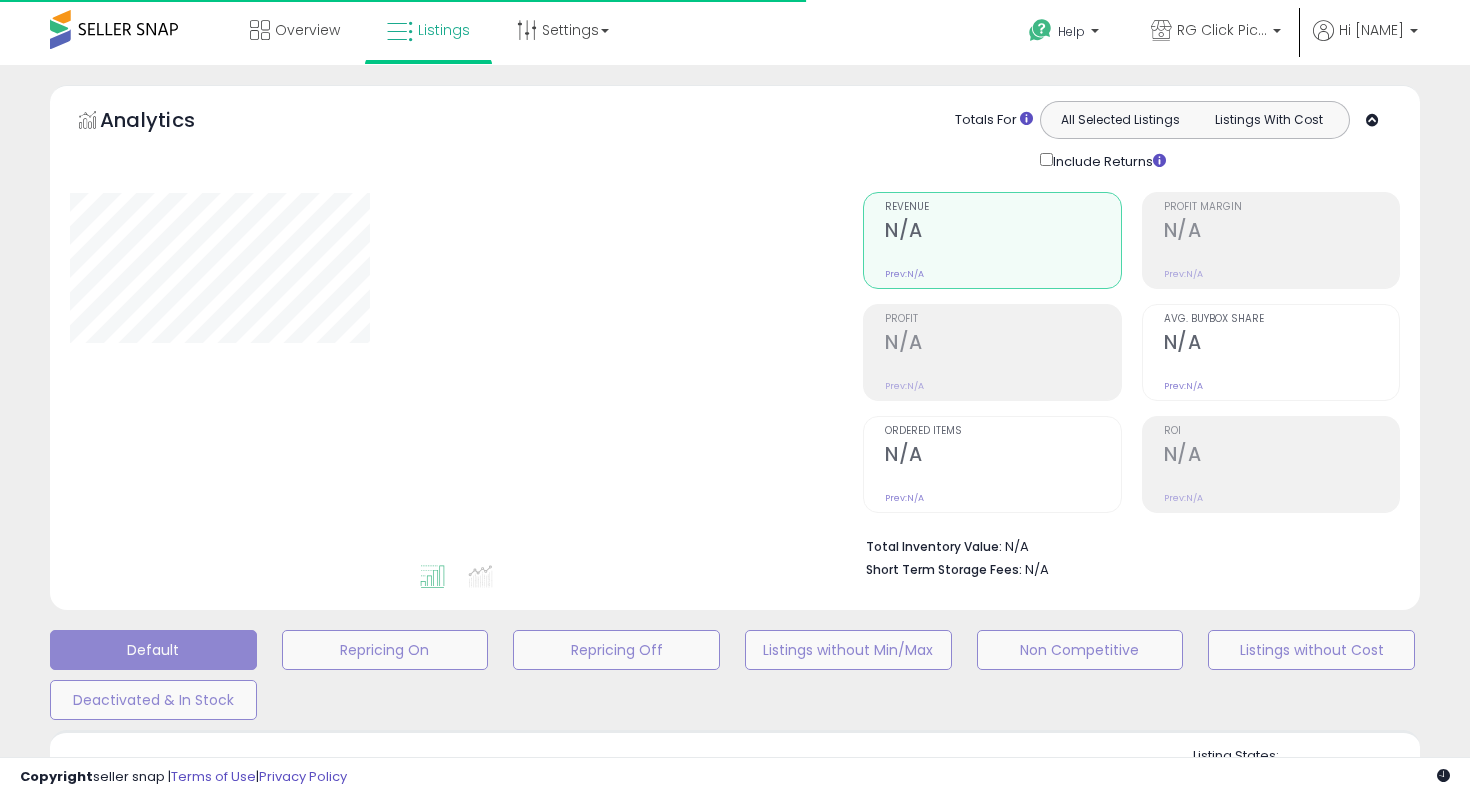 type on "**********" 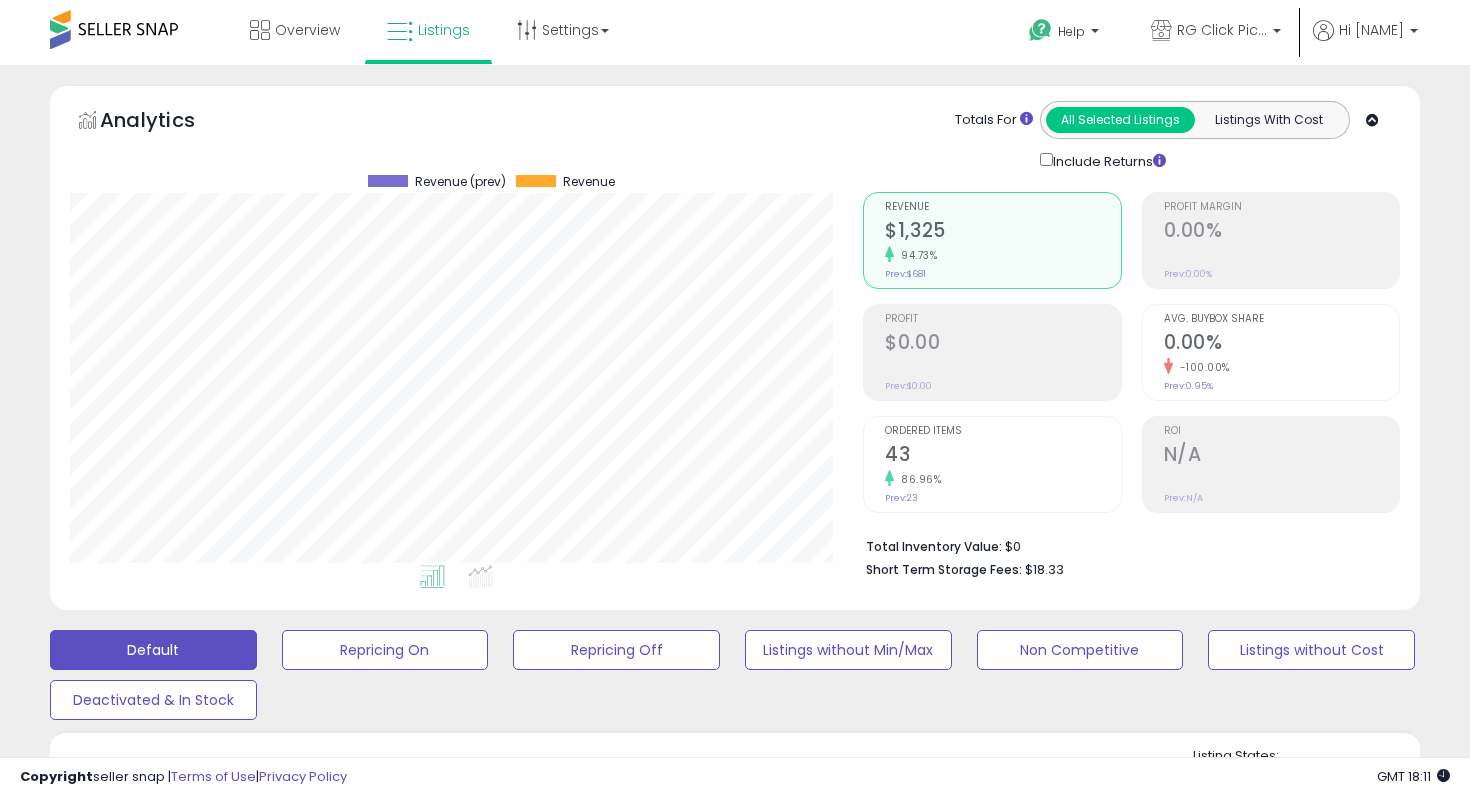 scroll, scrollTop: 999590, scrollLeft: 999206, axis: both 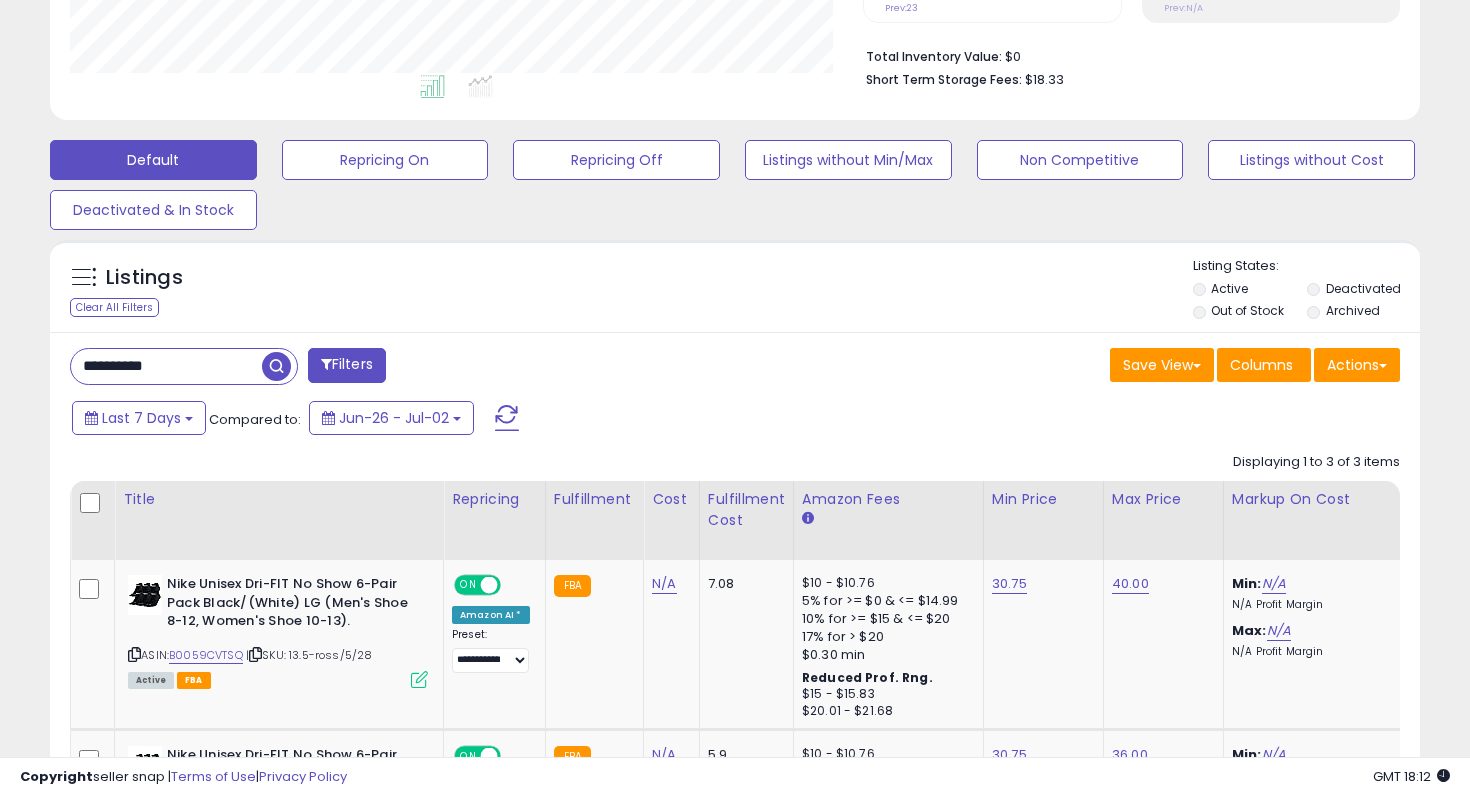 click on "**********" at bounding box center (166, 366) 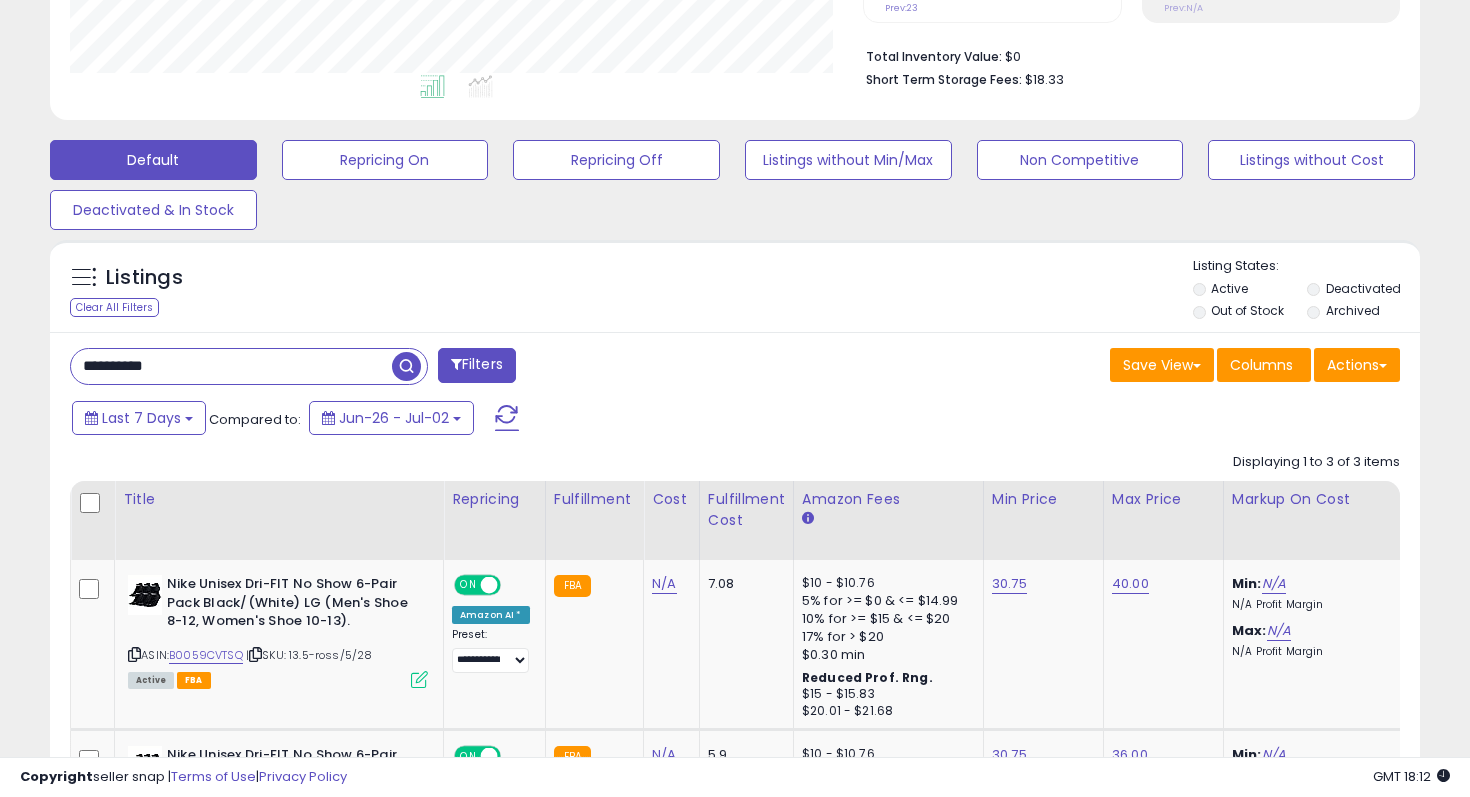 click on "**********" at bounding box center (231, 366) 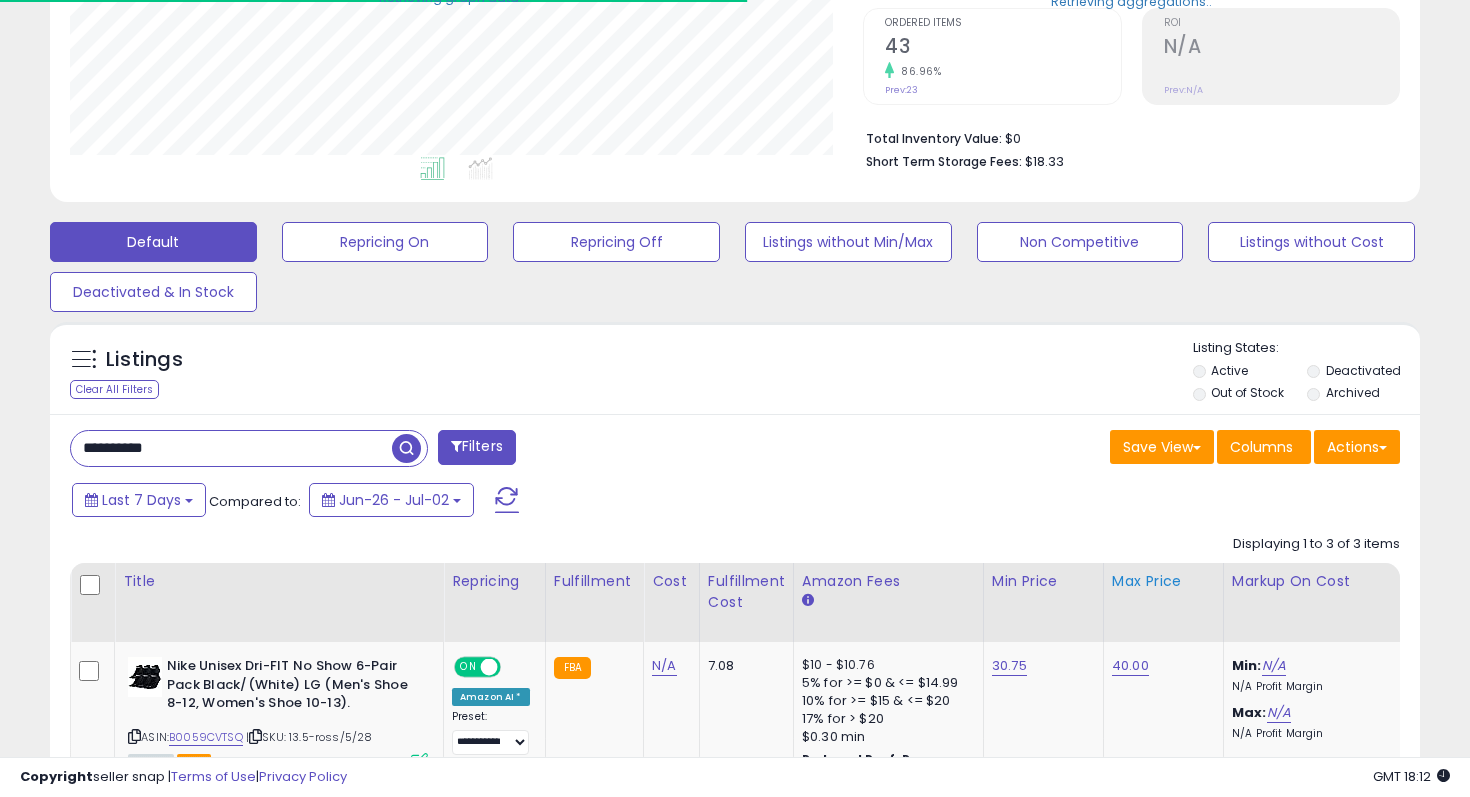 scroll, scrollTop: 490, scrollLeft: 0, axis: vertical 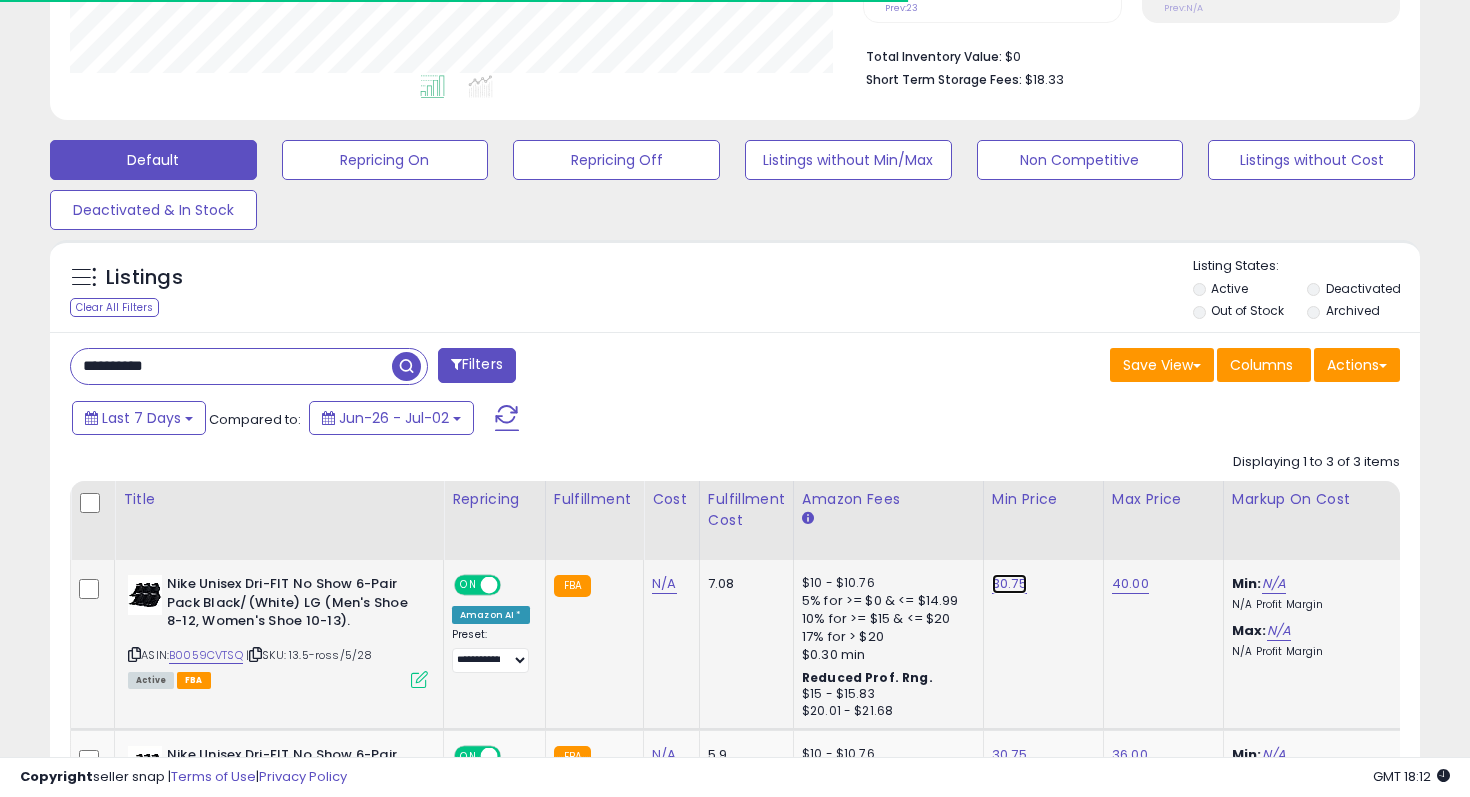 click on "30.75" at bounding box center (1009, 584) 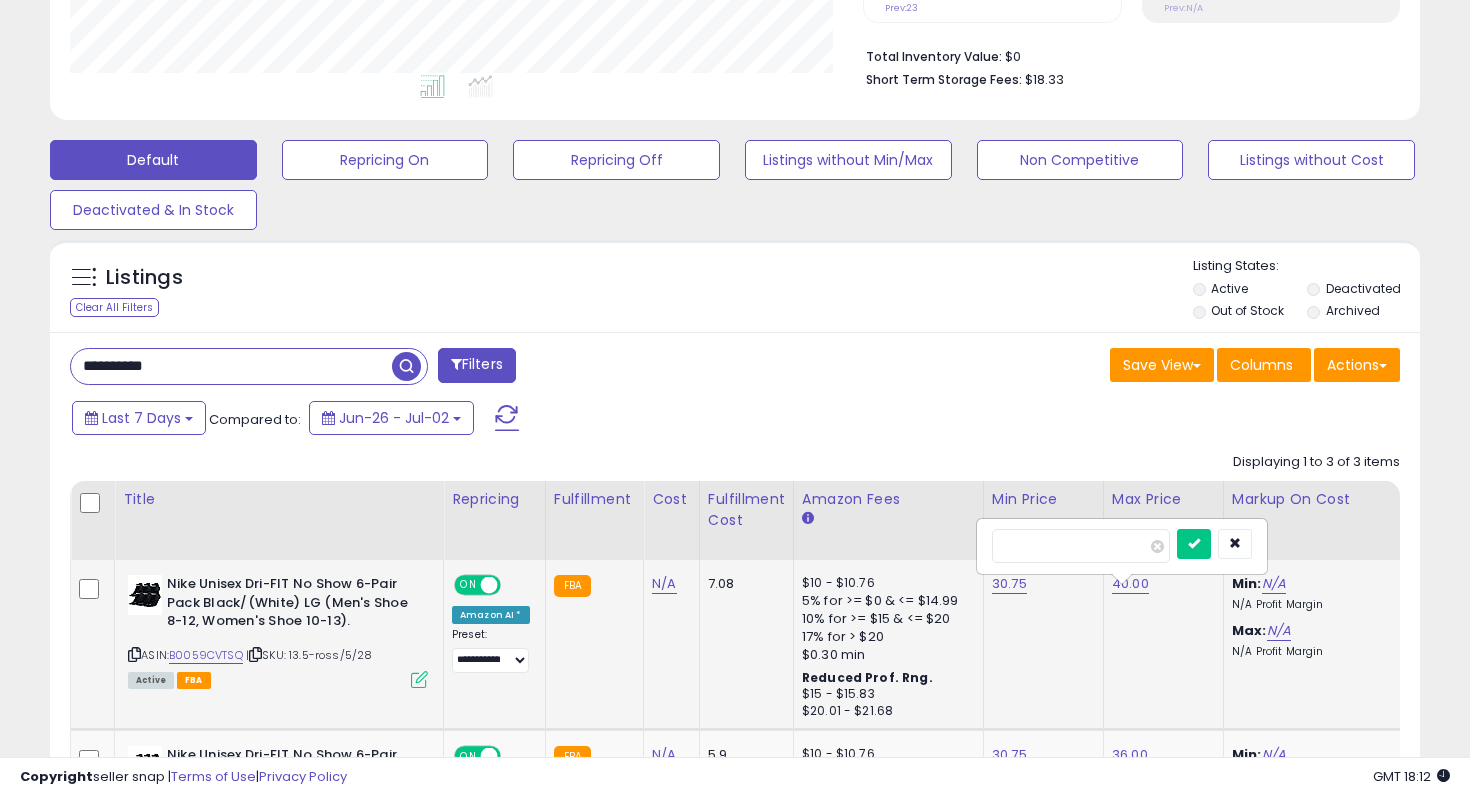 scroll, scrollTop: 999590, scrollLeft: 999206, axis: both 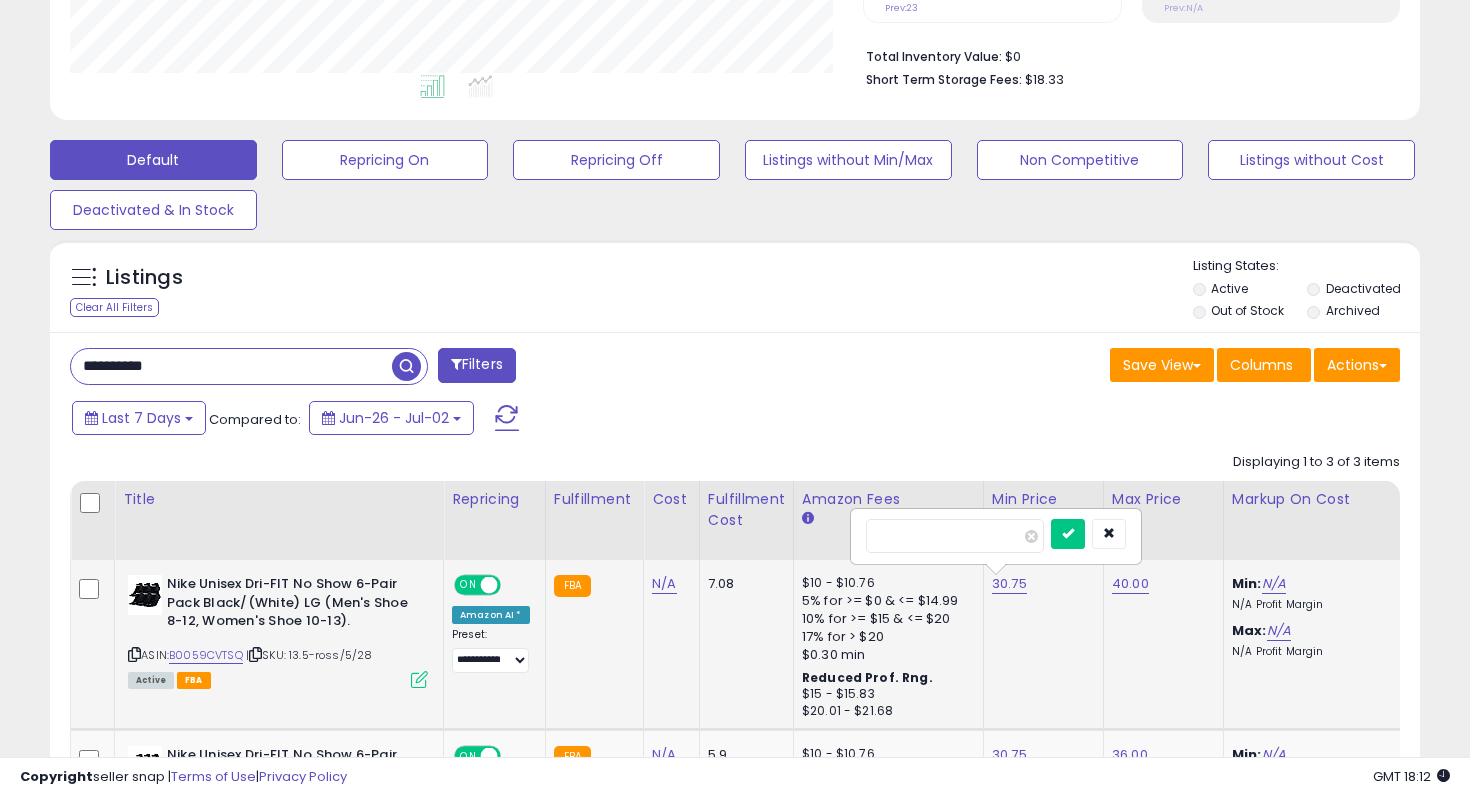 type on "**" 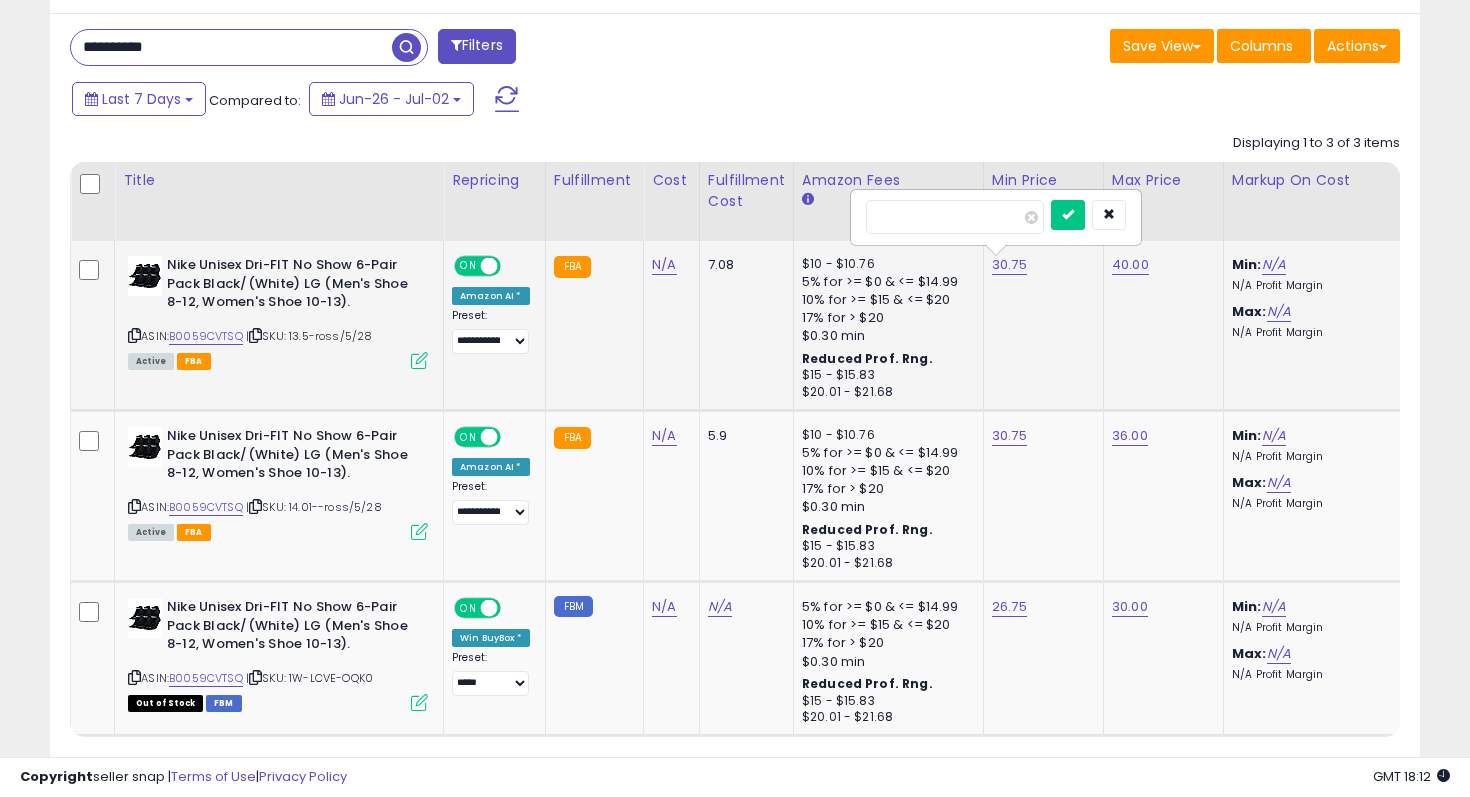 scroll, scrollTop: 827, scrollLeft: 0, axis: vertical 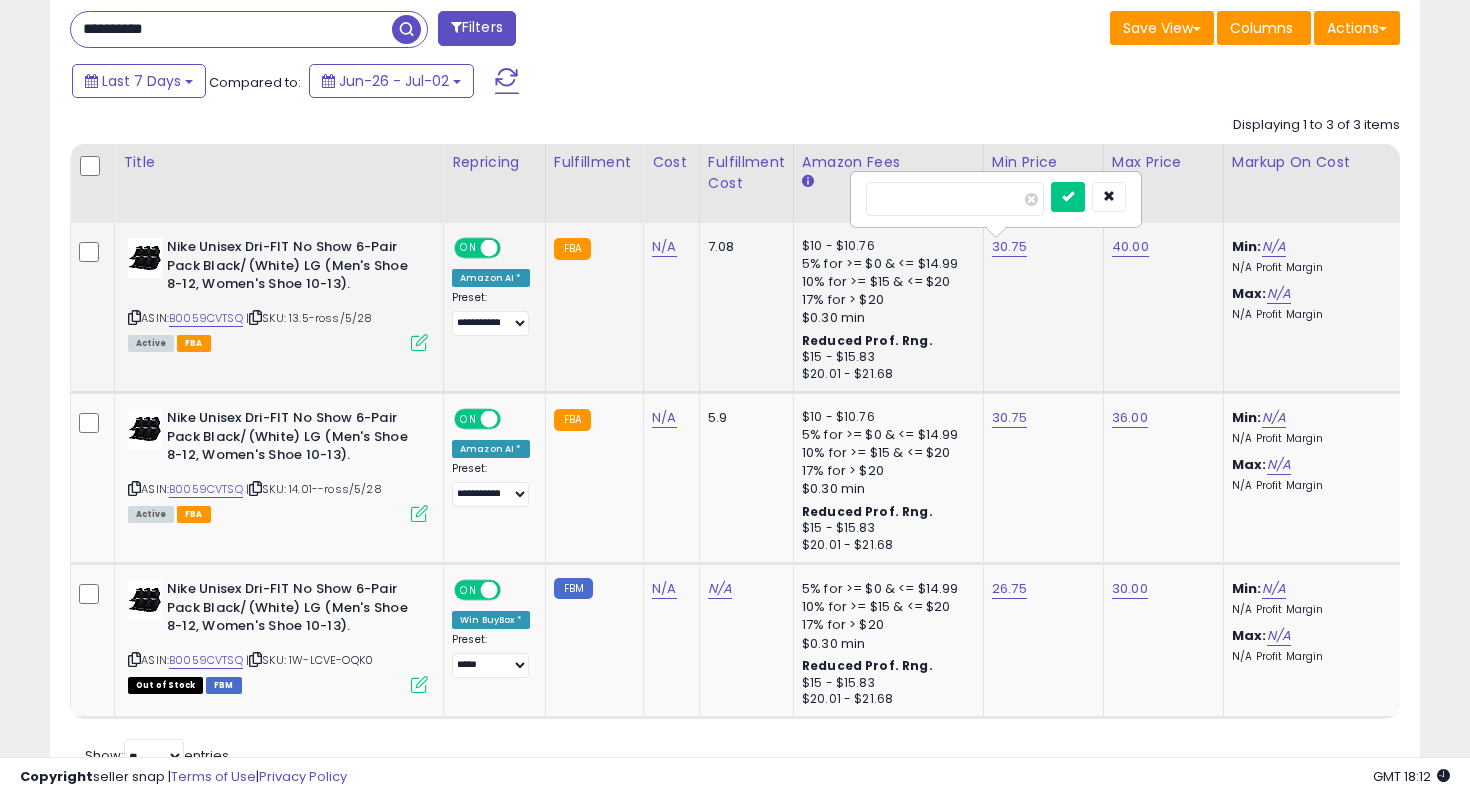 click at bounding box center (1068, 197) 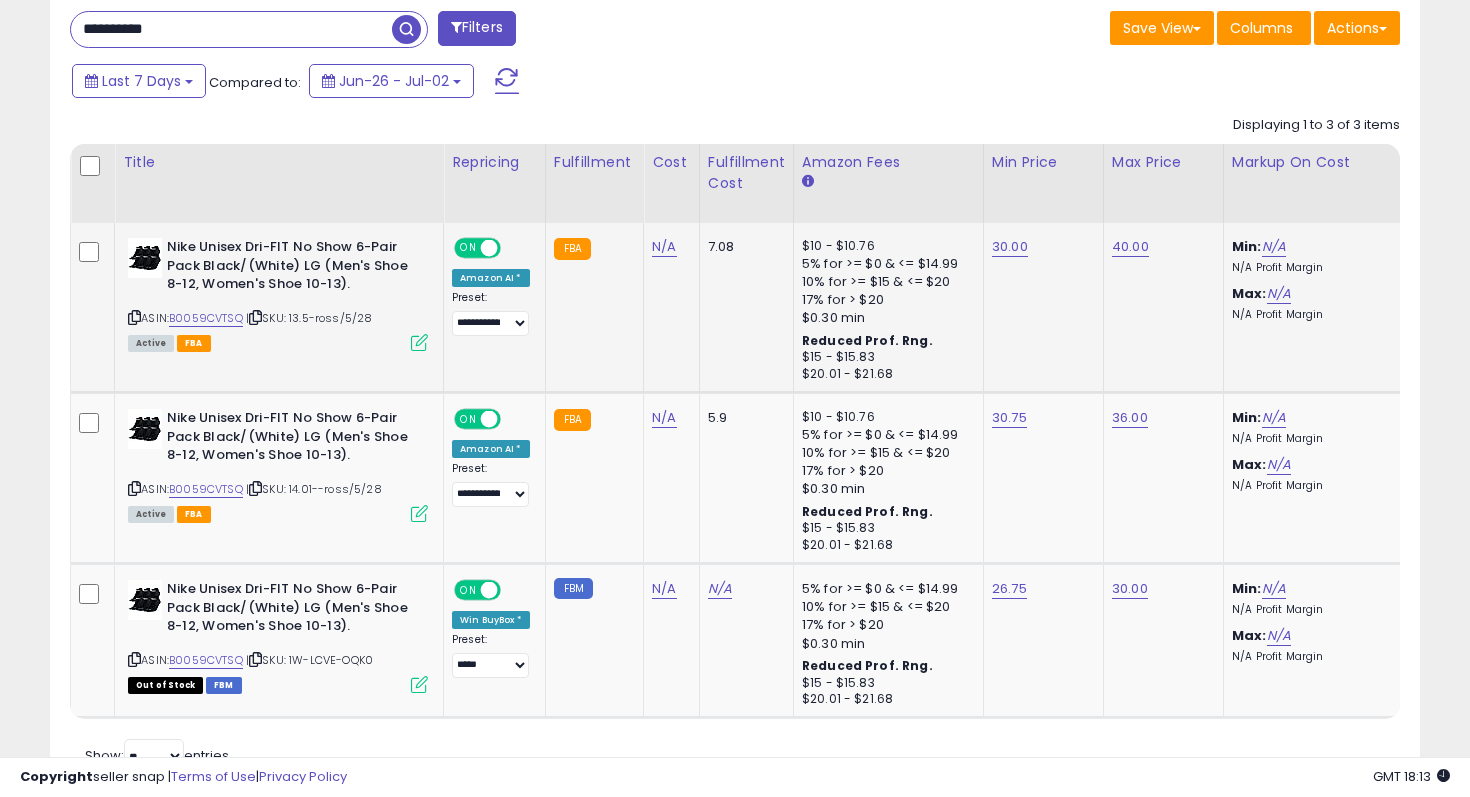 click on "**********" at bounding box center [231, 29] 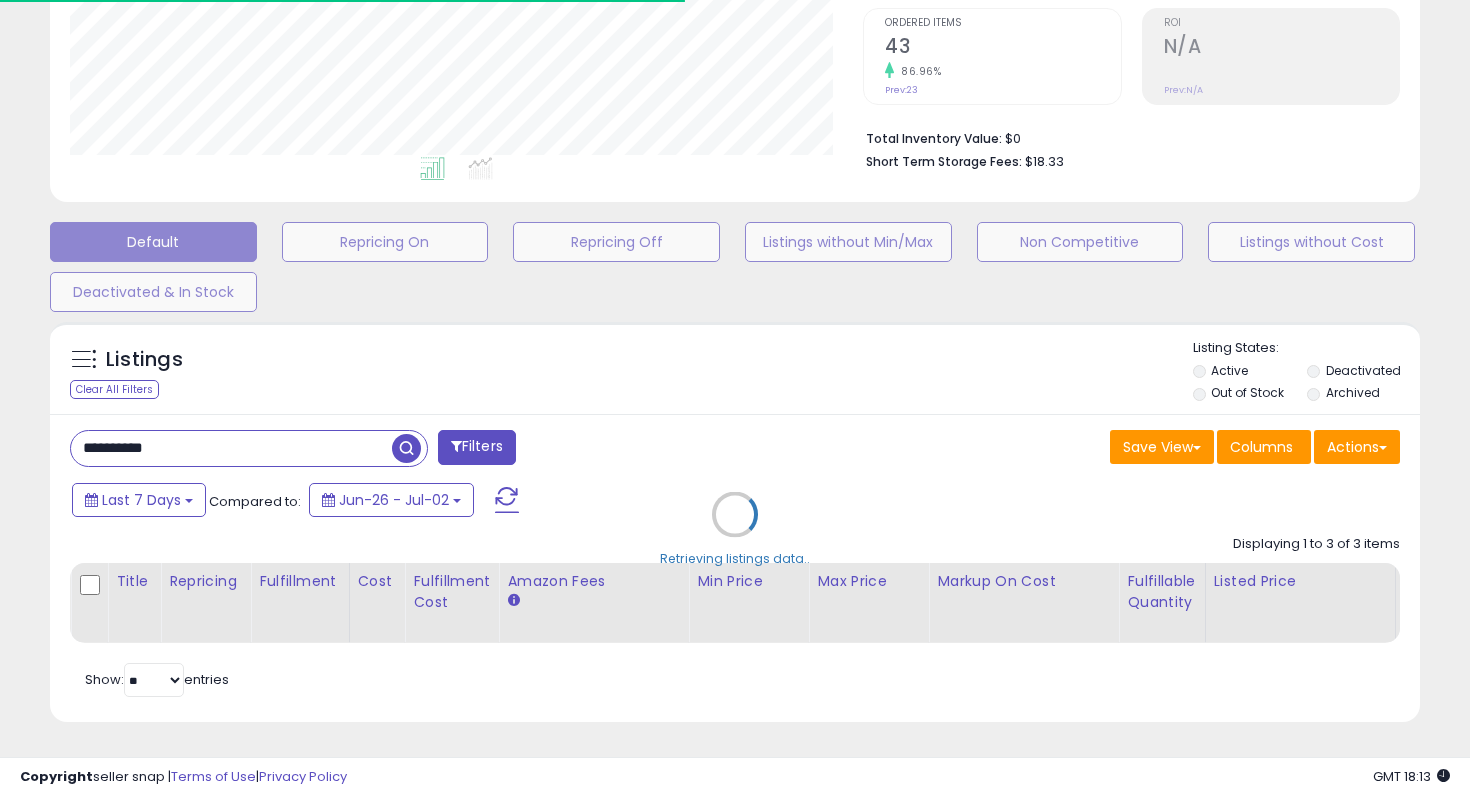 scroll, scrollTop: 586, scrollLeft: 0, axis: vertical 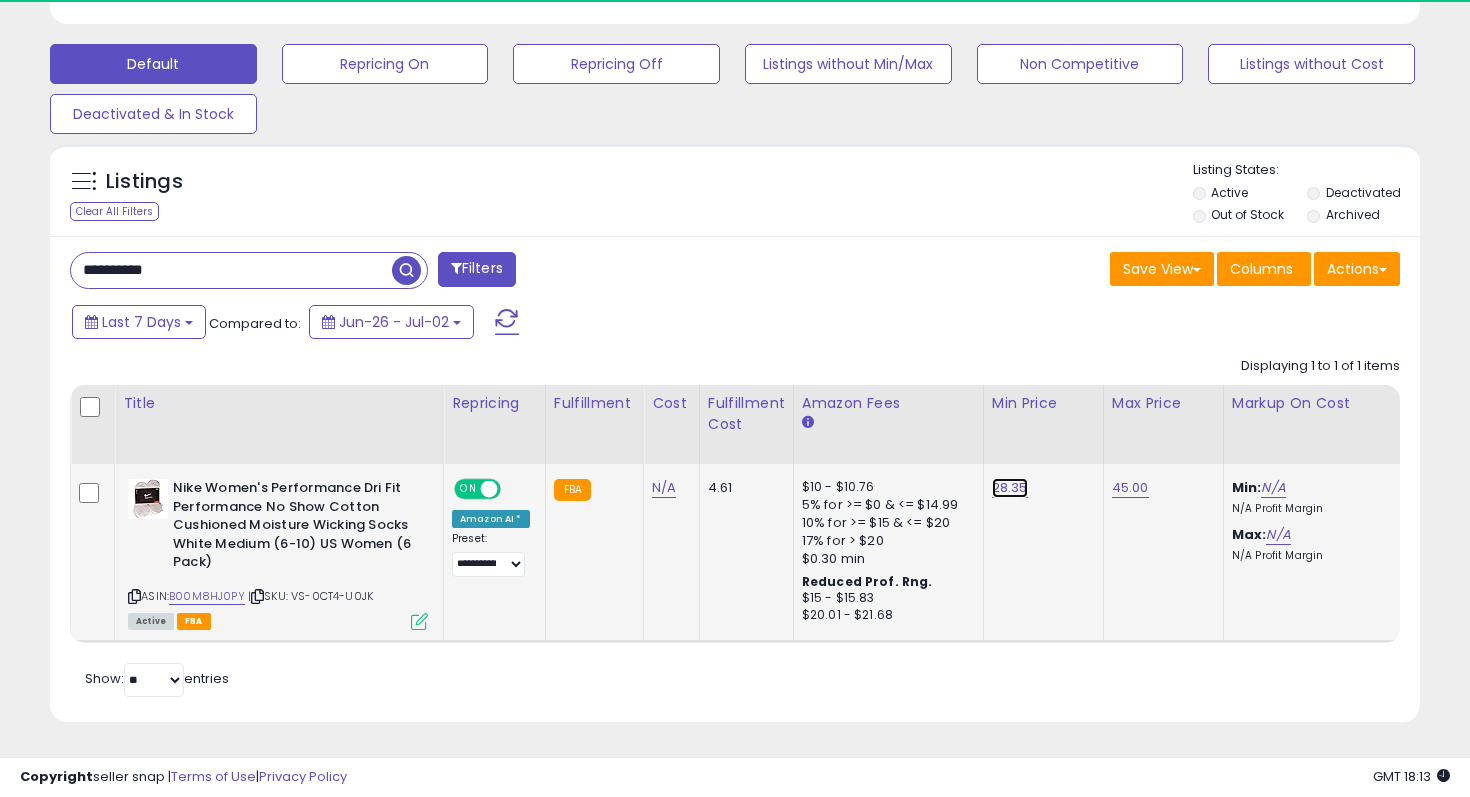 click on "28.35" at bounding box center (1010, 488) 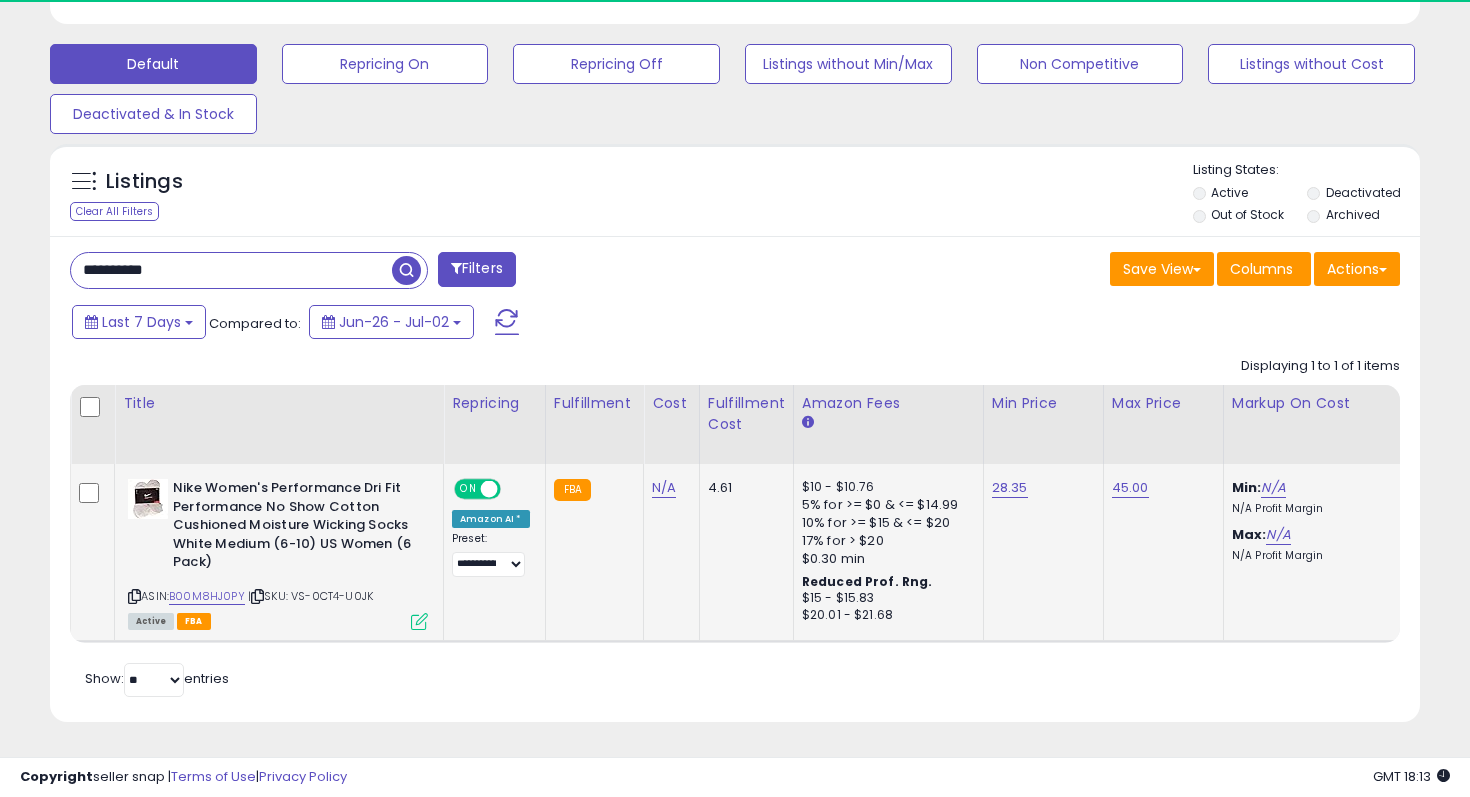 scroll, scrollTop: 999590, scrollLeft: 999206, axis: both 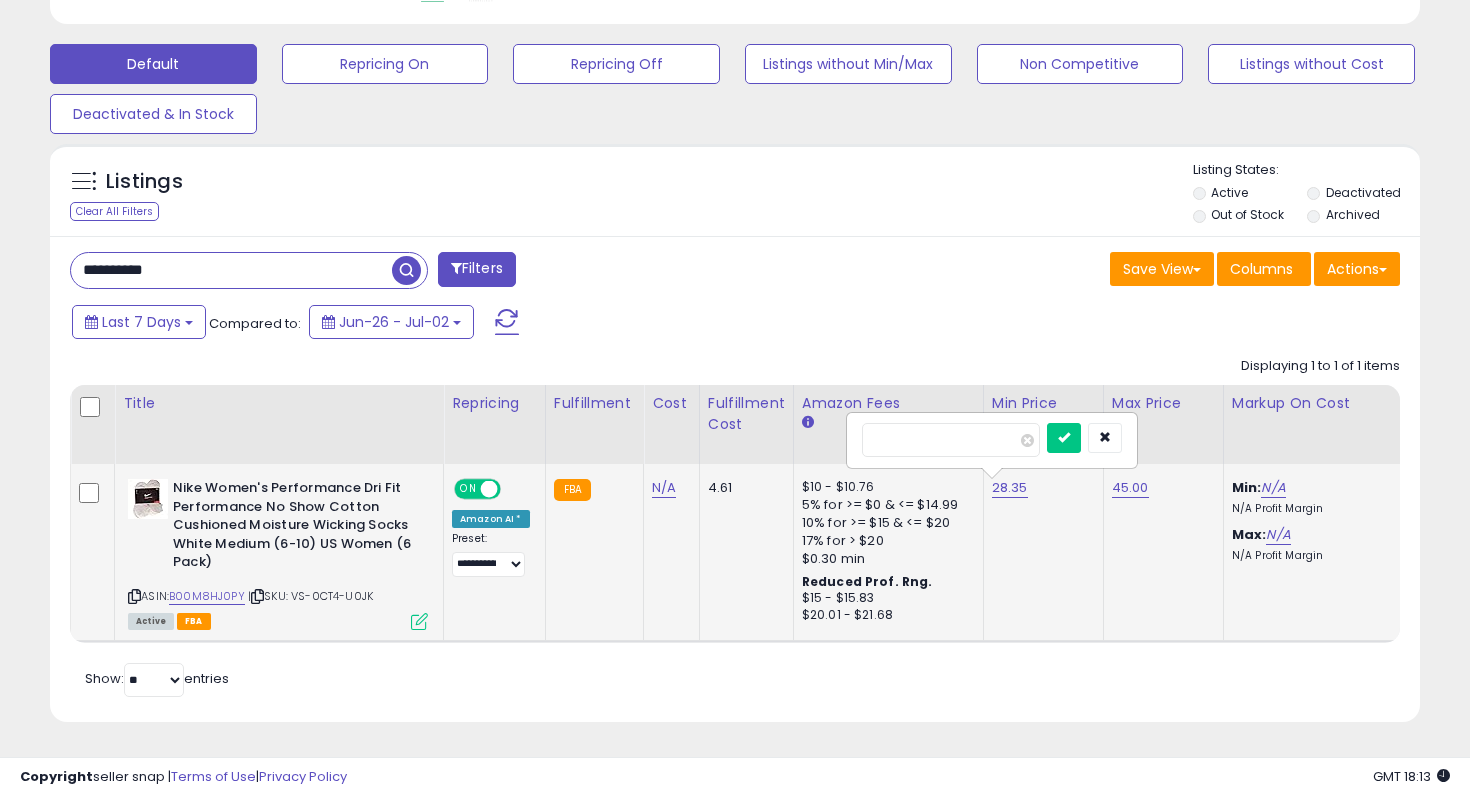 type on "*****" 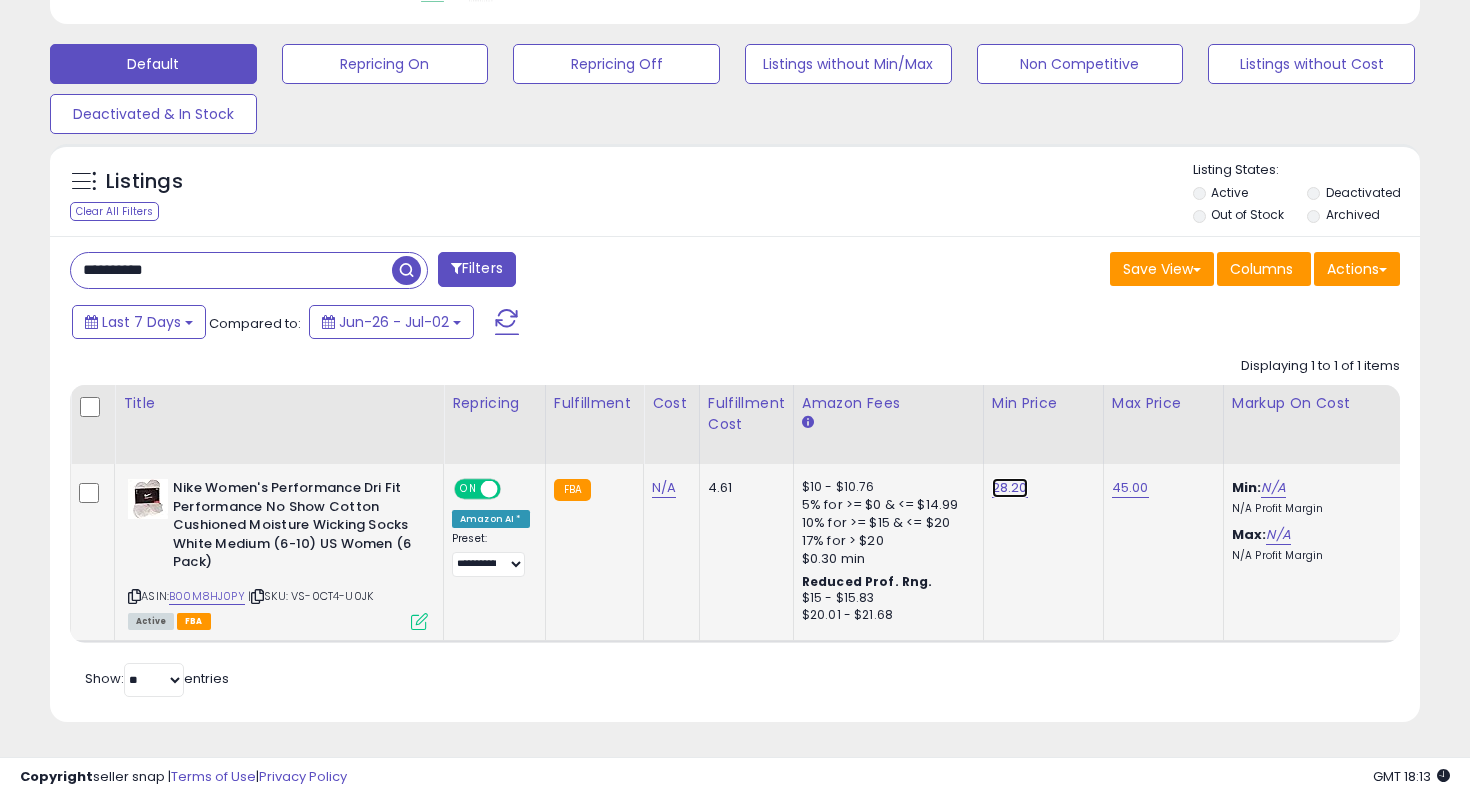 click on "28.20" at bounding box center (1010, 488) 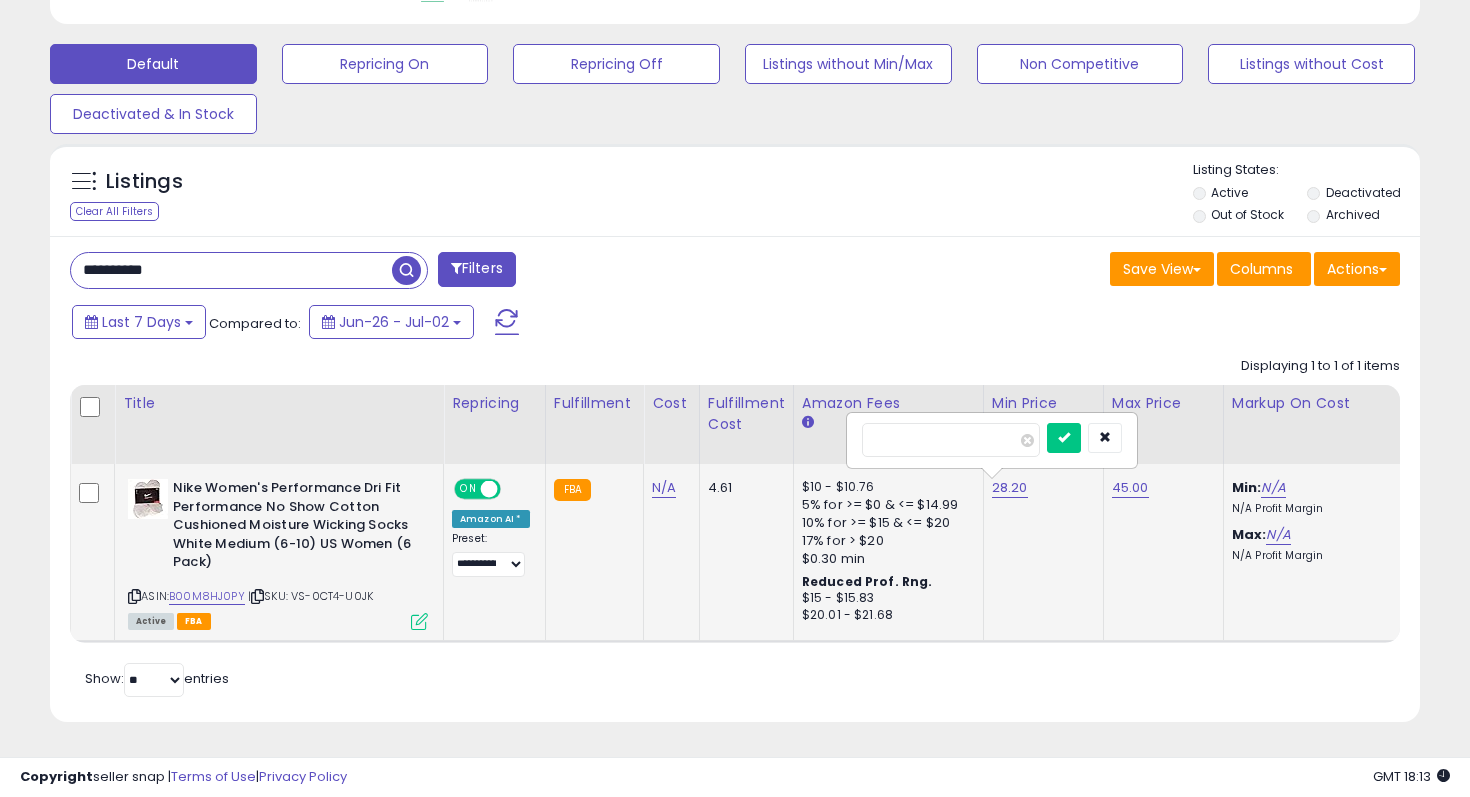 type on "*****" 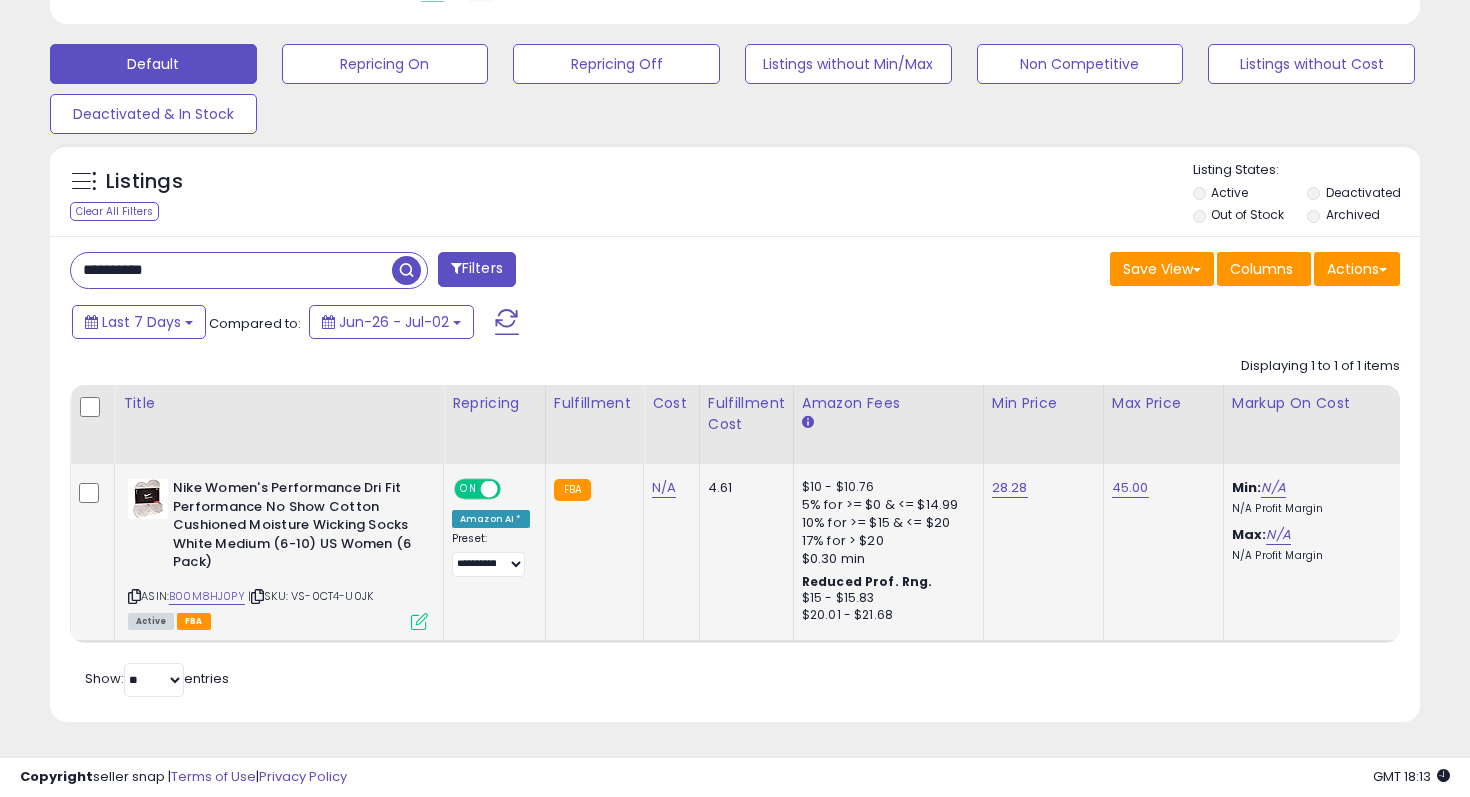 click on "**********" at bounding box center (231, 270) 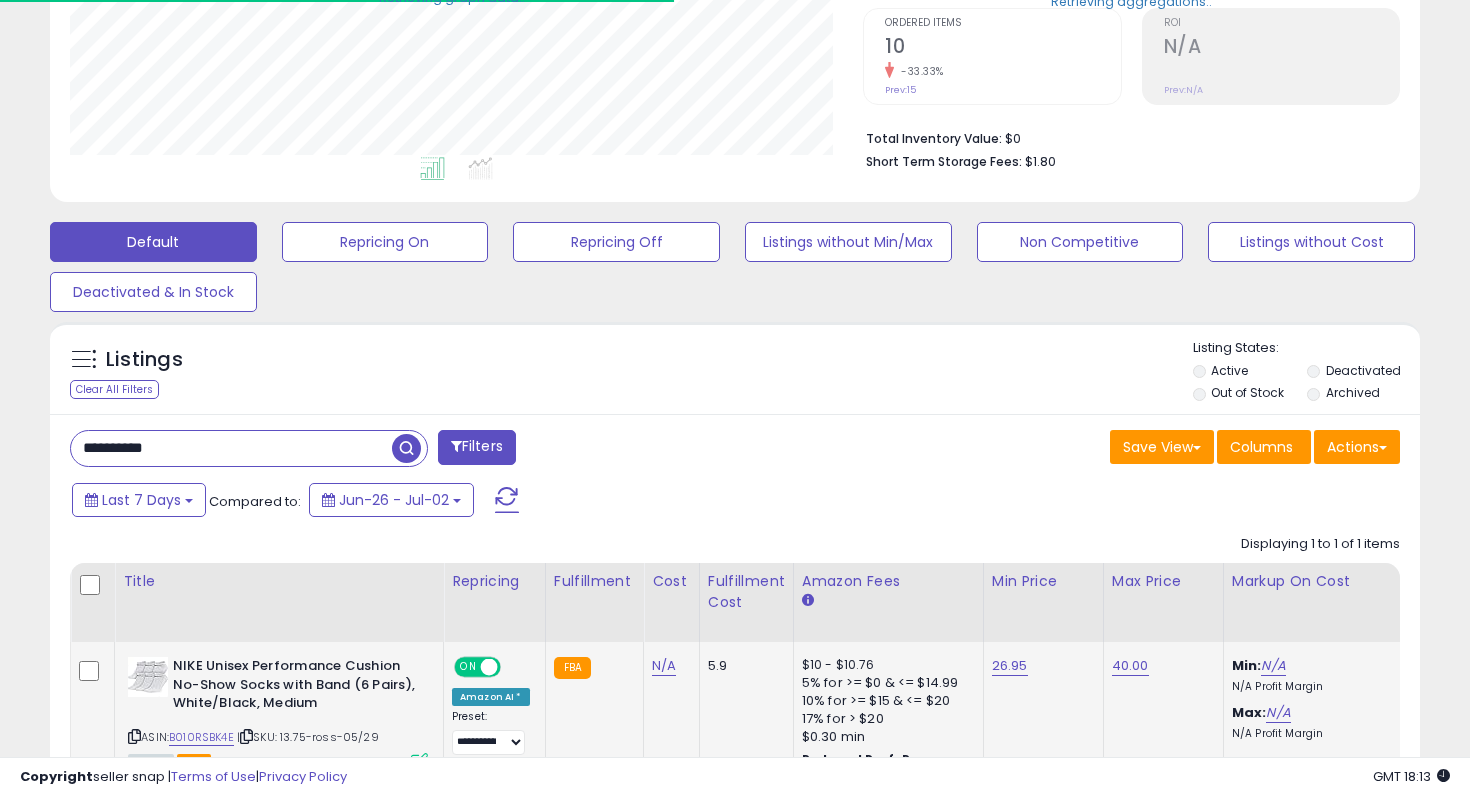 scroll, scrollTop: 578, scrollLeft: 0, axis: vertical 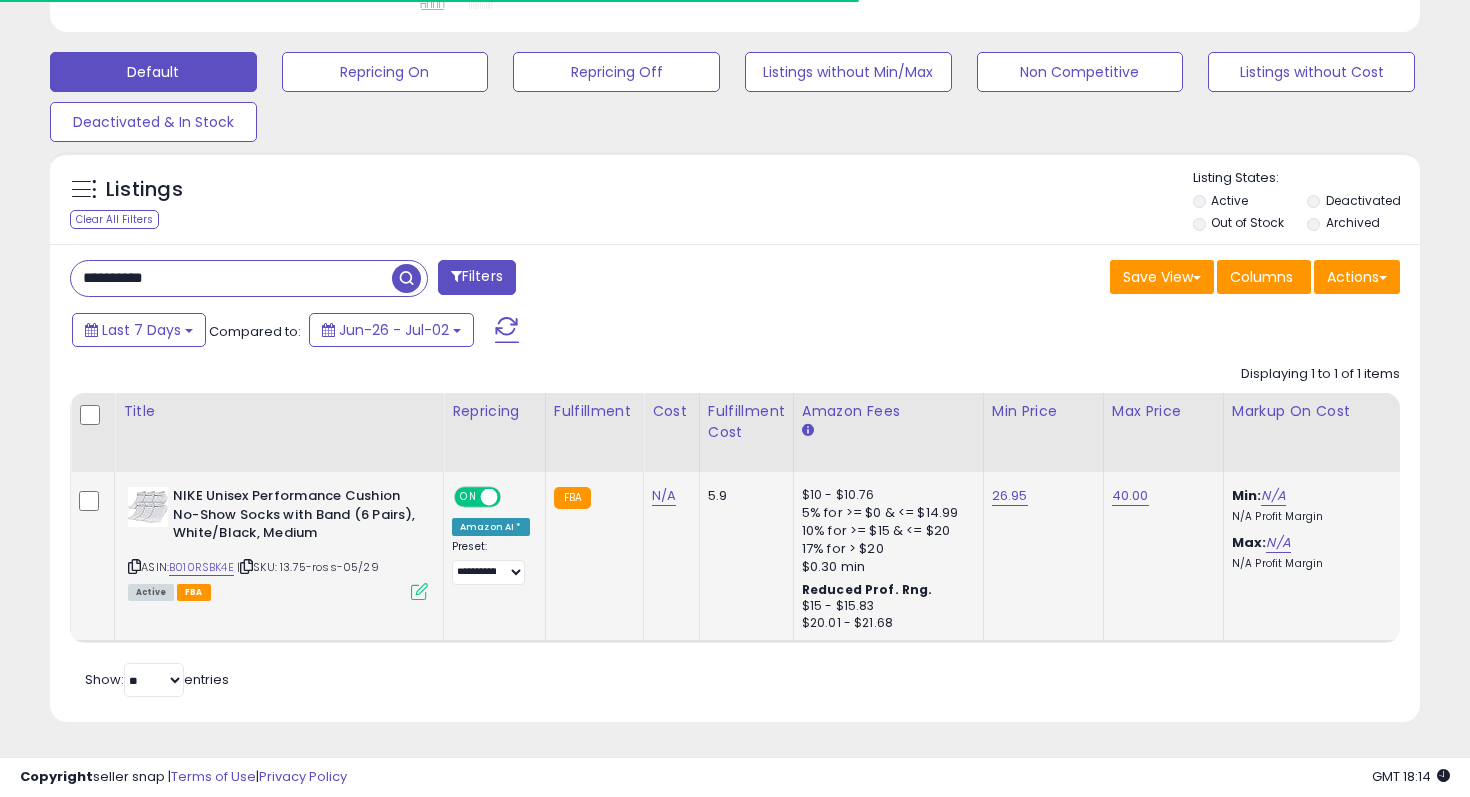 click on "26.95" 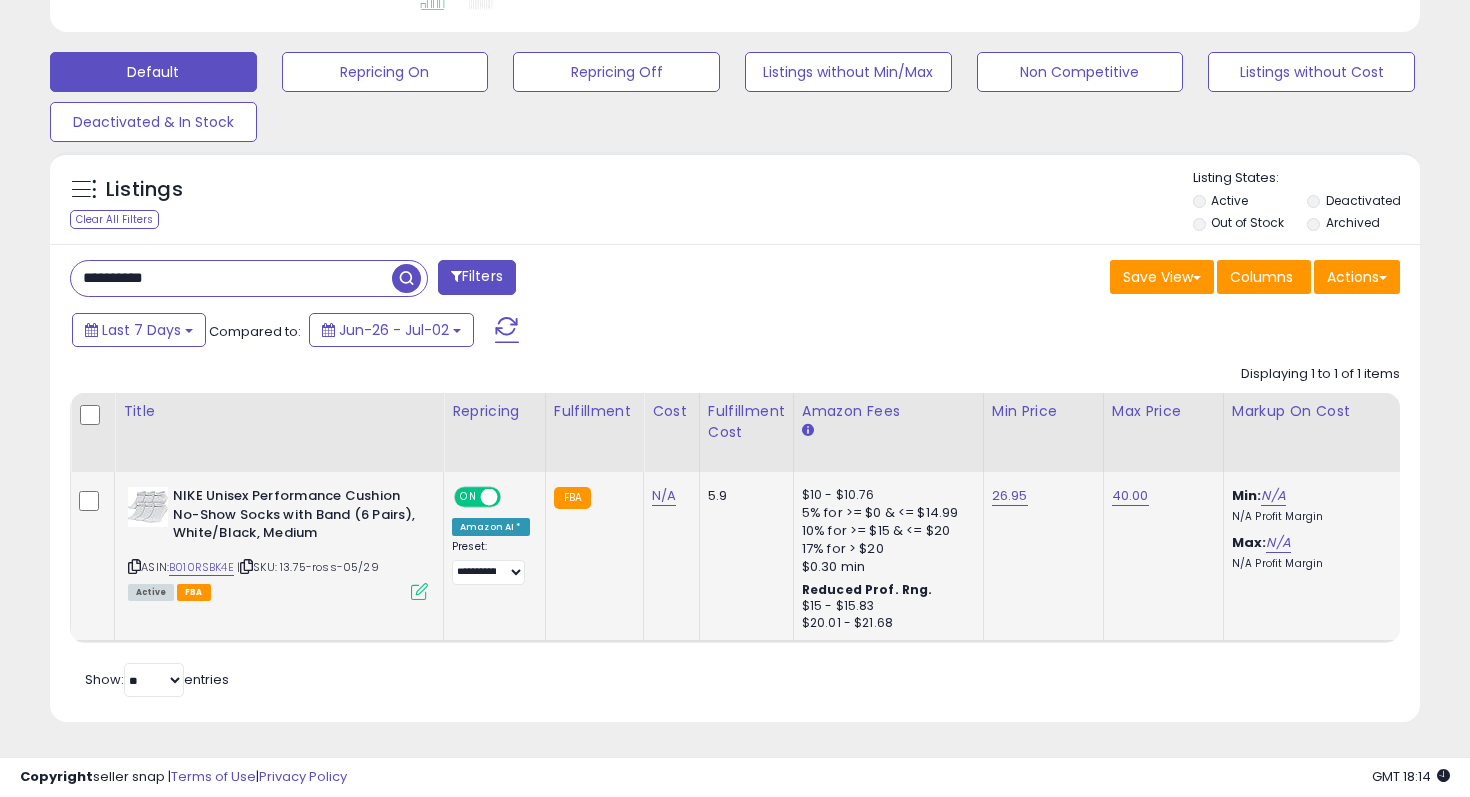 scroll, scrollTop: 999590, scrollLeft: 999206, axis: both 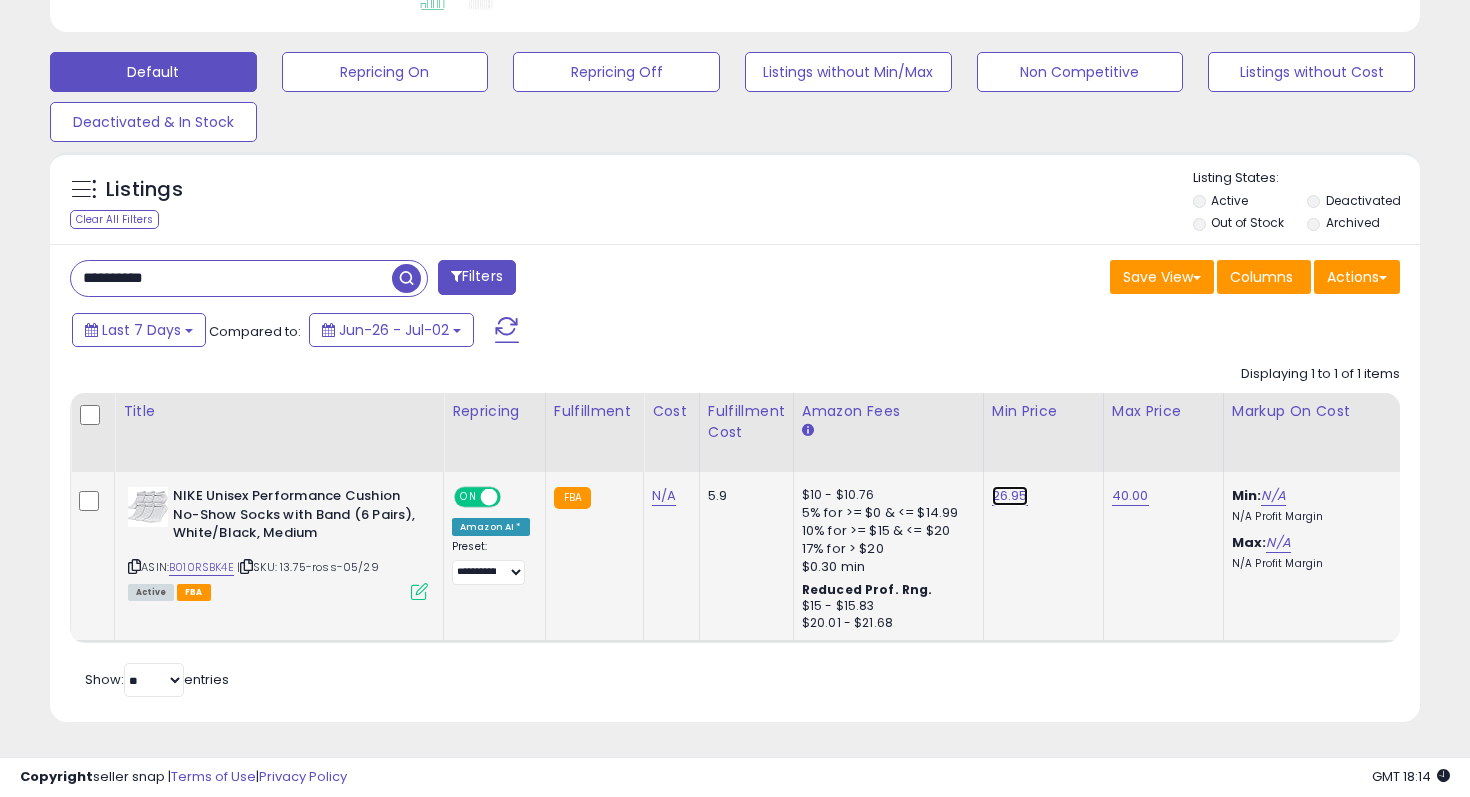 click on "26.95" at bounding box center [1010, 496] 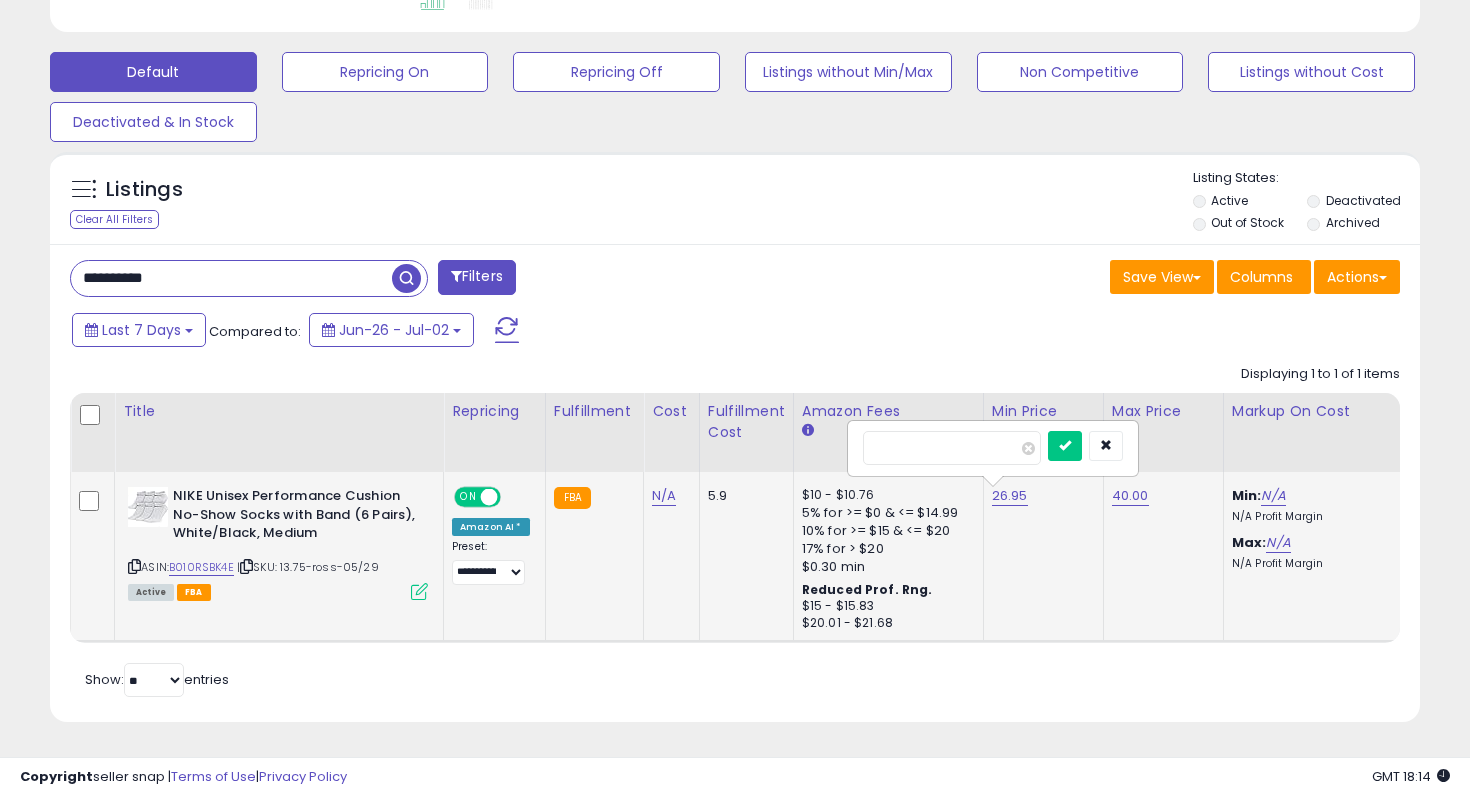 type on "*****" 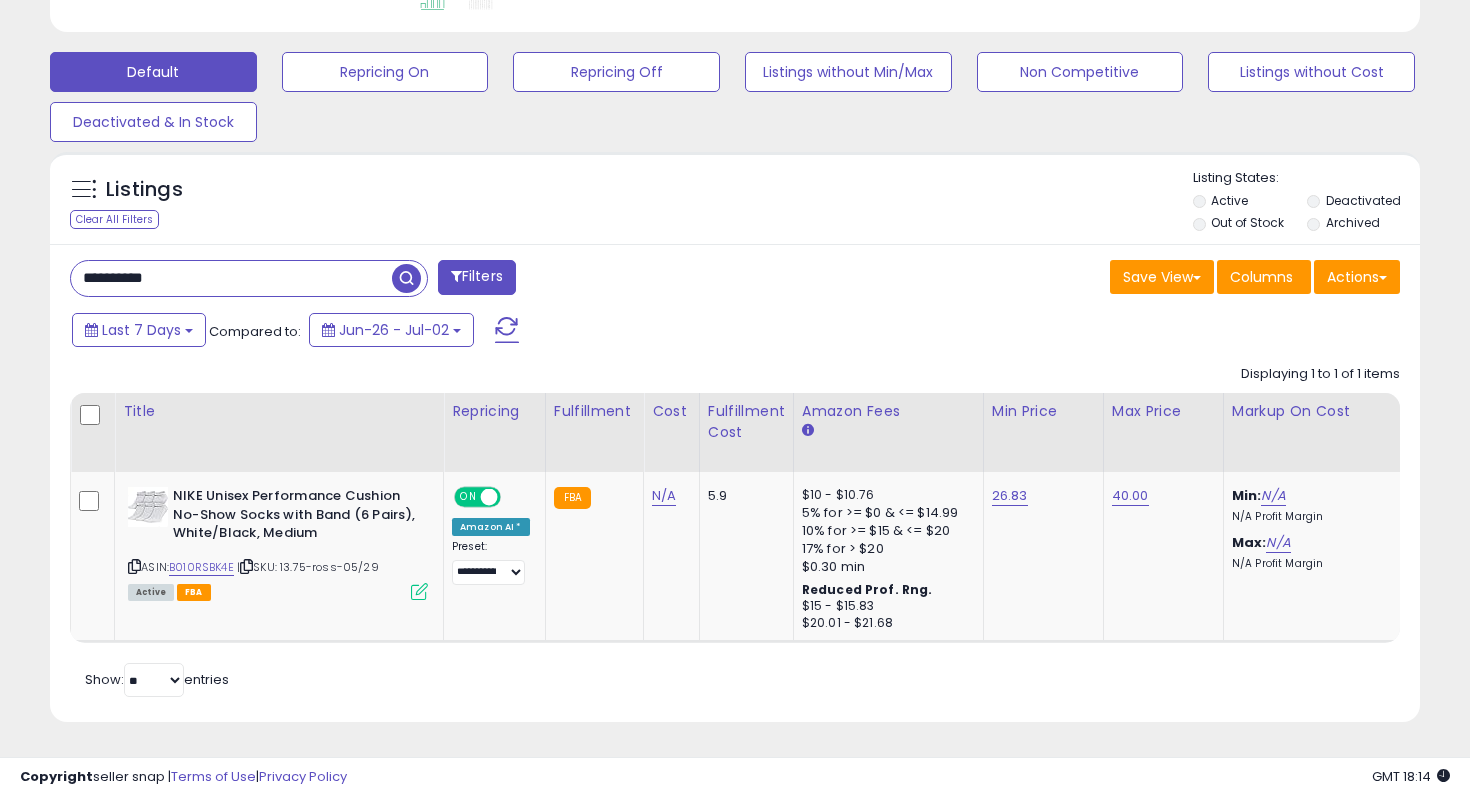 click on "**********" at bounding box center [231, 278] 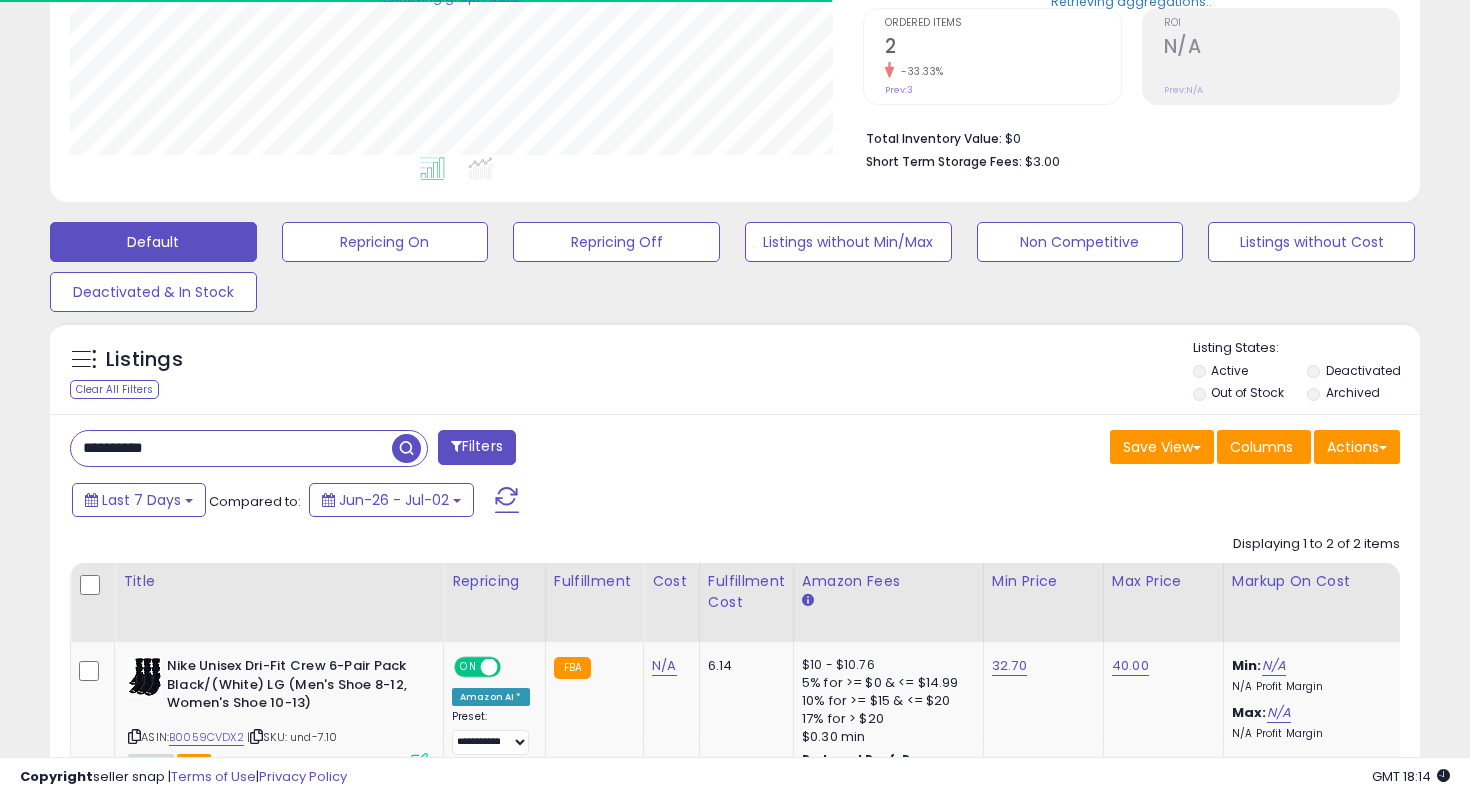 scroll, scrollTop: 578, scrollLeft: 0, axis: vertical 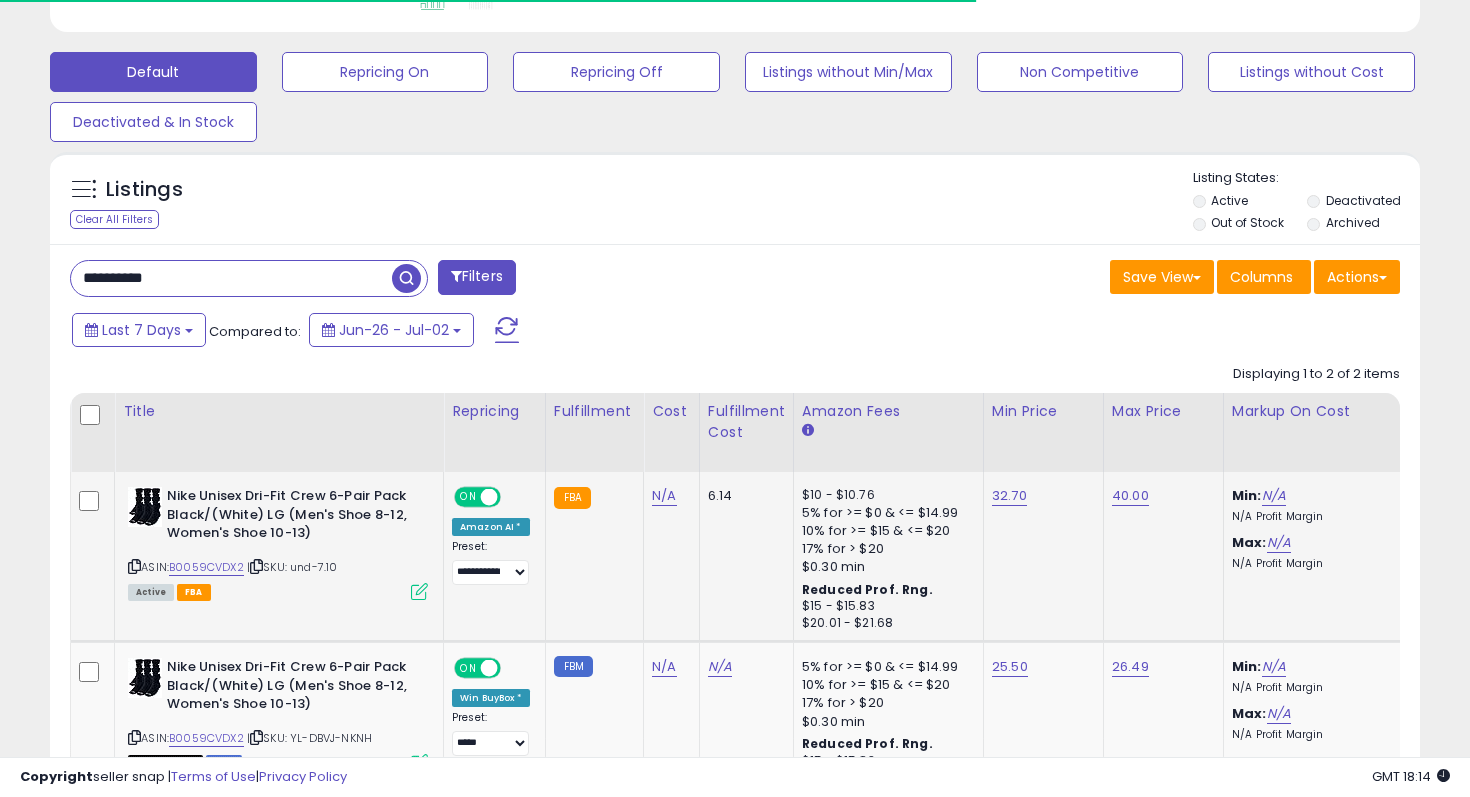 click on "32.70" 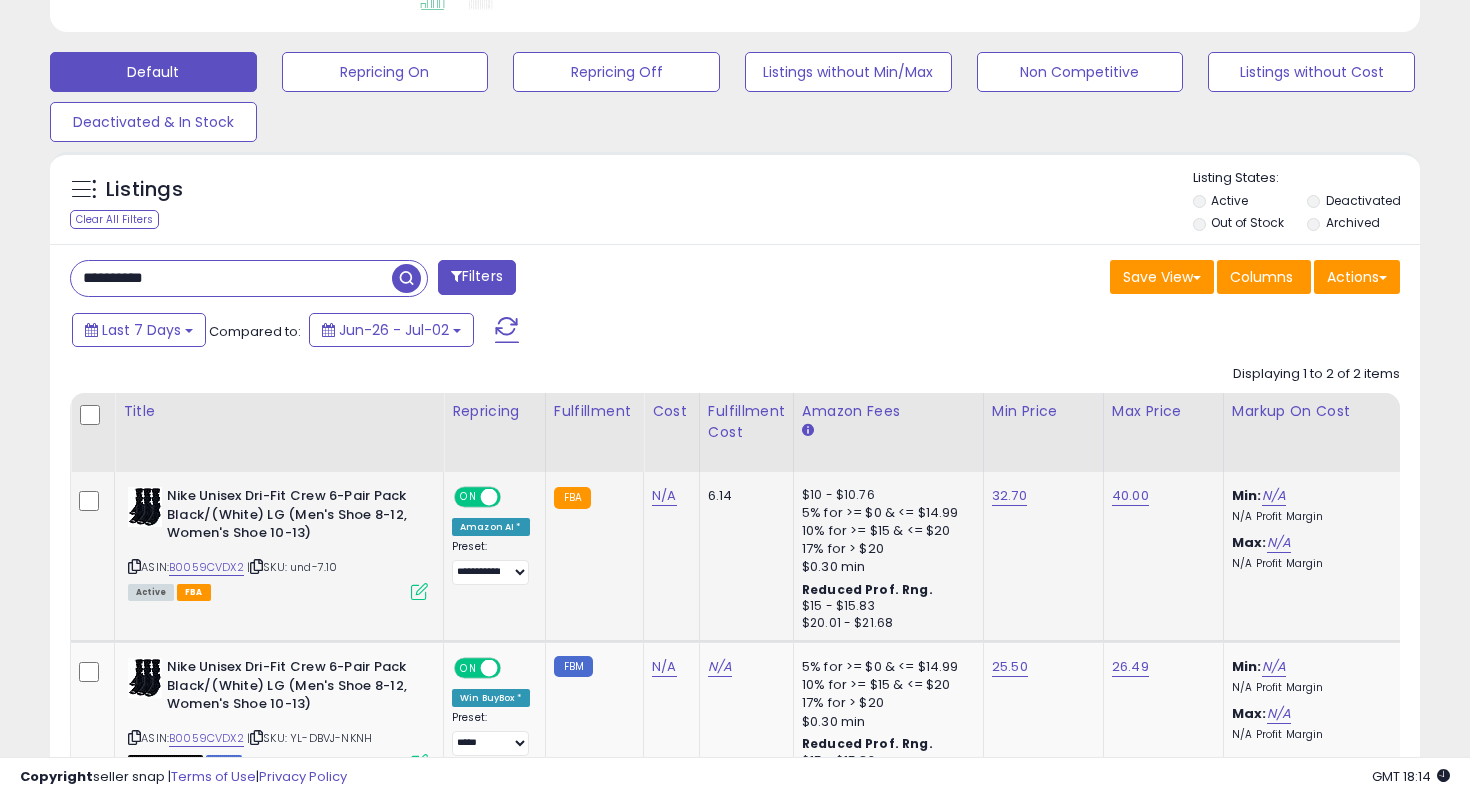 scroll, scrollTop: 999590, scrollLeft: 999206, axis: both 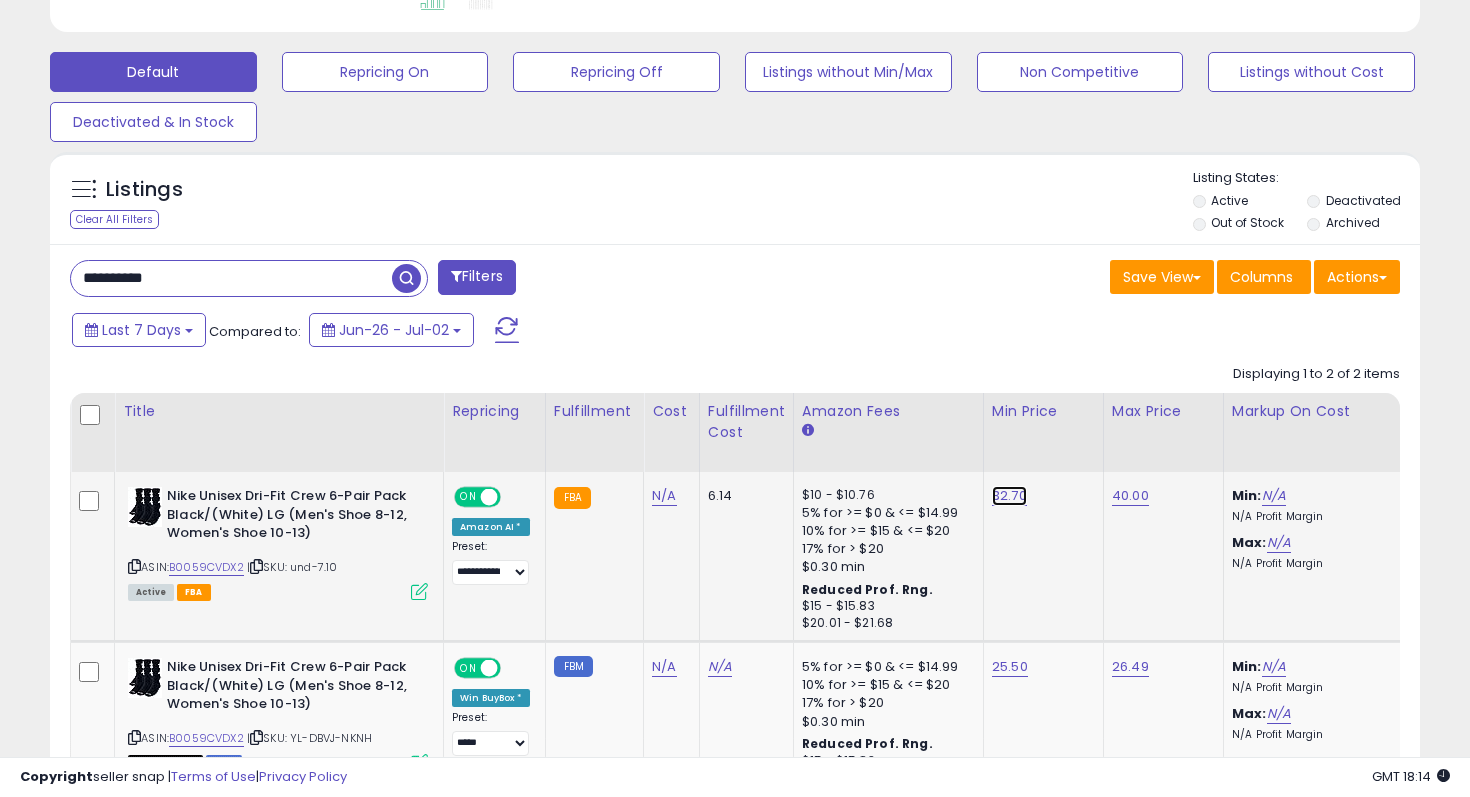 click on "32.70" at bounding box center [1009, 496] 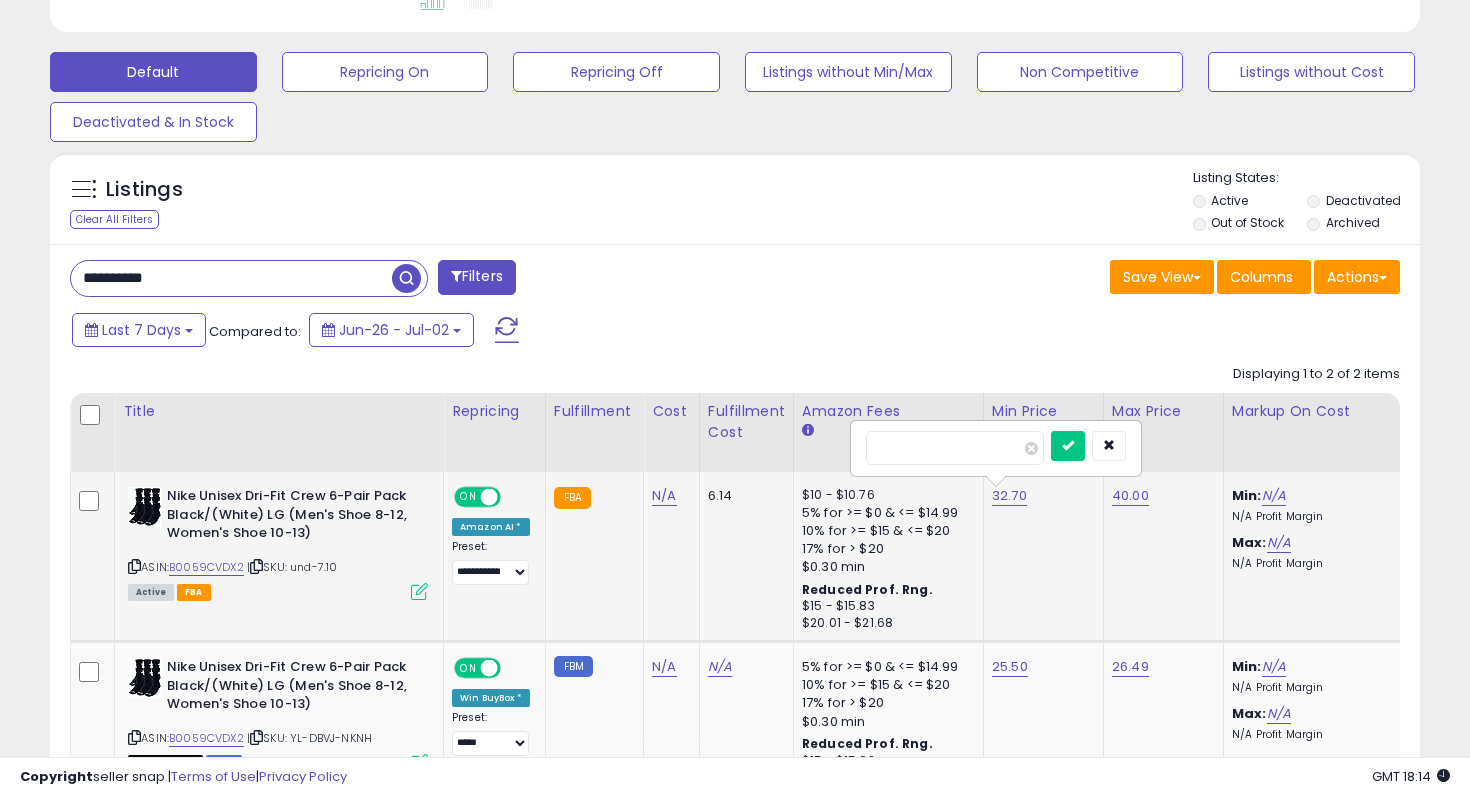 click on "*****" at bounding box center (955, 448) 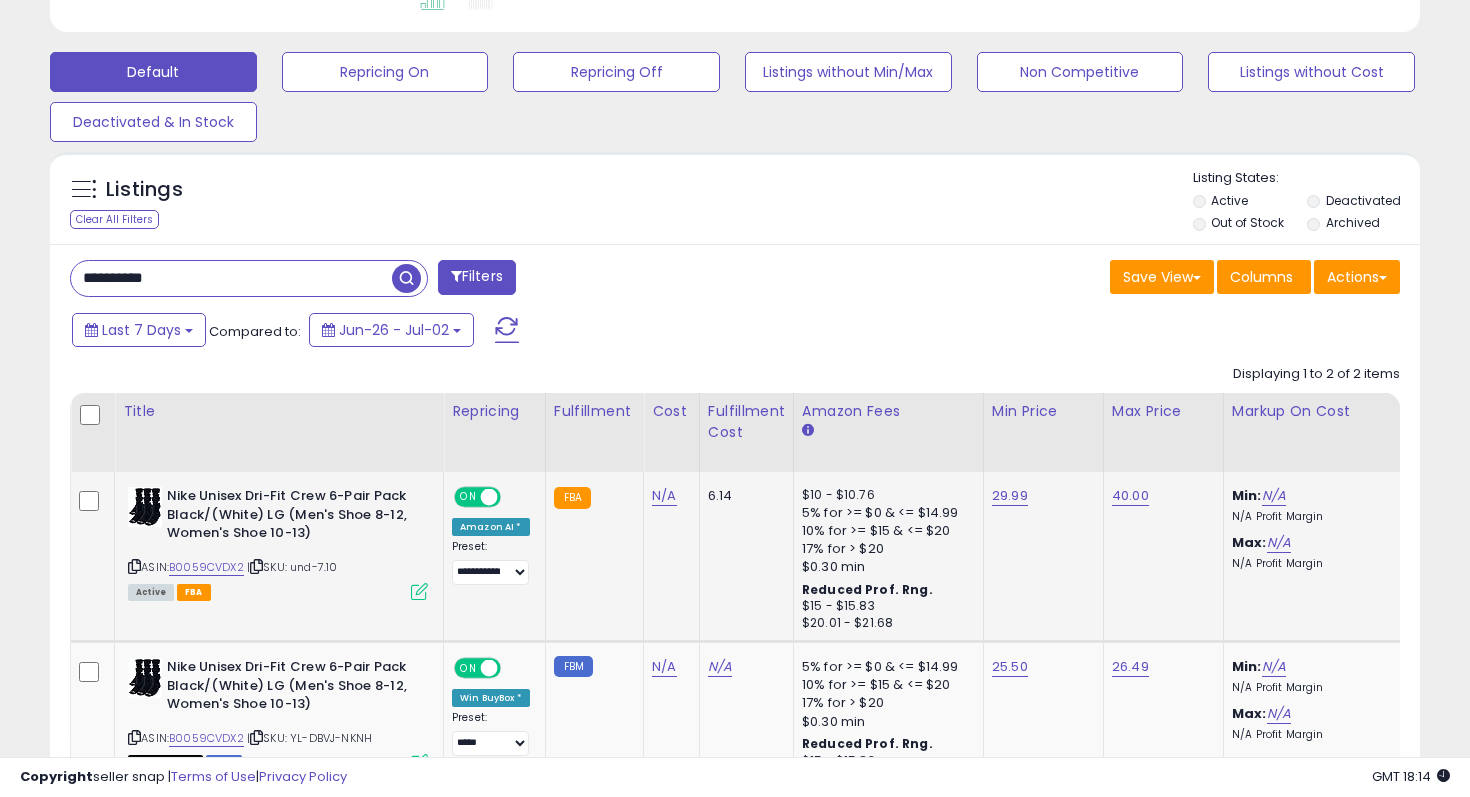 click on "**********" at bounding box center (231, 278) 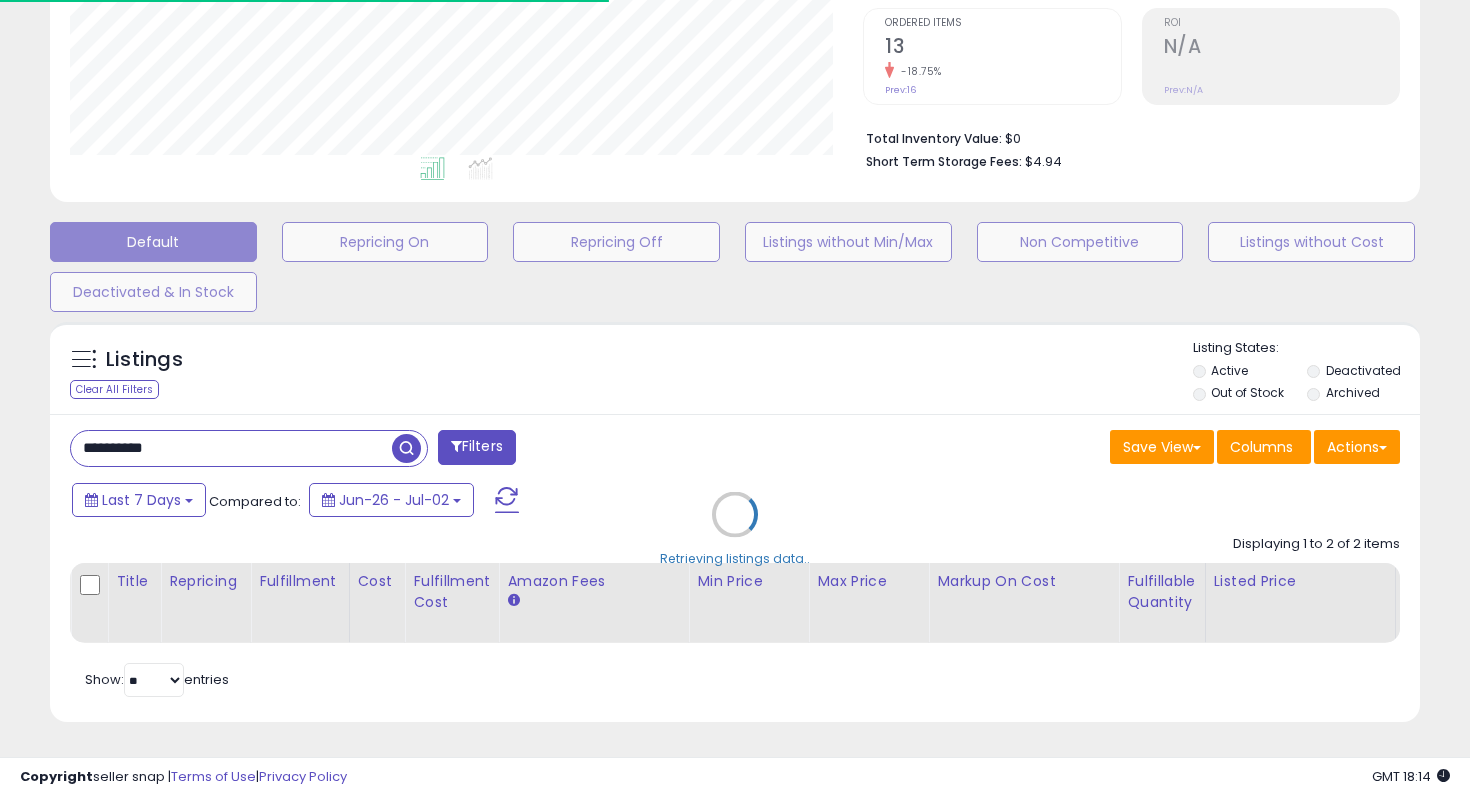 scroll, scrollTop: 578, scrollLeft: 0, axis: vertical 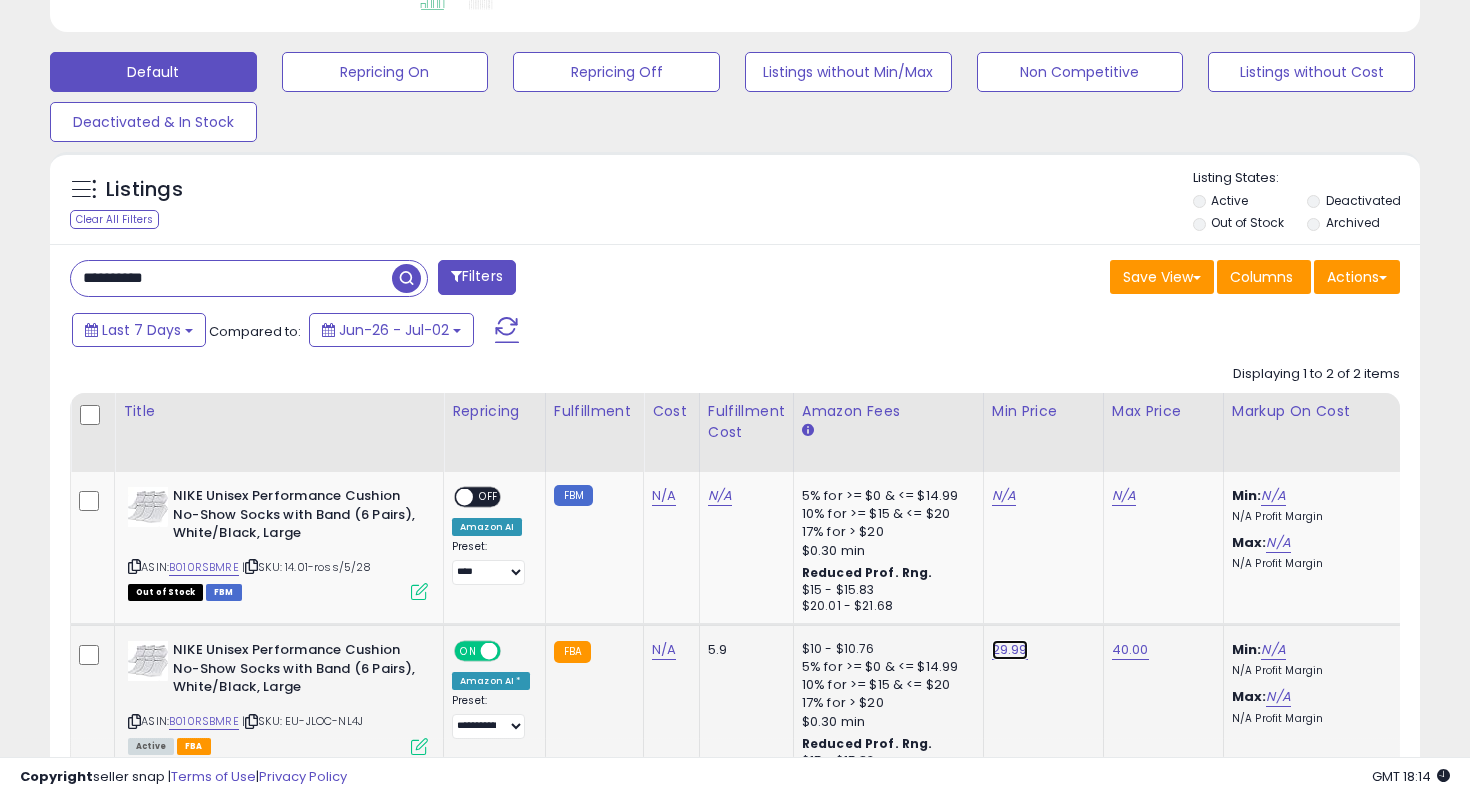 click on "29.99" at bounding box center [1004, 496] 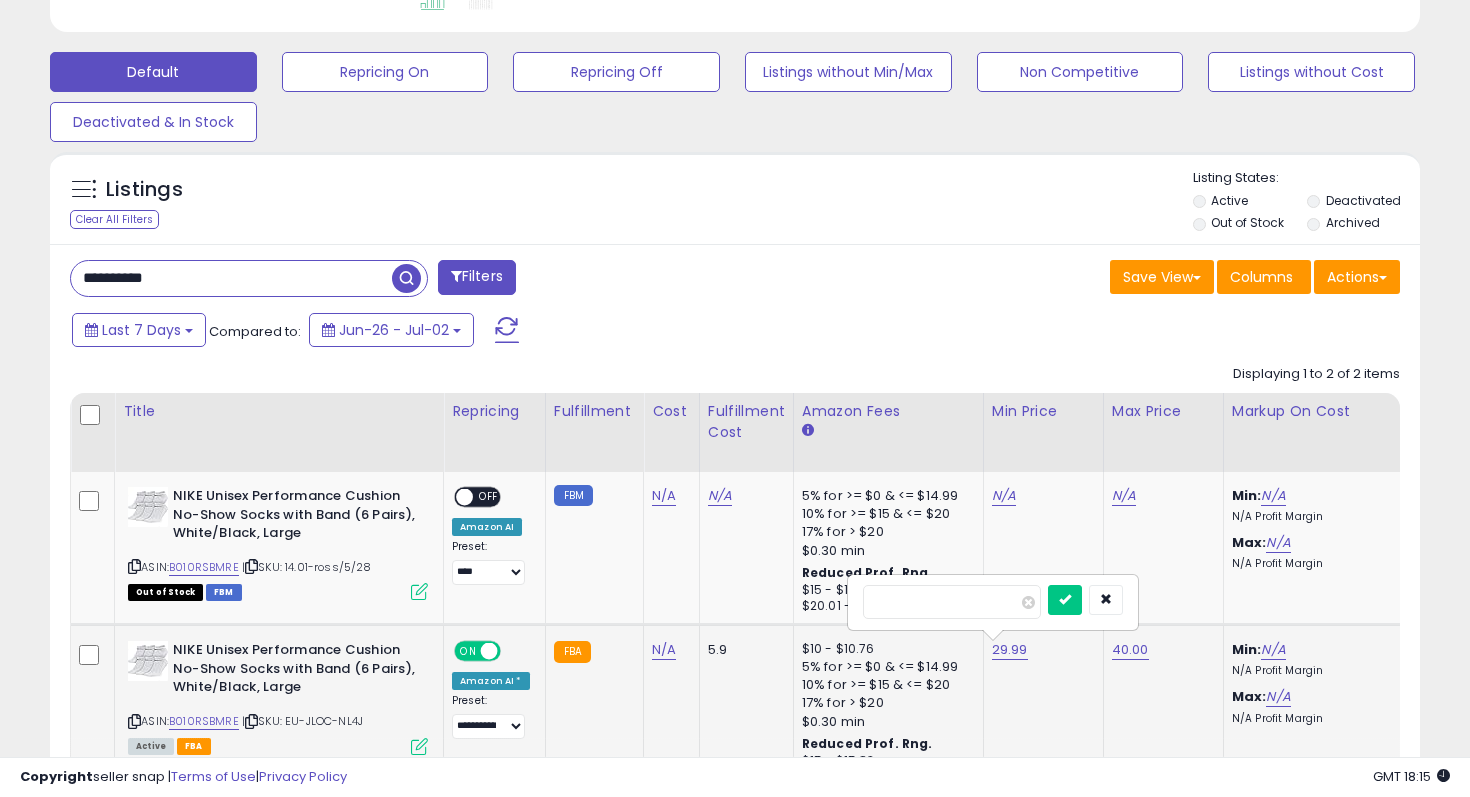 click on "*****" at bounding box center (952, 602) 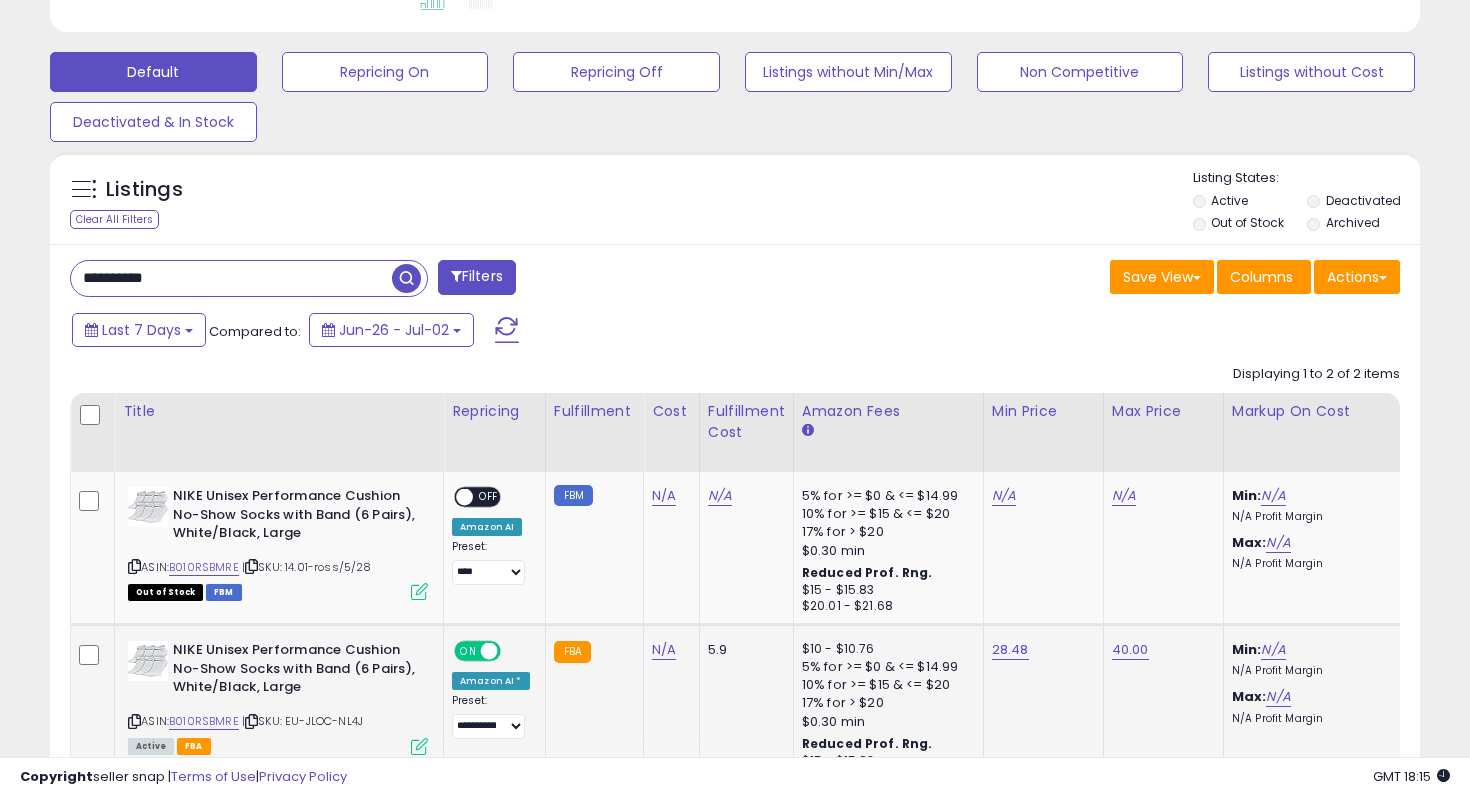 click on "**********" at bounding box center [231, 278] 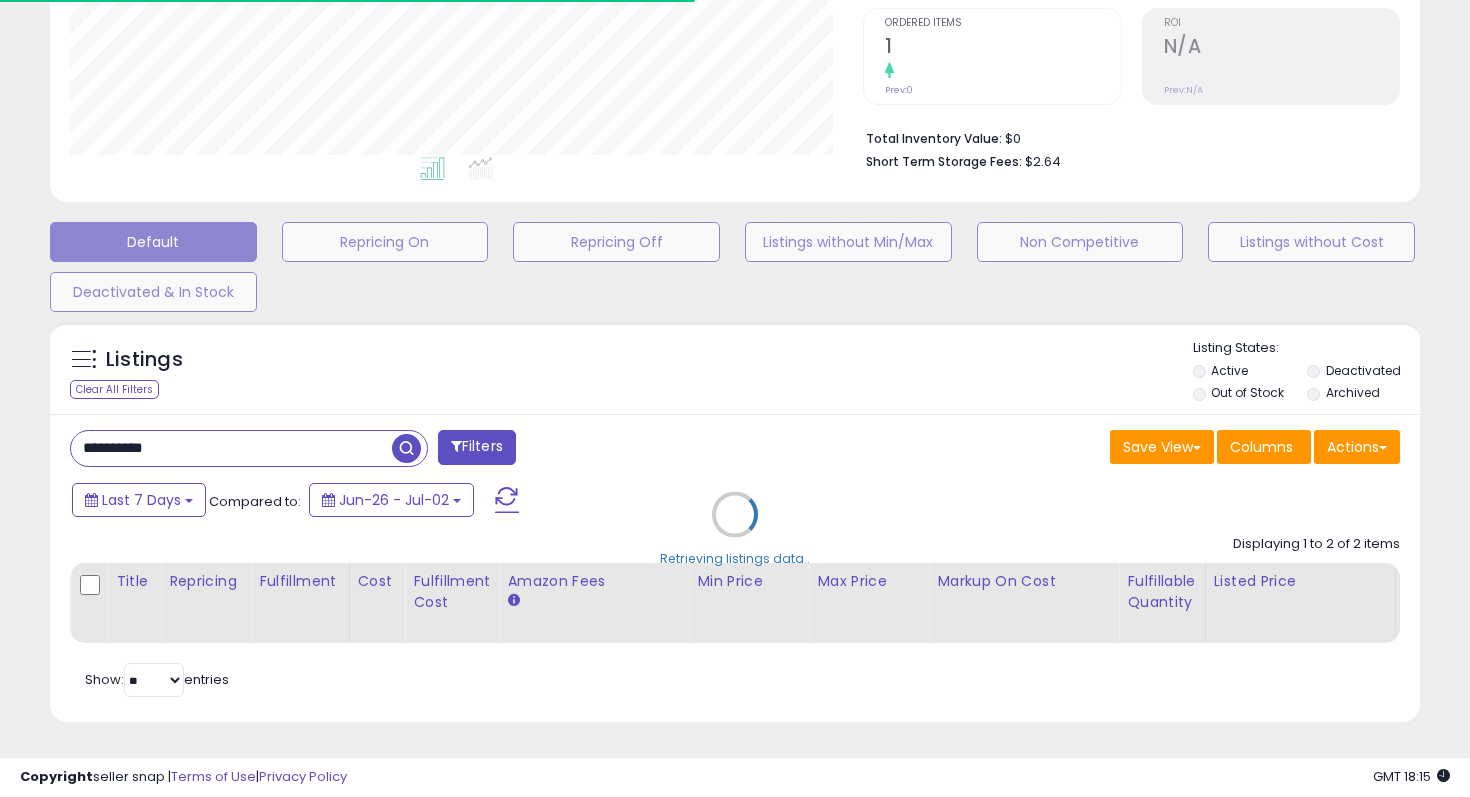 scroll, scrollTop: 578, scrollLeft: 0, axis: vertical 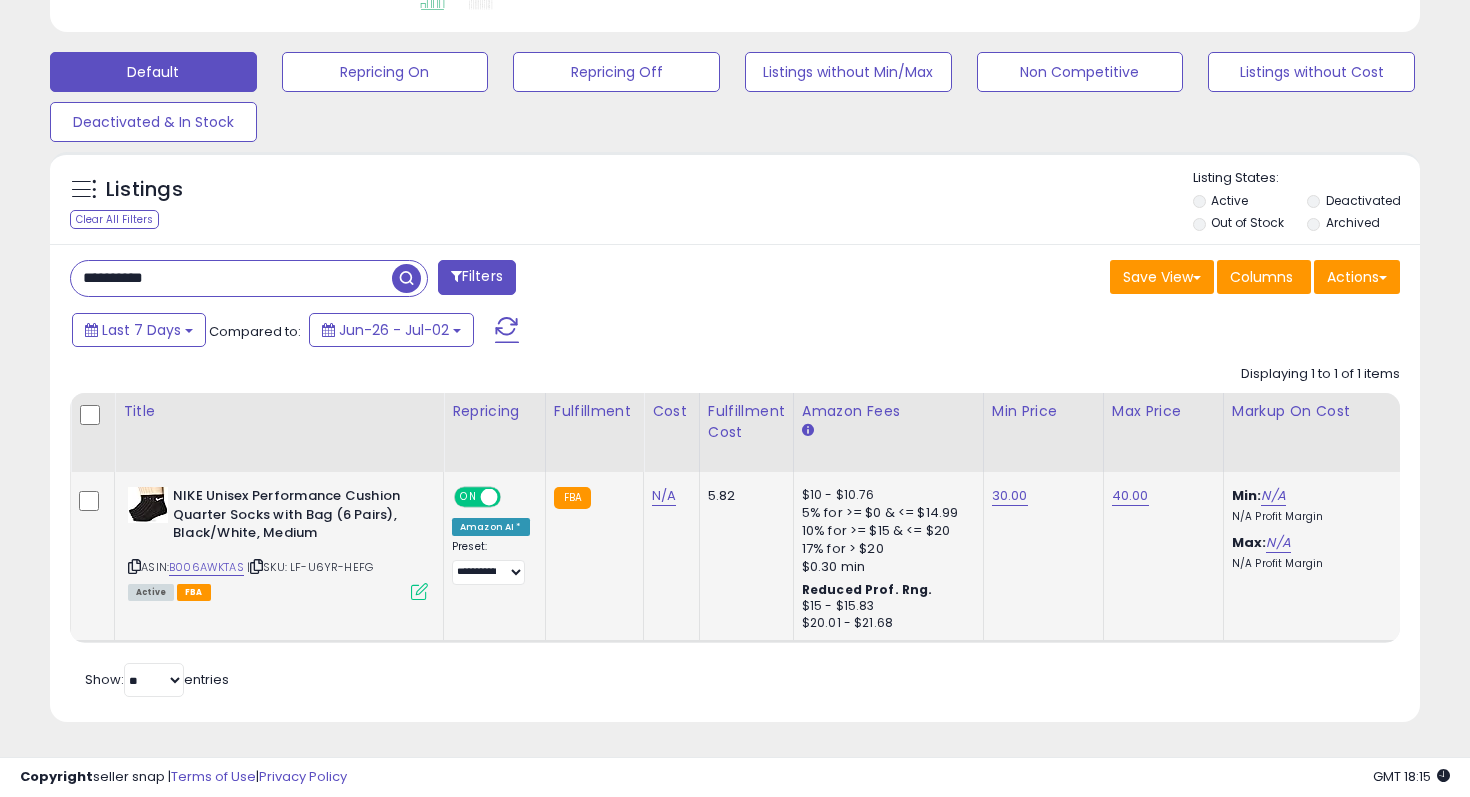 type on "**********" 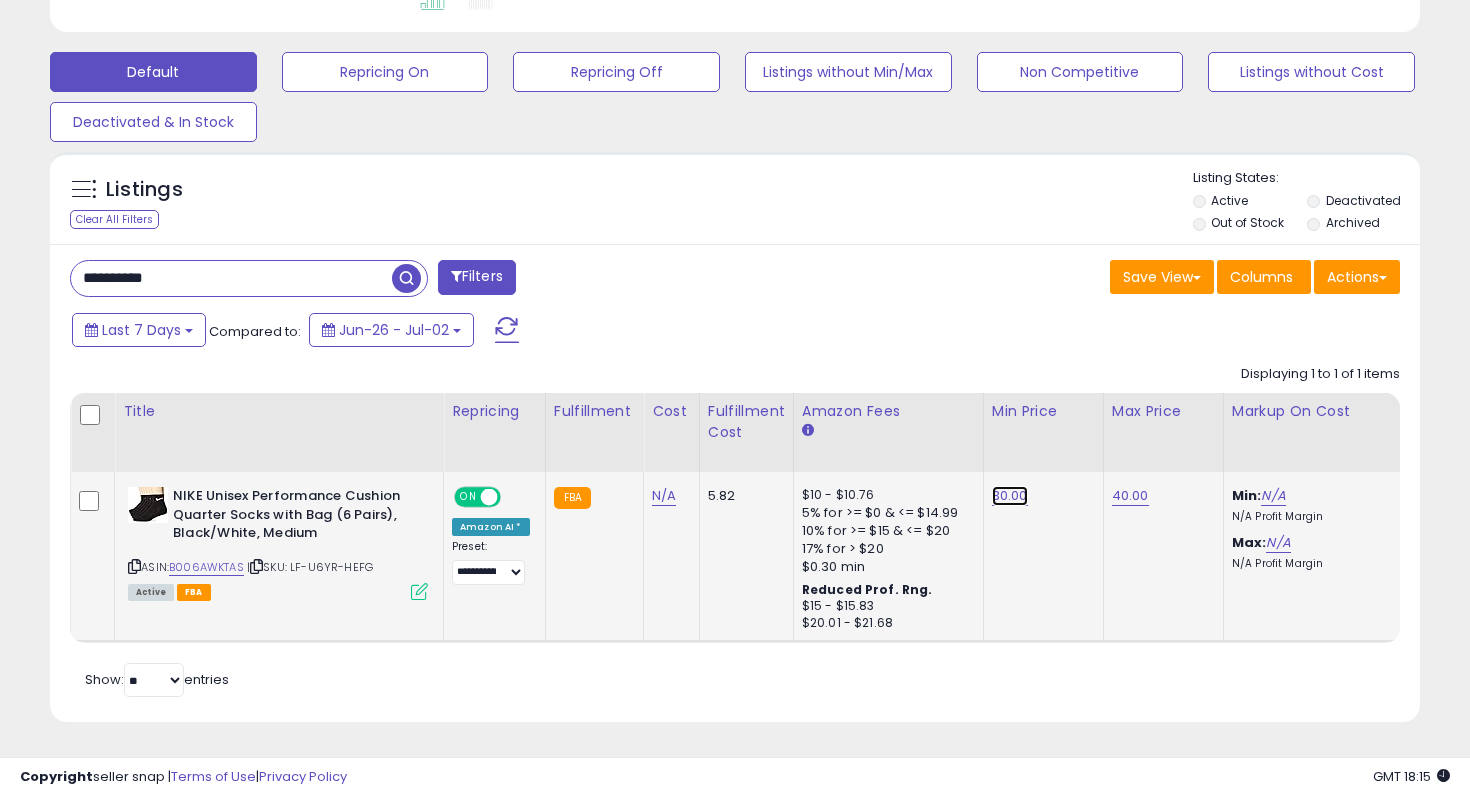 scroll, scrollTop: 999590, scrollLeft: 999206, axis: both 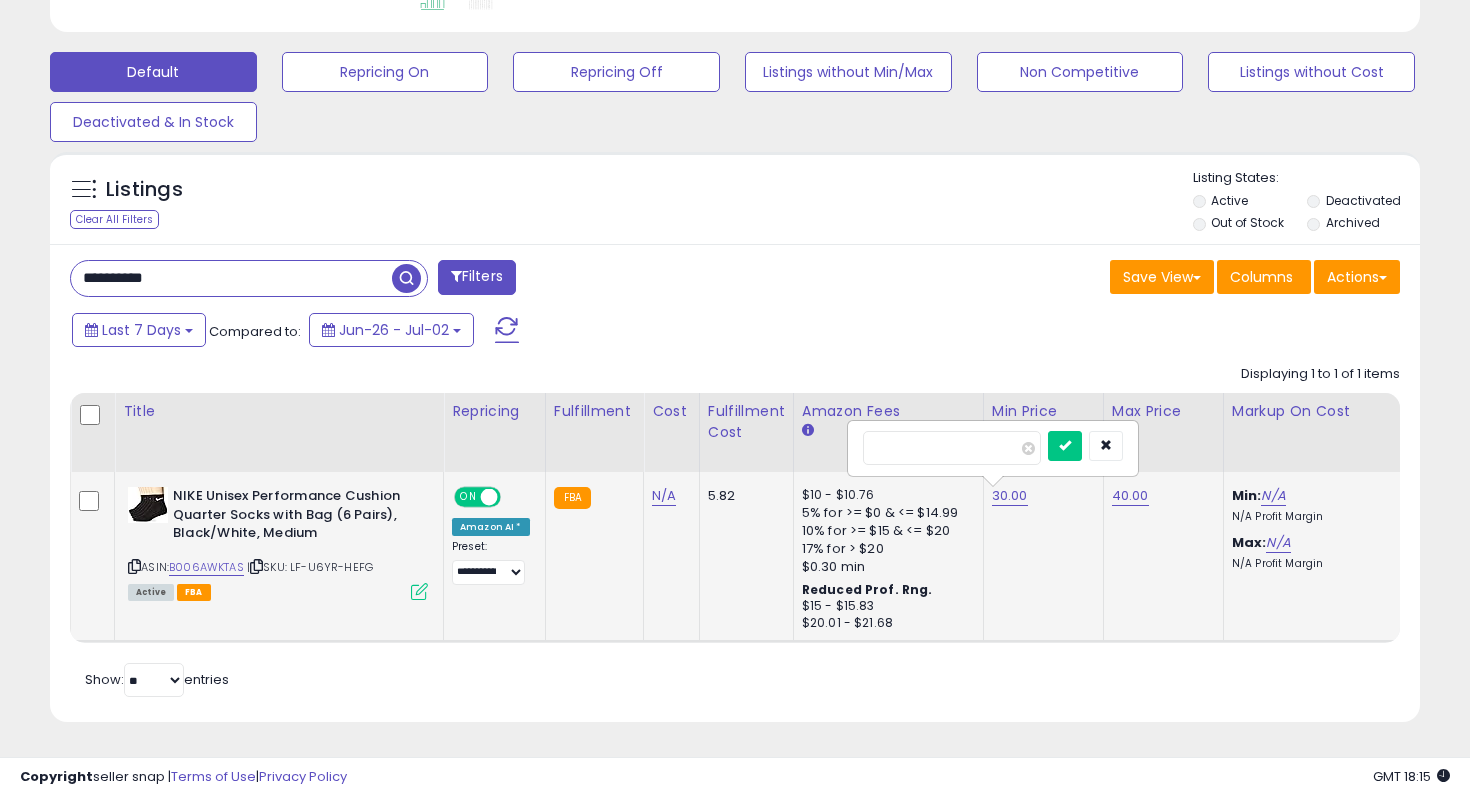 click on "*****" at bounding box center (952, 448) 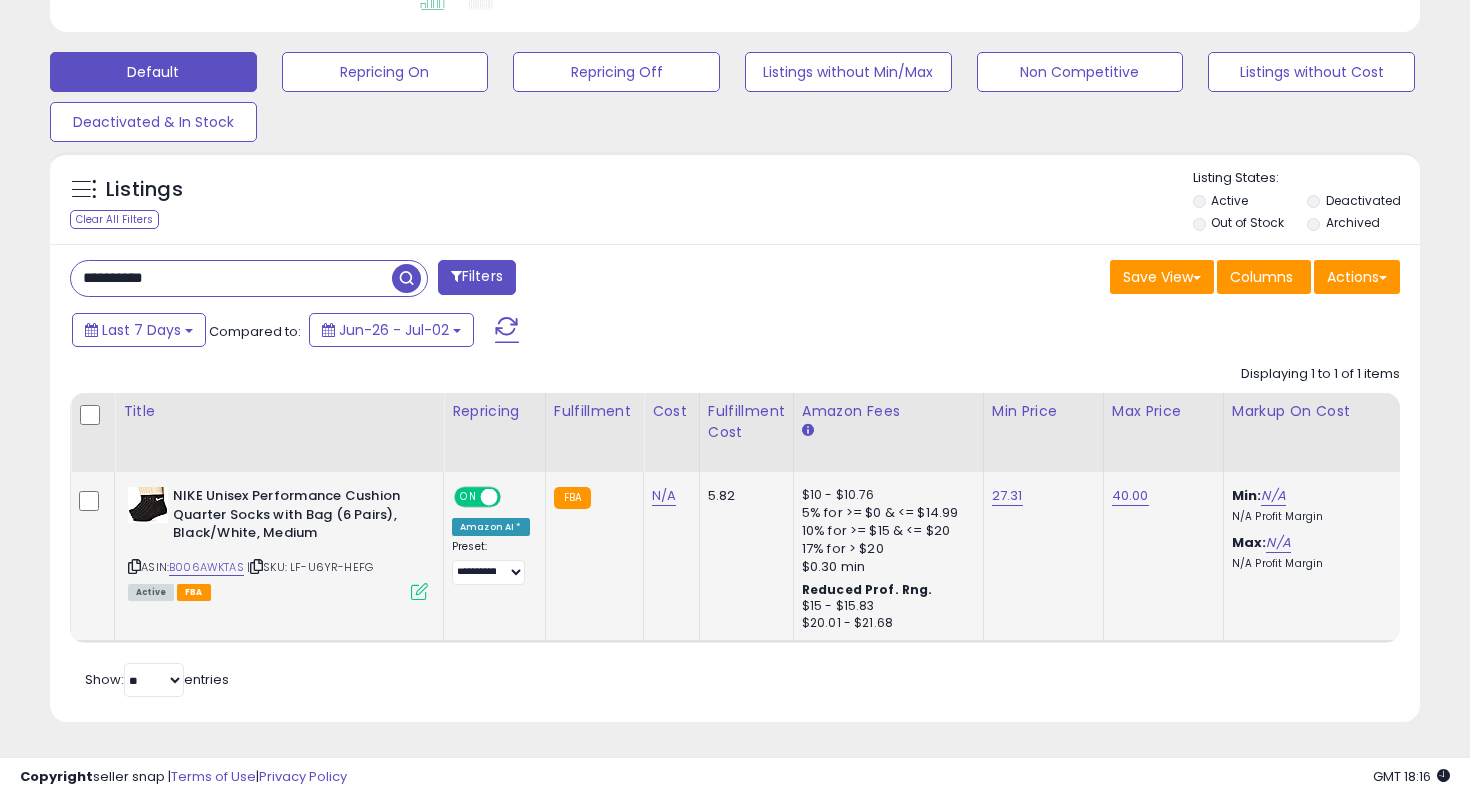 click on "**********" at bounding box center (231, 278) 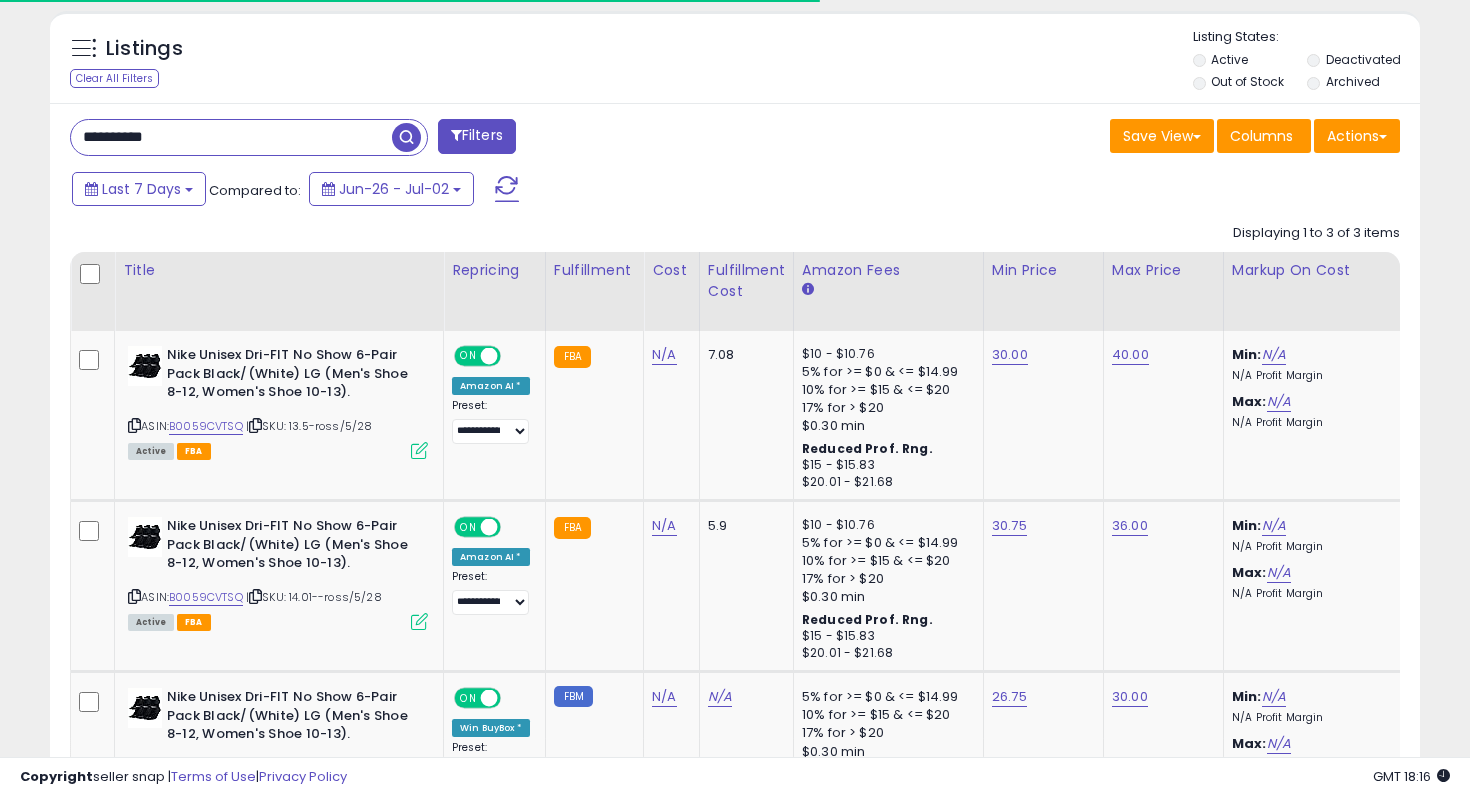 scroll, scrollTop: 720, scrollLeft: 0, axis: vertical 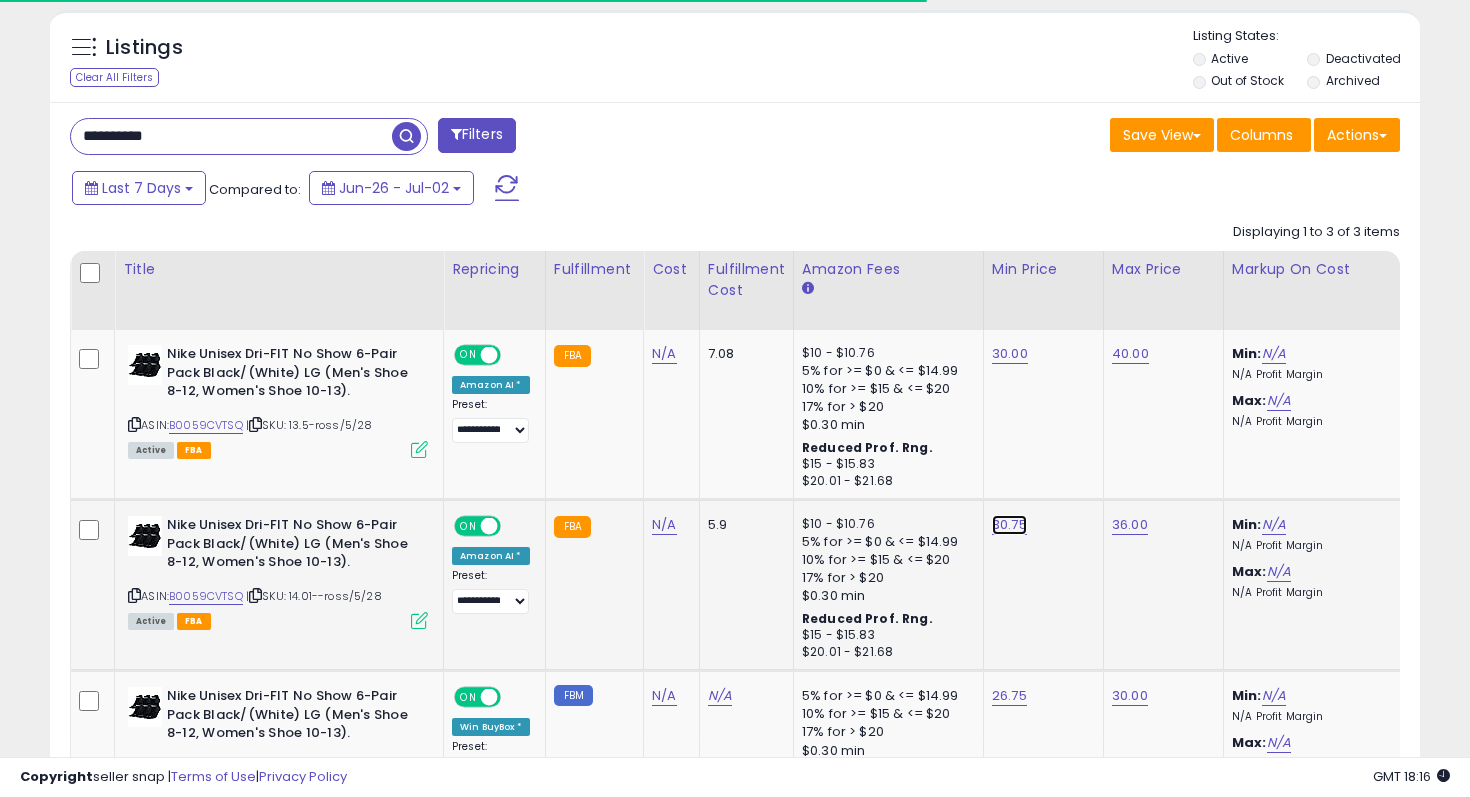 click on "30.75" at bounding box center (1010, 354) 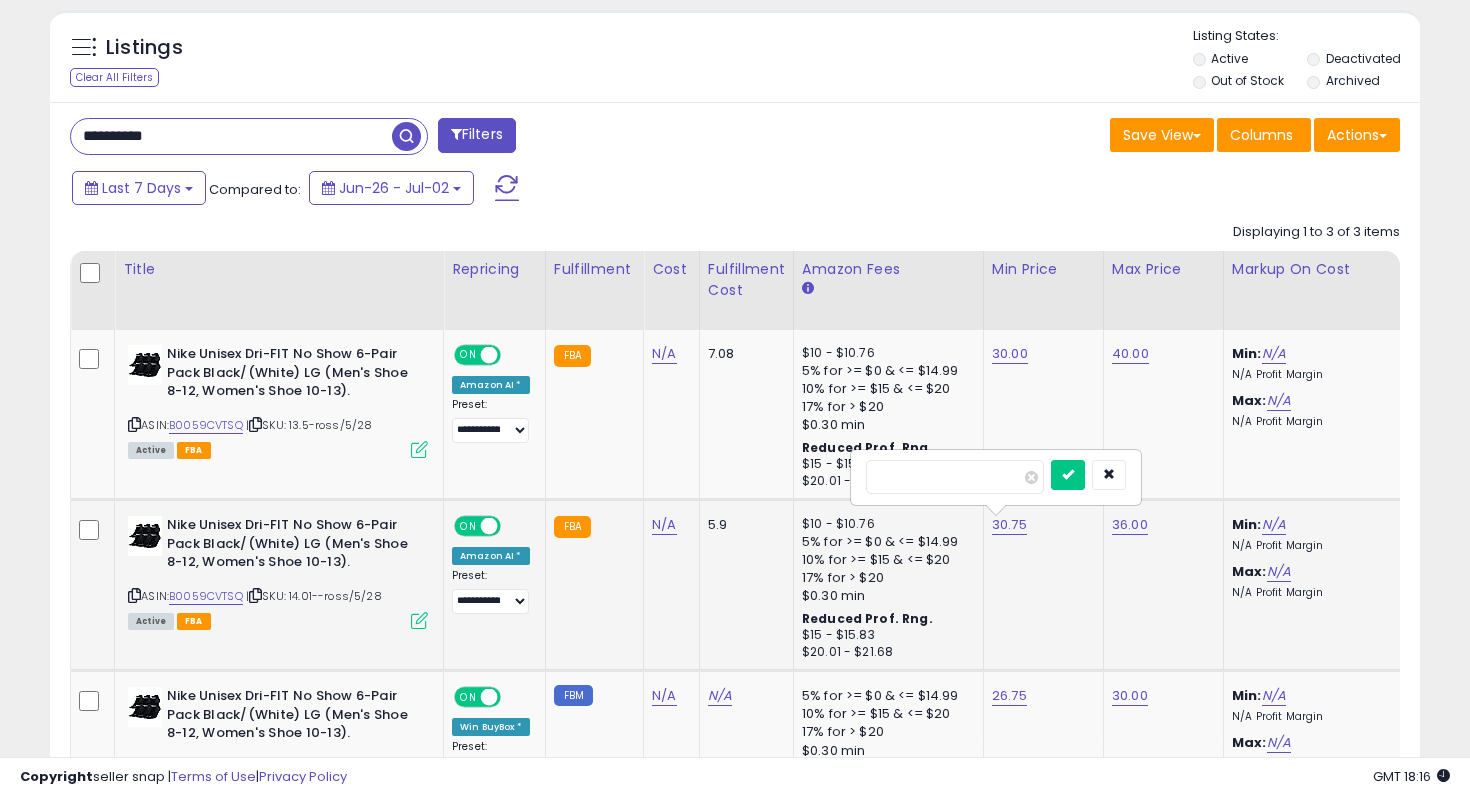 scroll, scrollTop: 999590, scrollLeft: 999206, axis: both 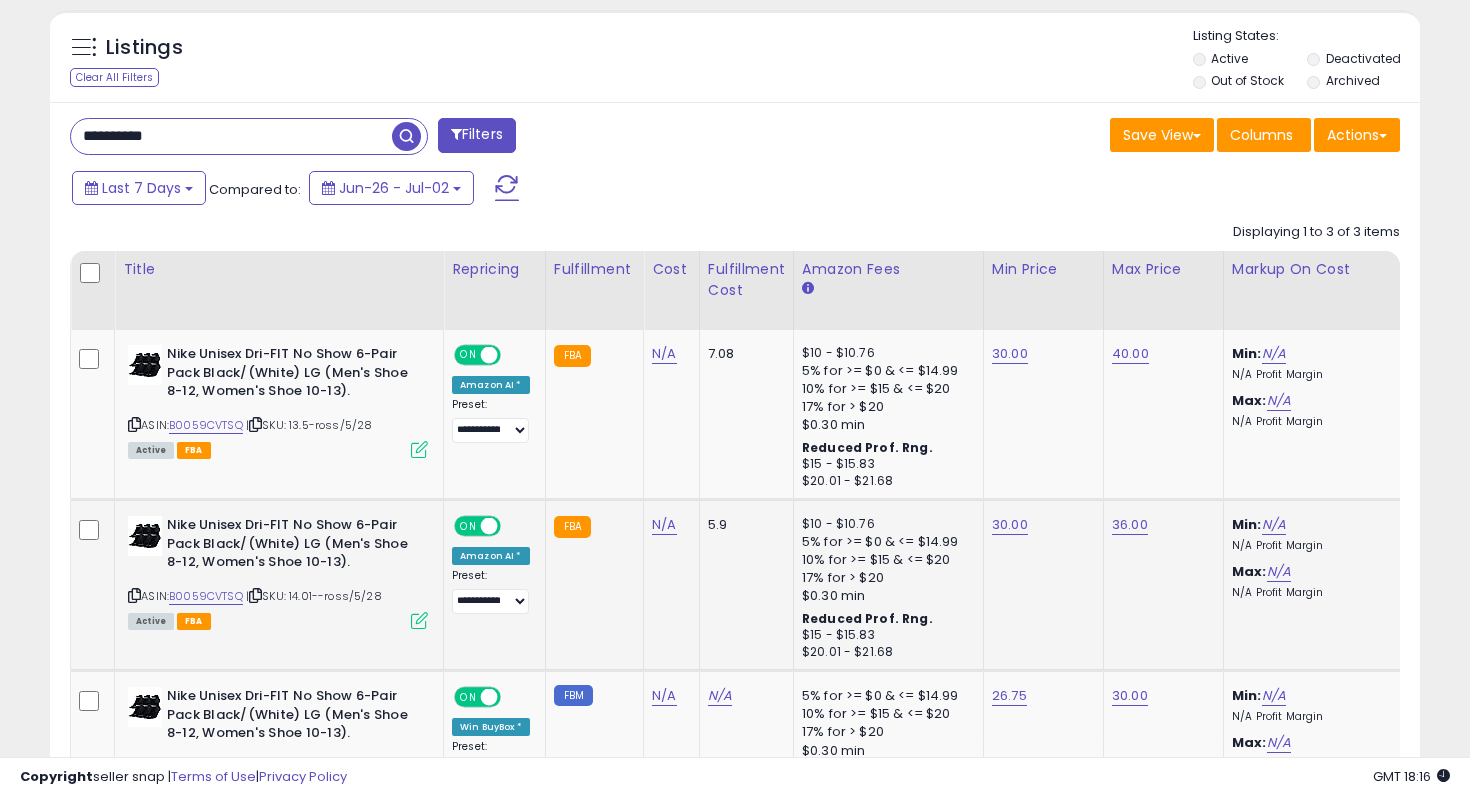 click on "**********" at bounding box center (395, 138) 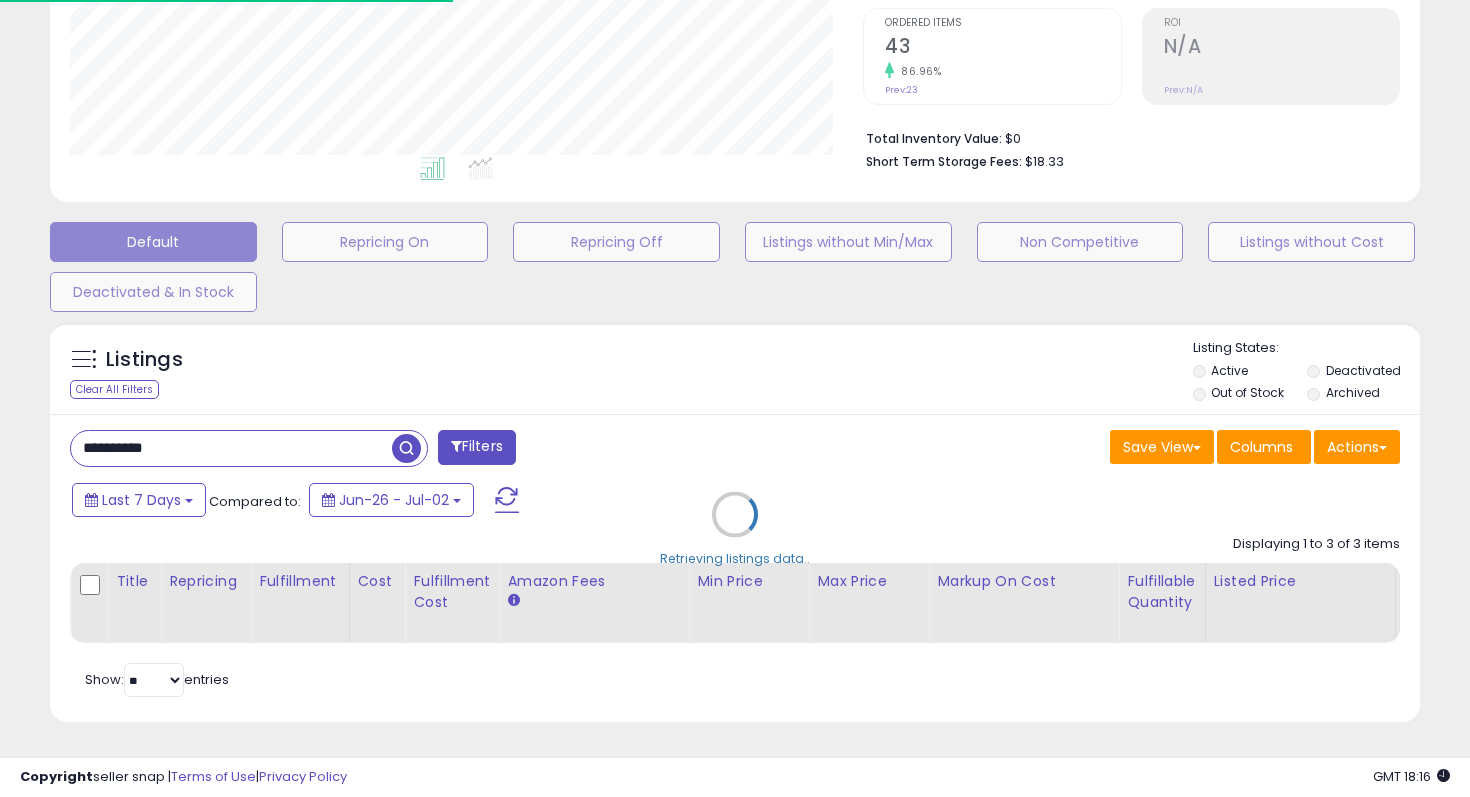 scroll, scrollTop: 720, scrollLeft: 0, axis: vertical 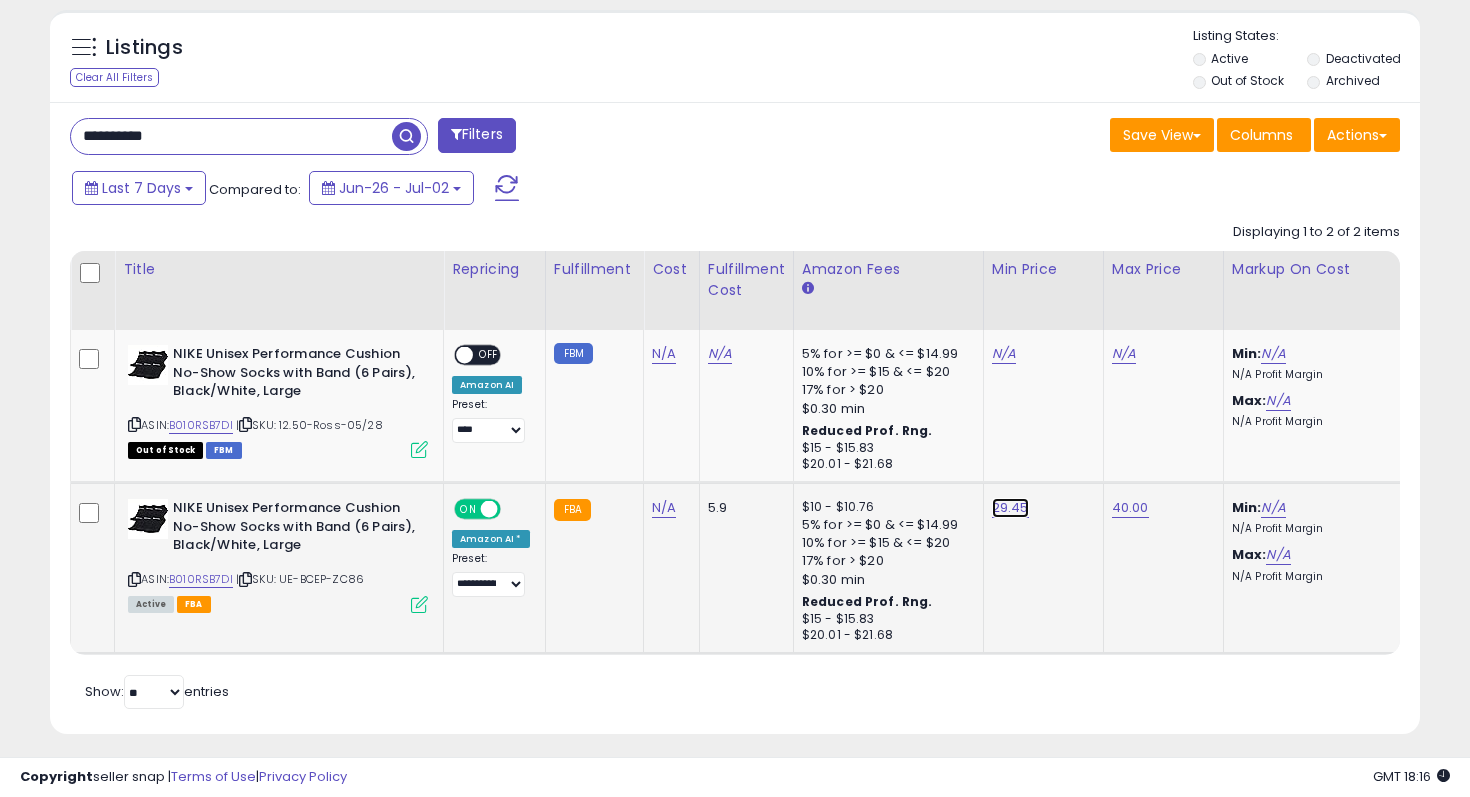 click on "29.45" at bounding box center (1004, 354) 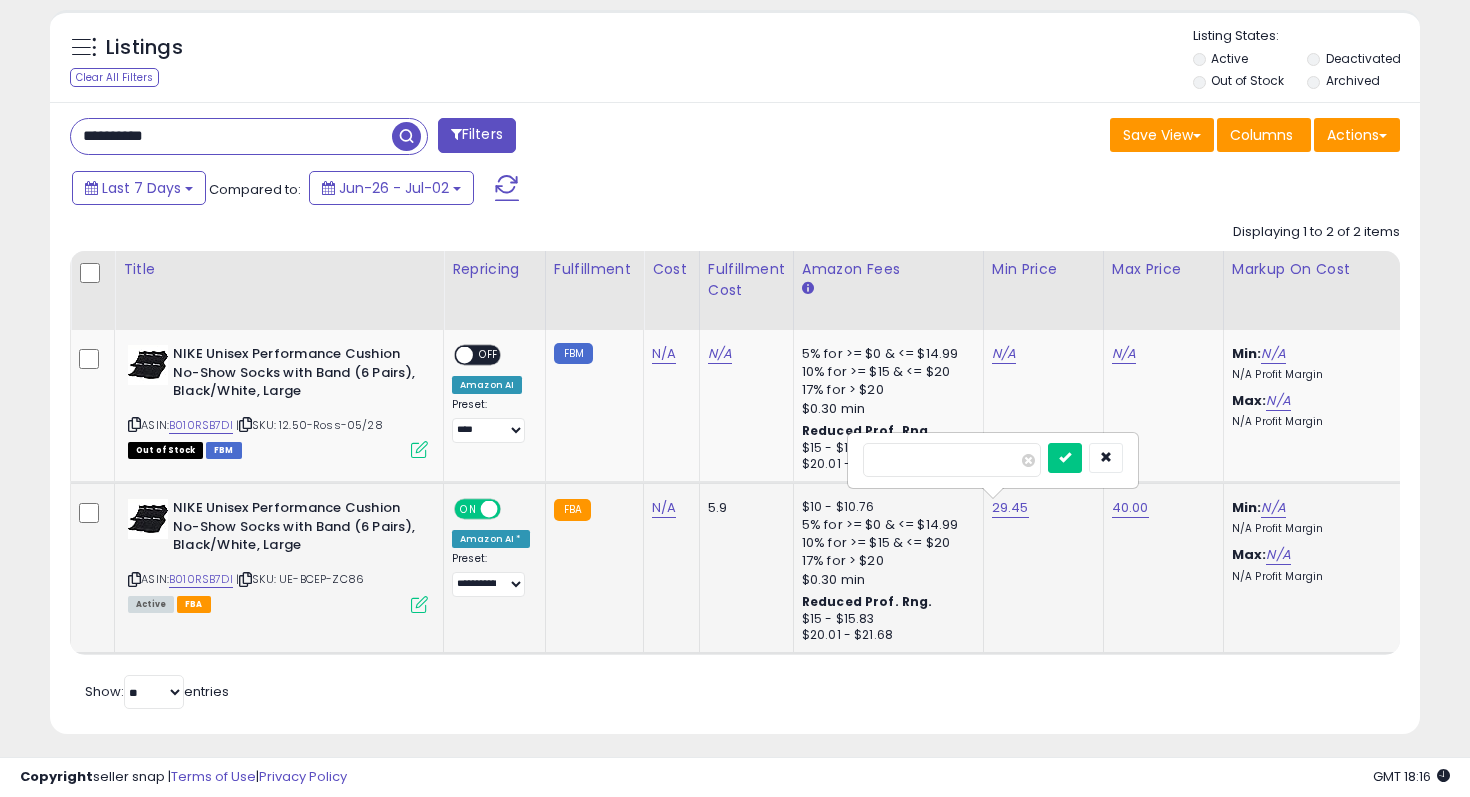type on "**" 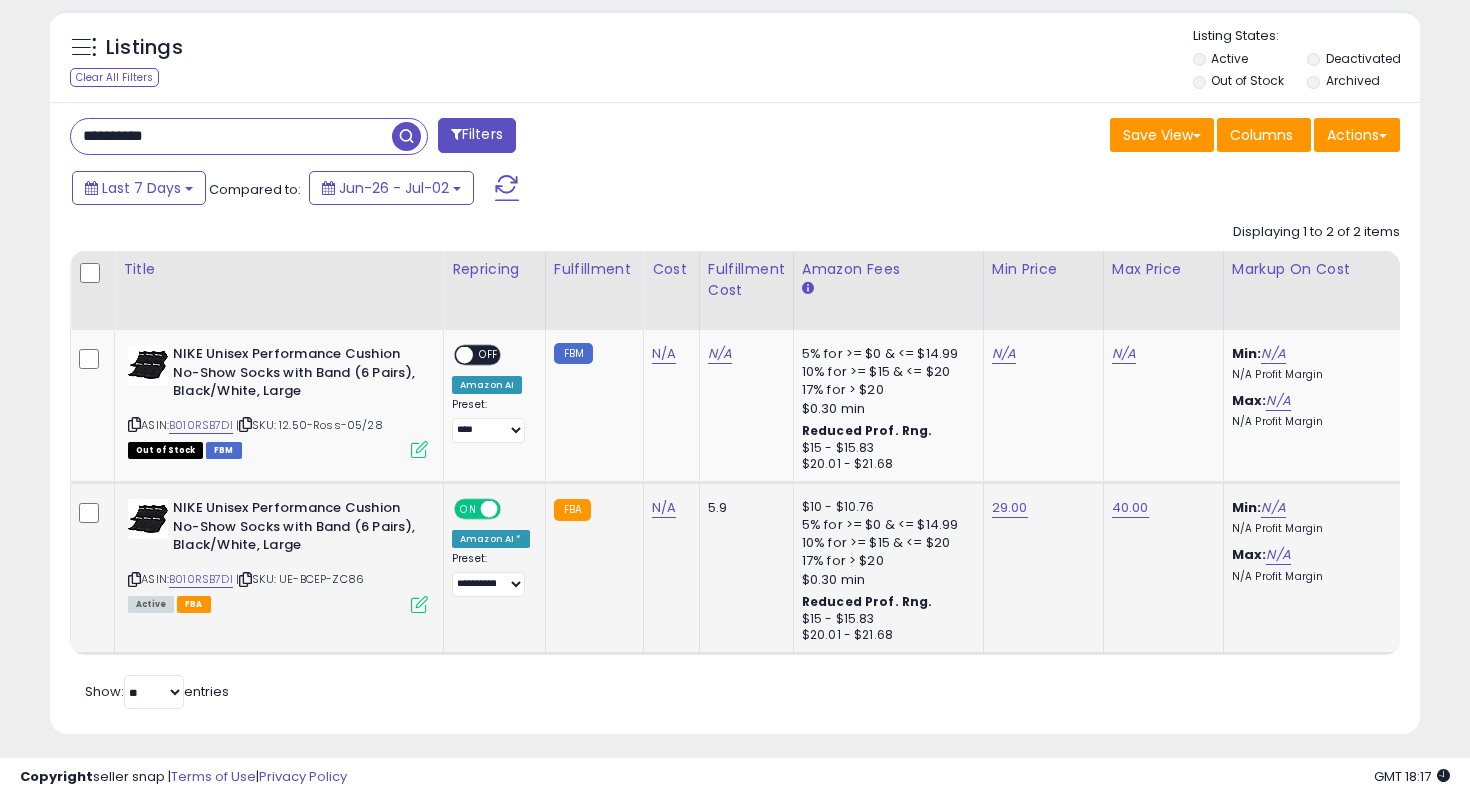 click on "**********" at bounding box center [231, 136] 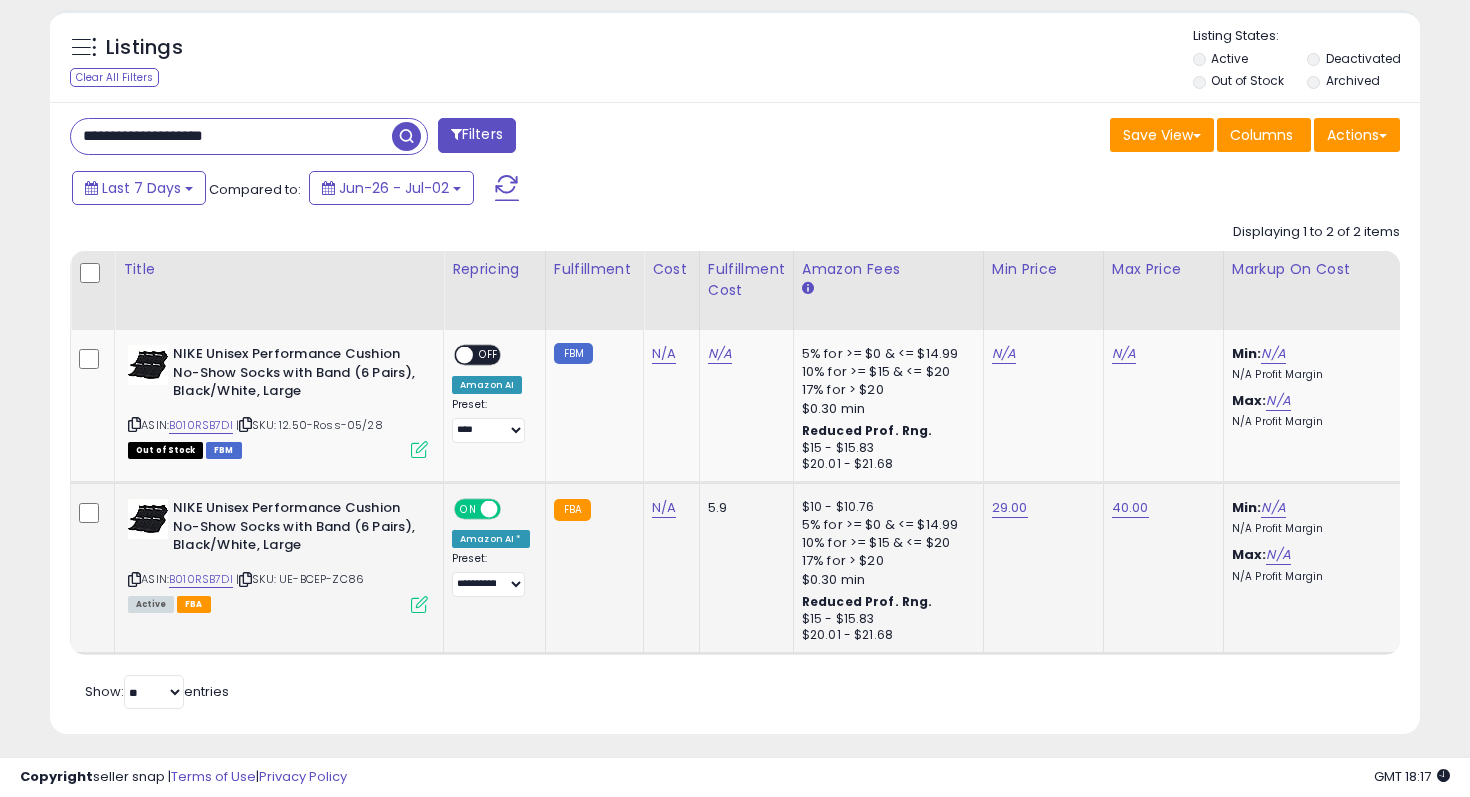 click on "**********" at bounding box center (231, 136) 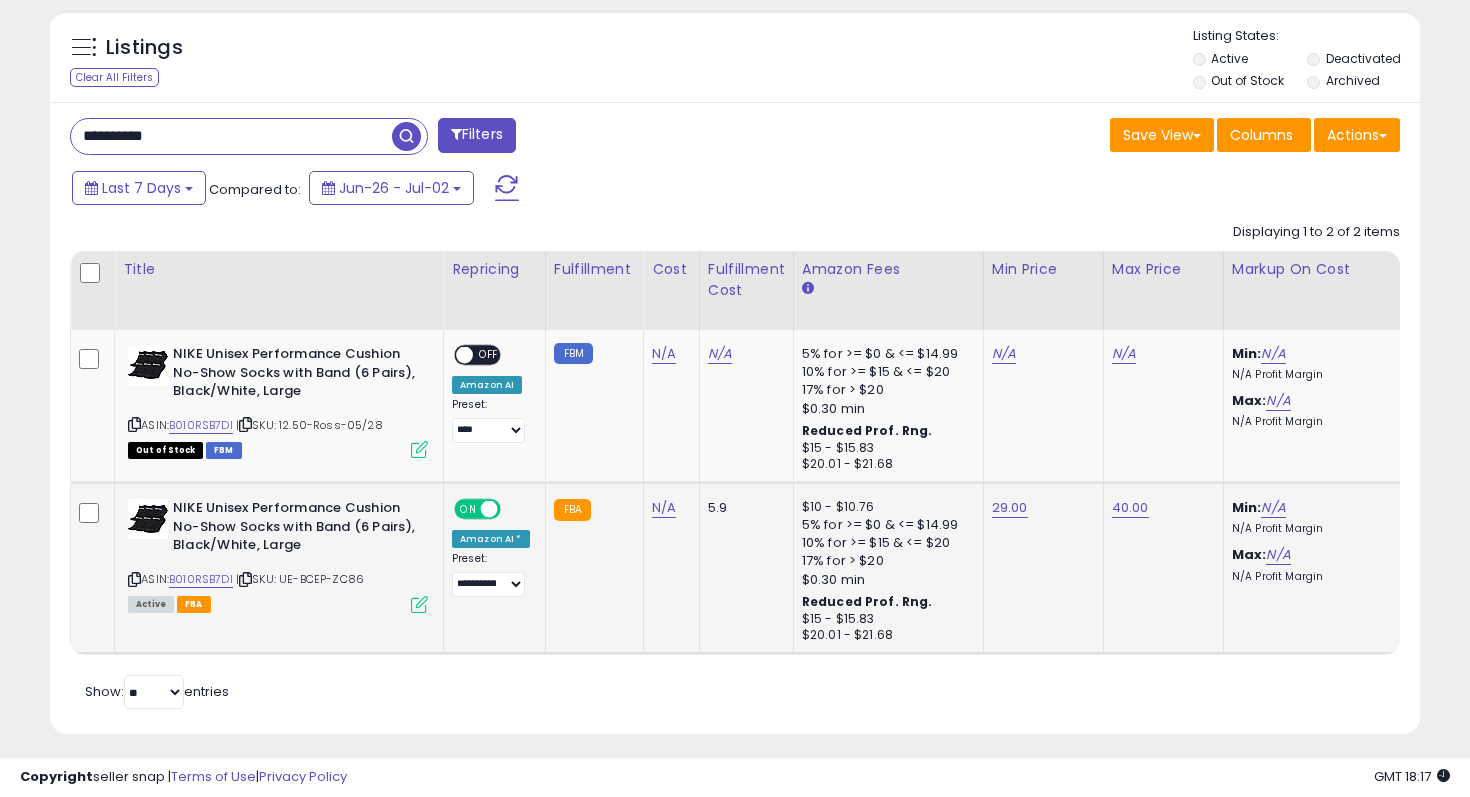 type on "**********" 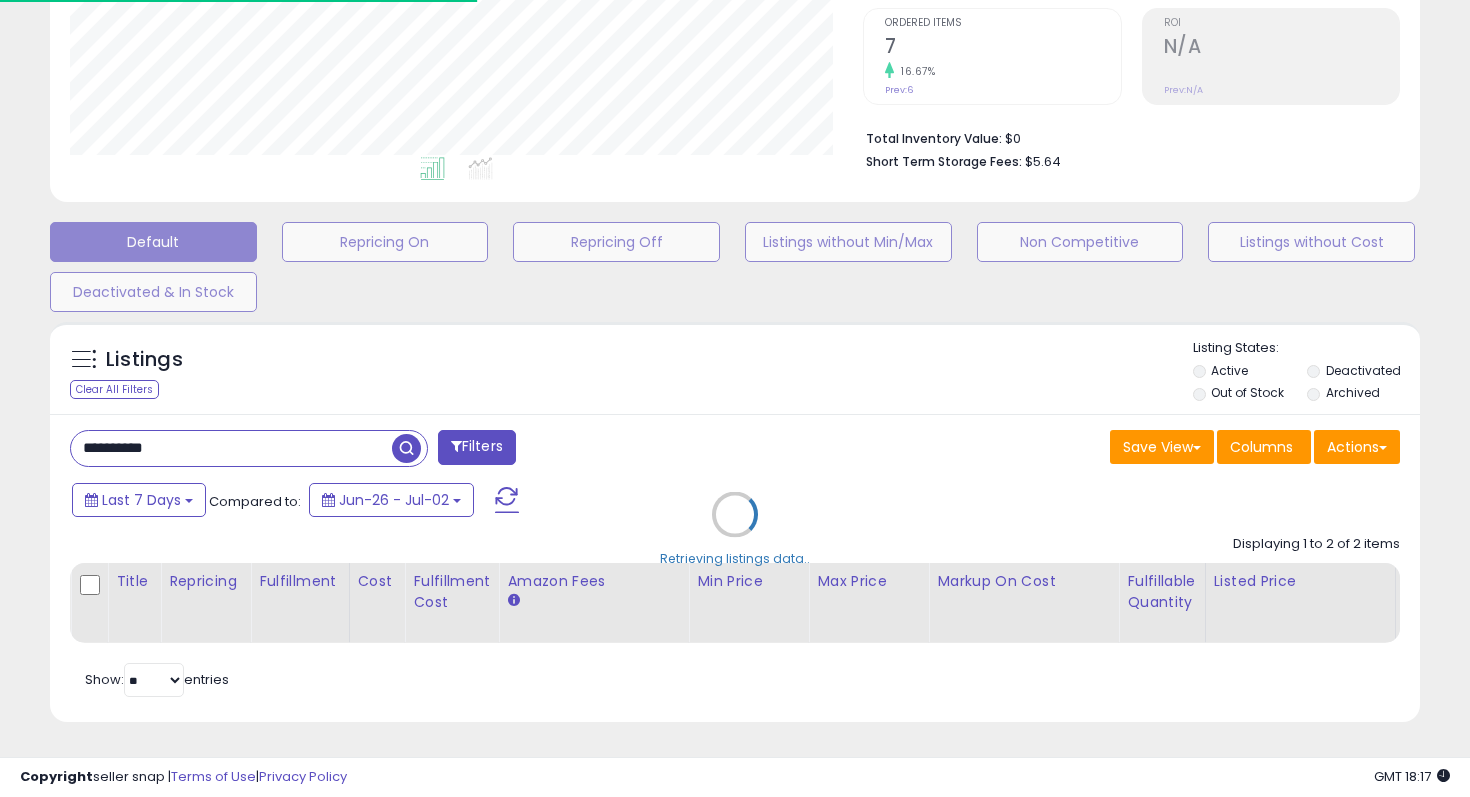 scroll, scrollTop: 578, scrollLeft: 0, axis: vertical 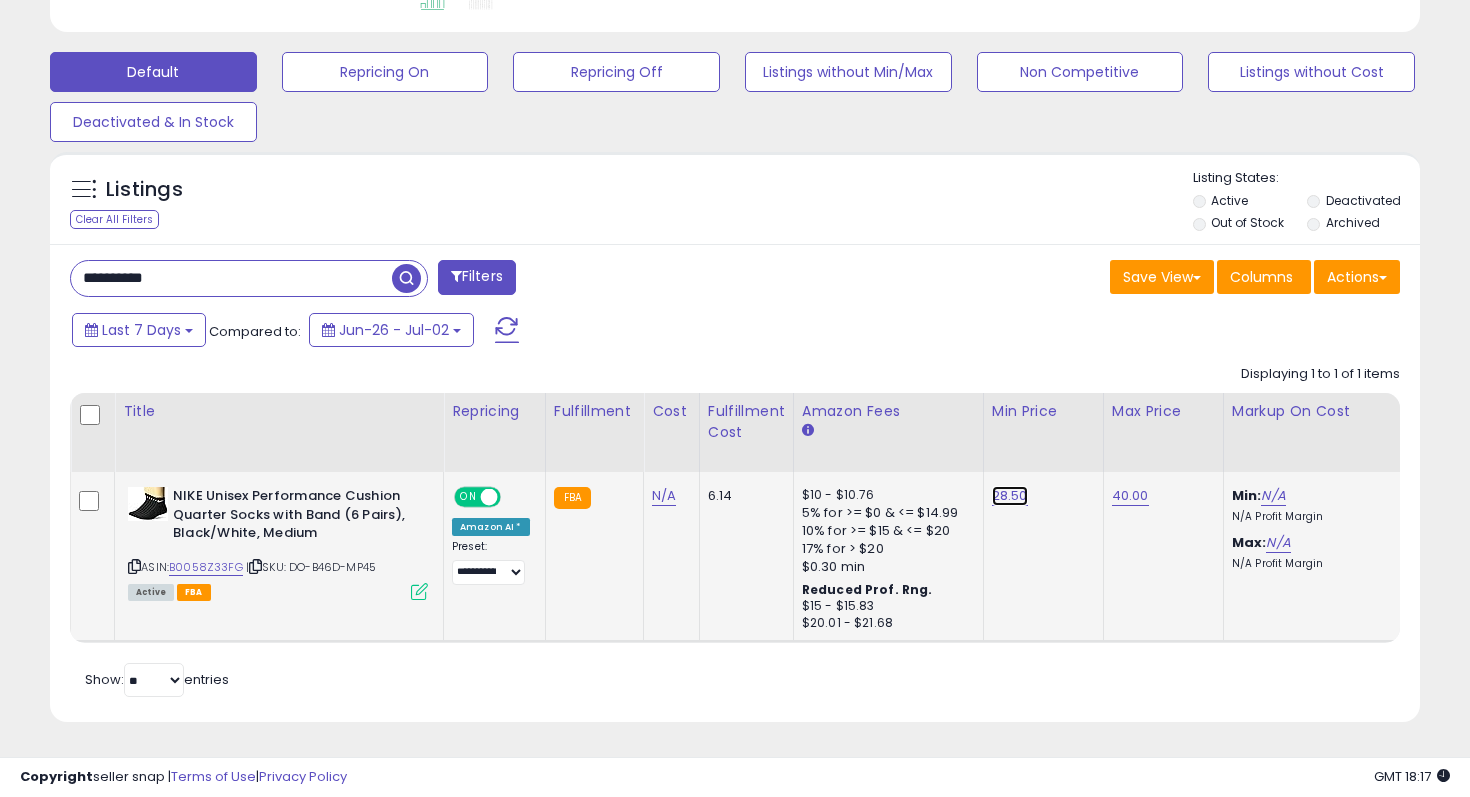 click on "28.50" at bounding box center [1010, 496] 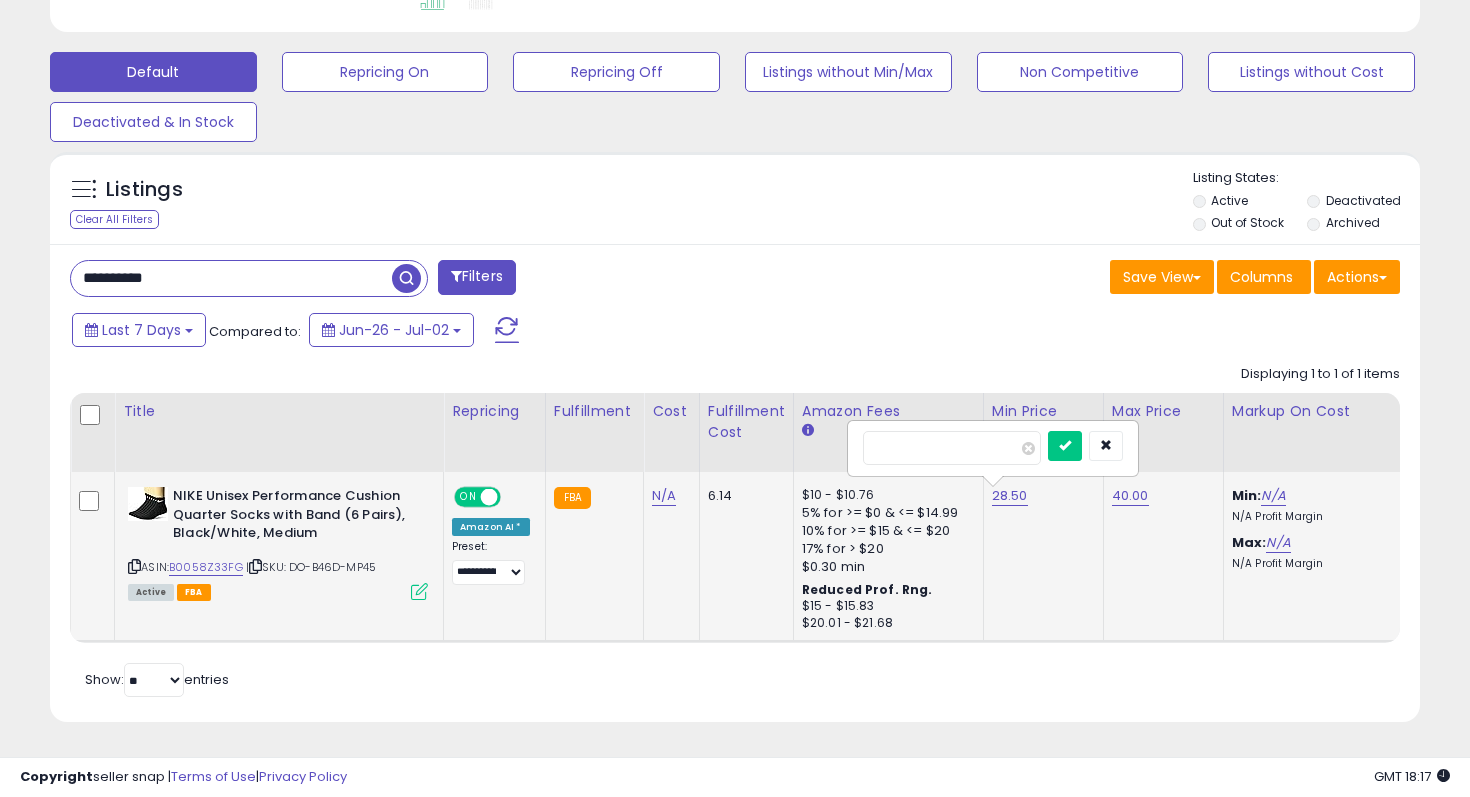 type on "*****" 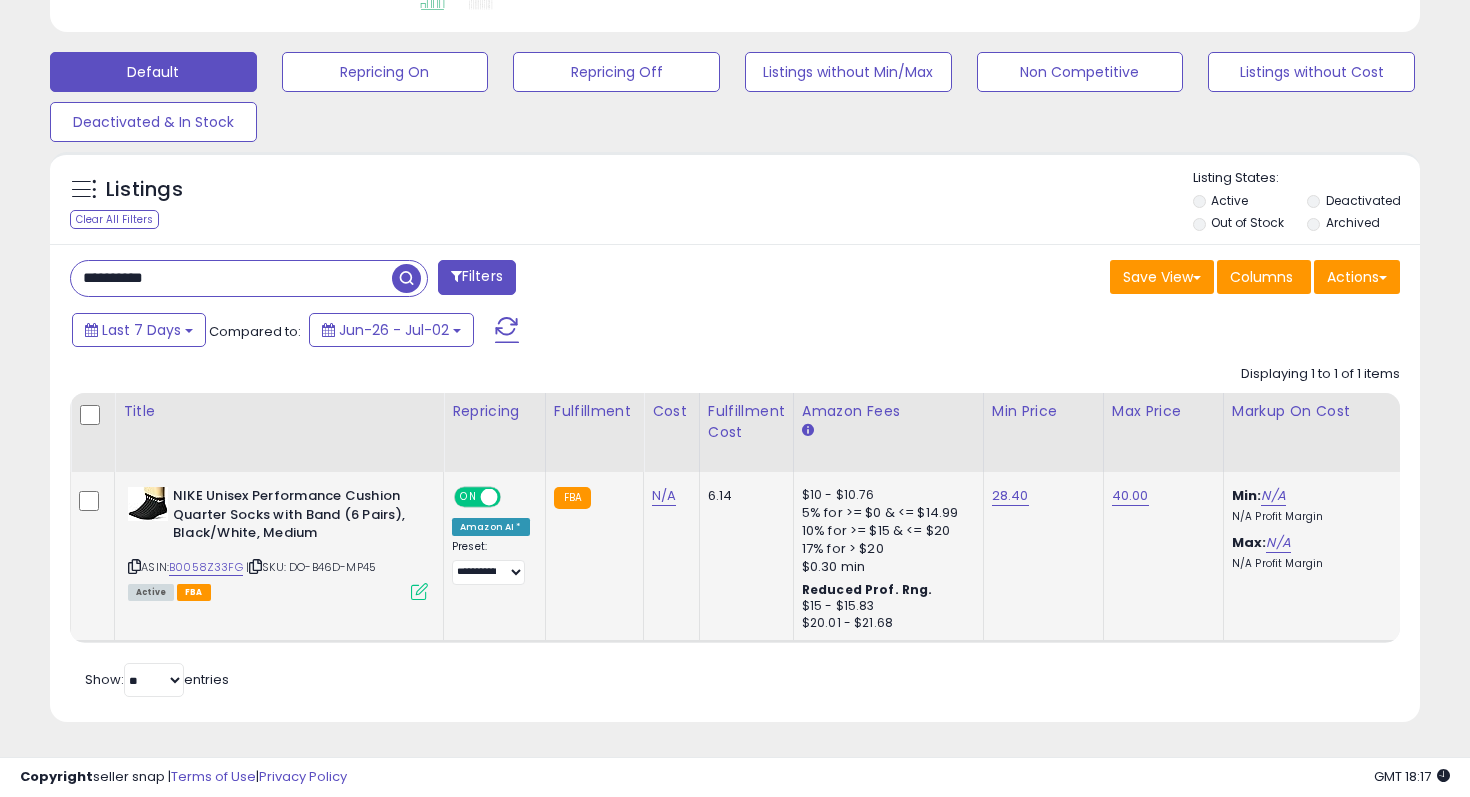 click on "**********" at bounding box center (231, 278) 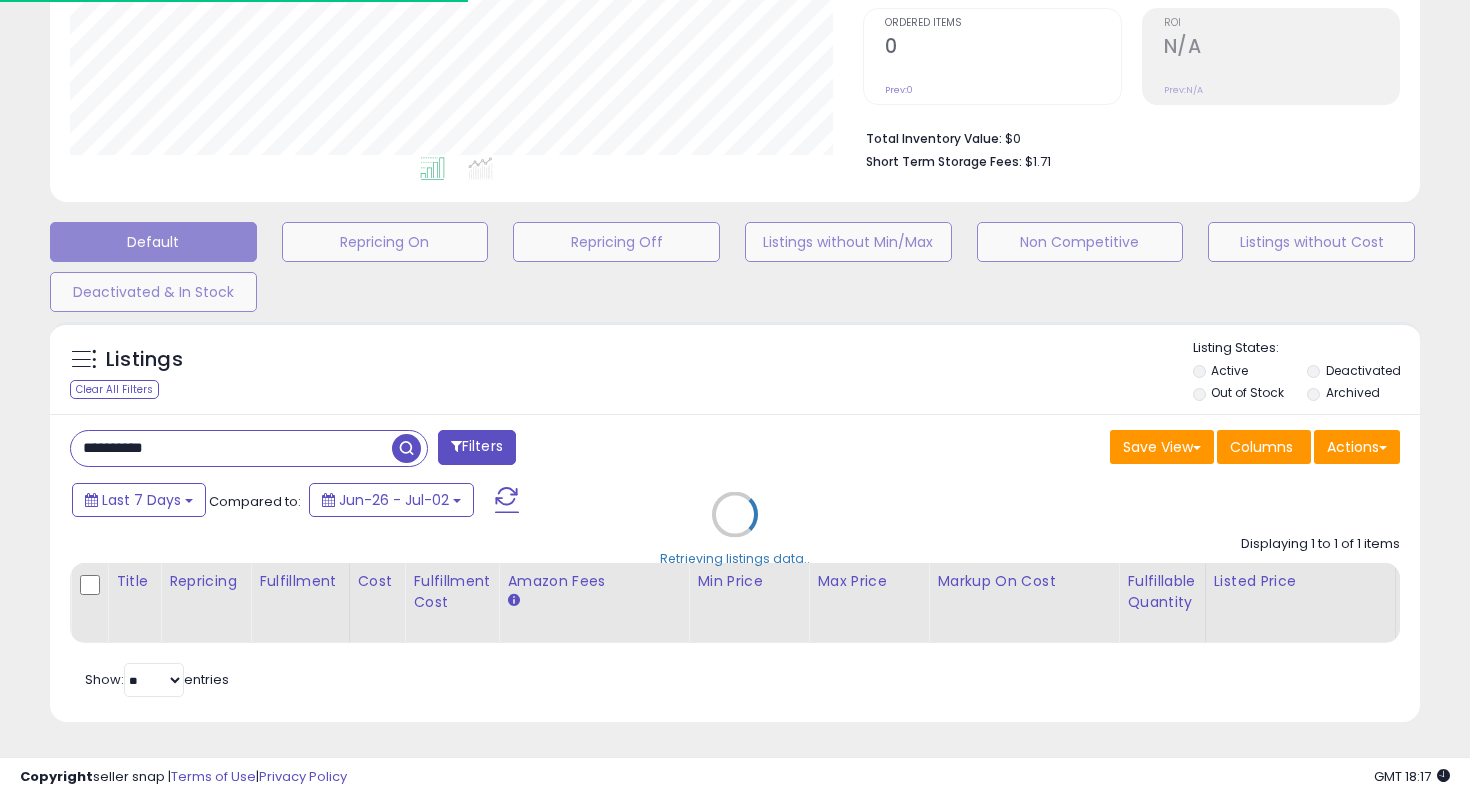 scroll, scrollTop: 578, scrollLeft: 0, axis: vertical 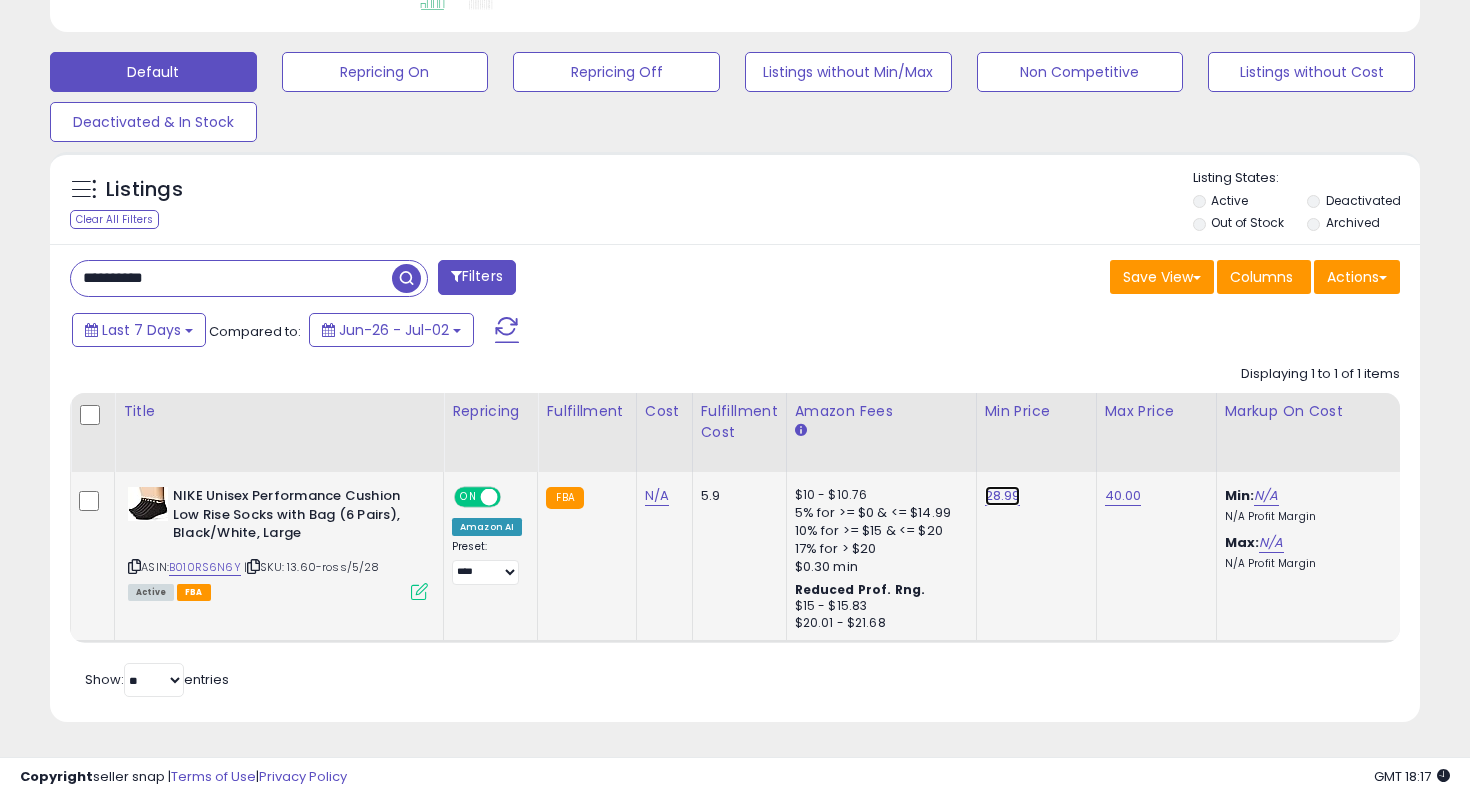 click on "28.99" at bounding box center [1003, 496] 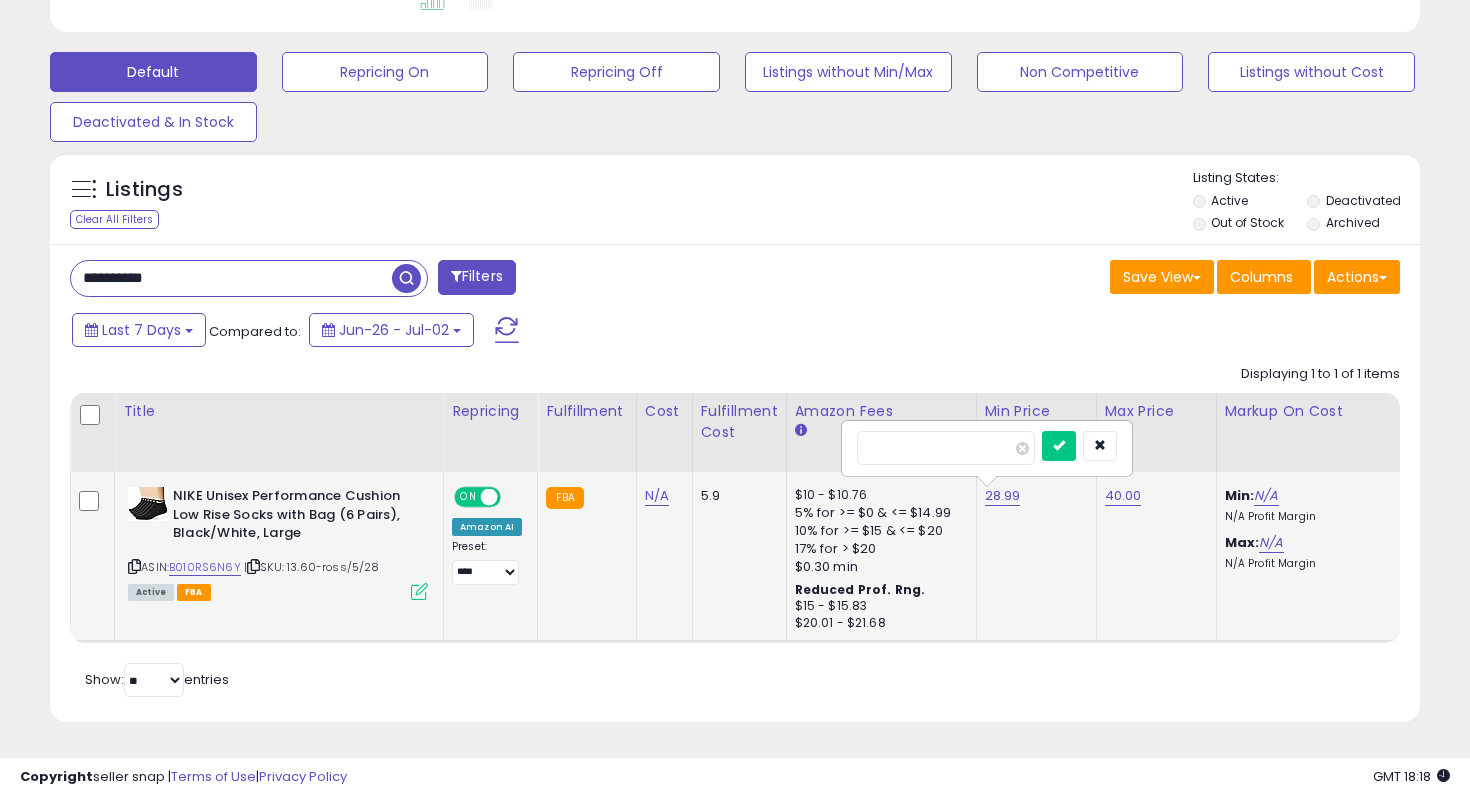 type on "*****" 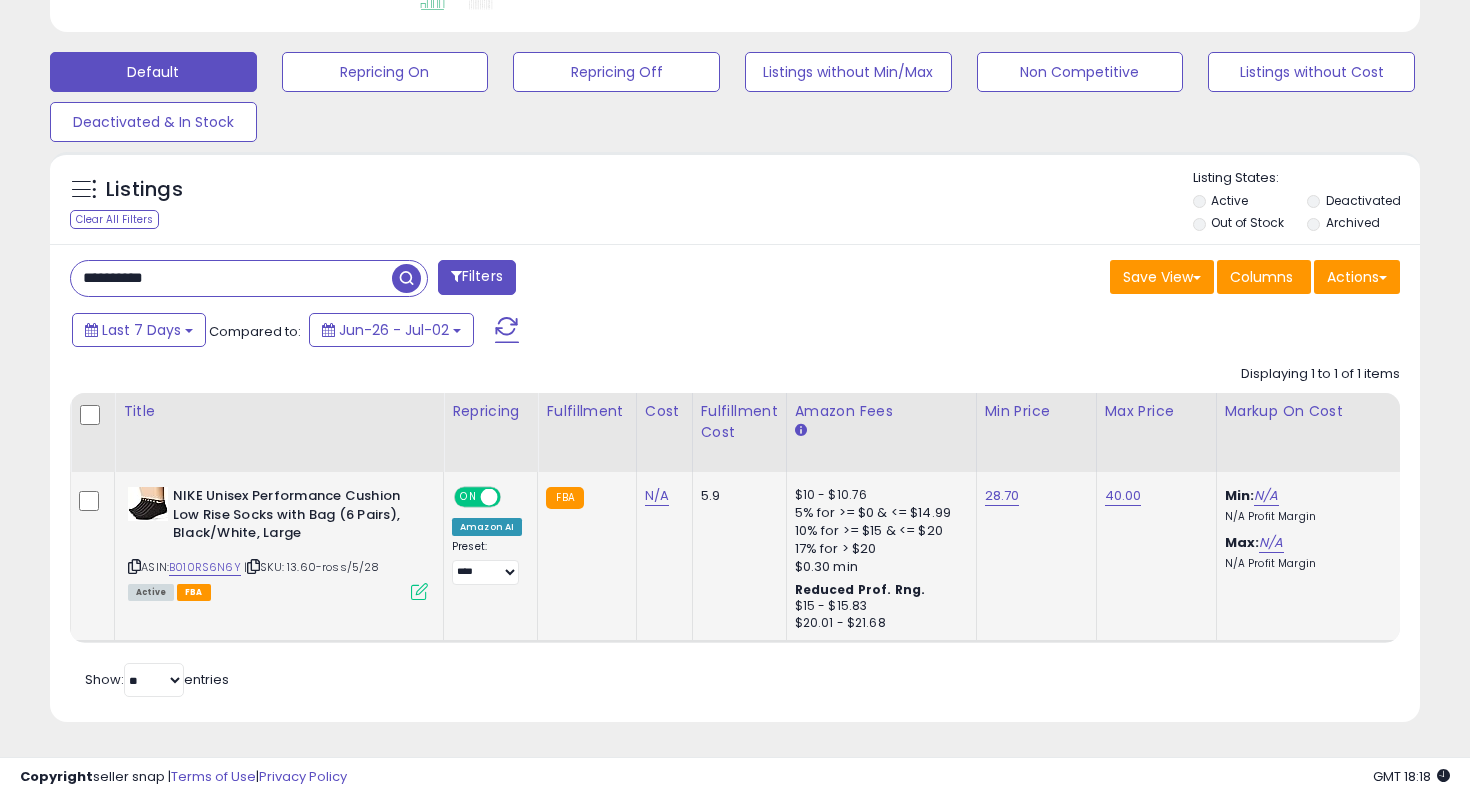 click on "**********" at bounding box center [231, 278] 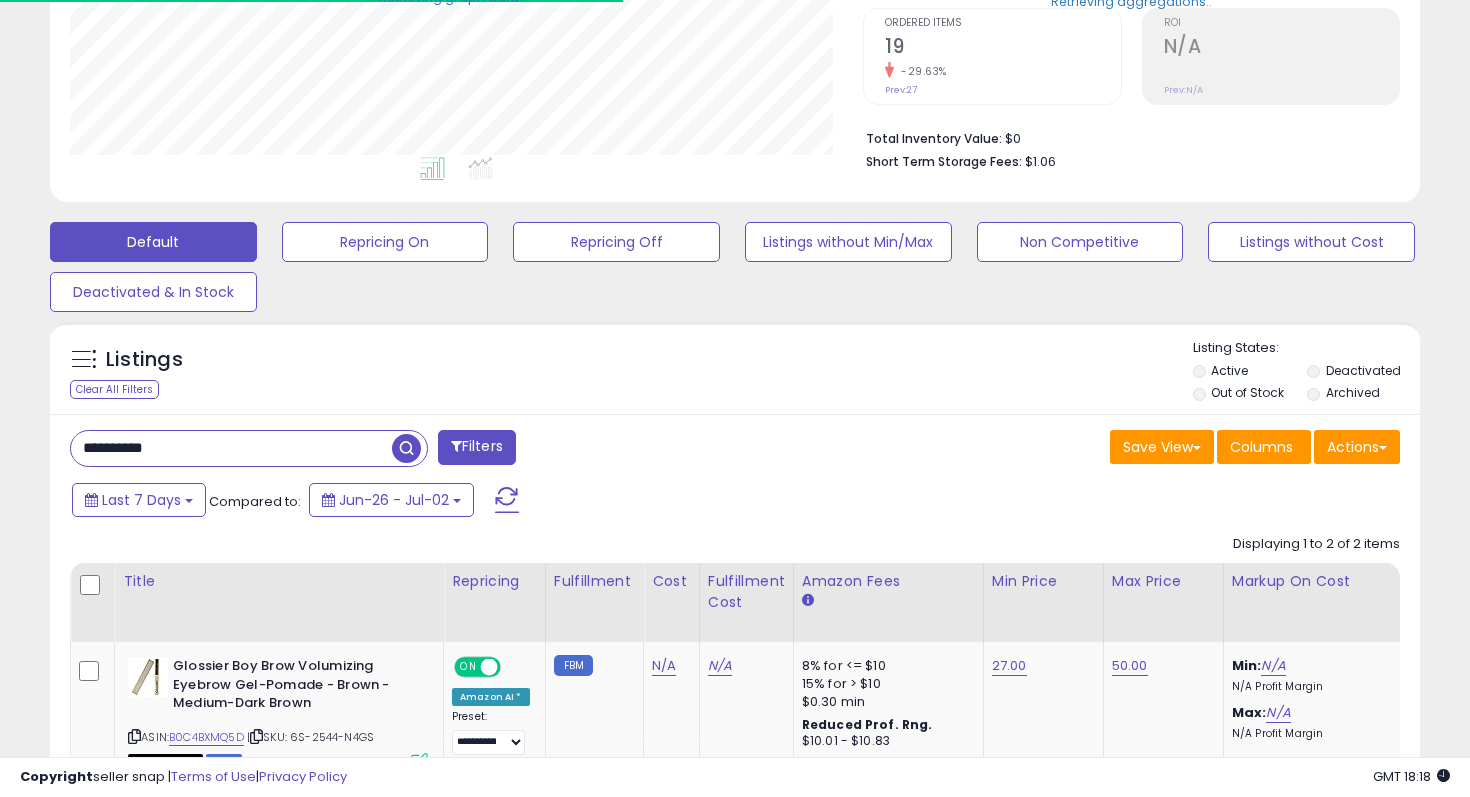 scroll, scrollTop: 578, scrollLeft: 0, axis: vertical 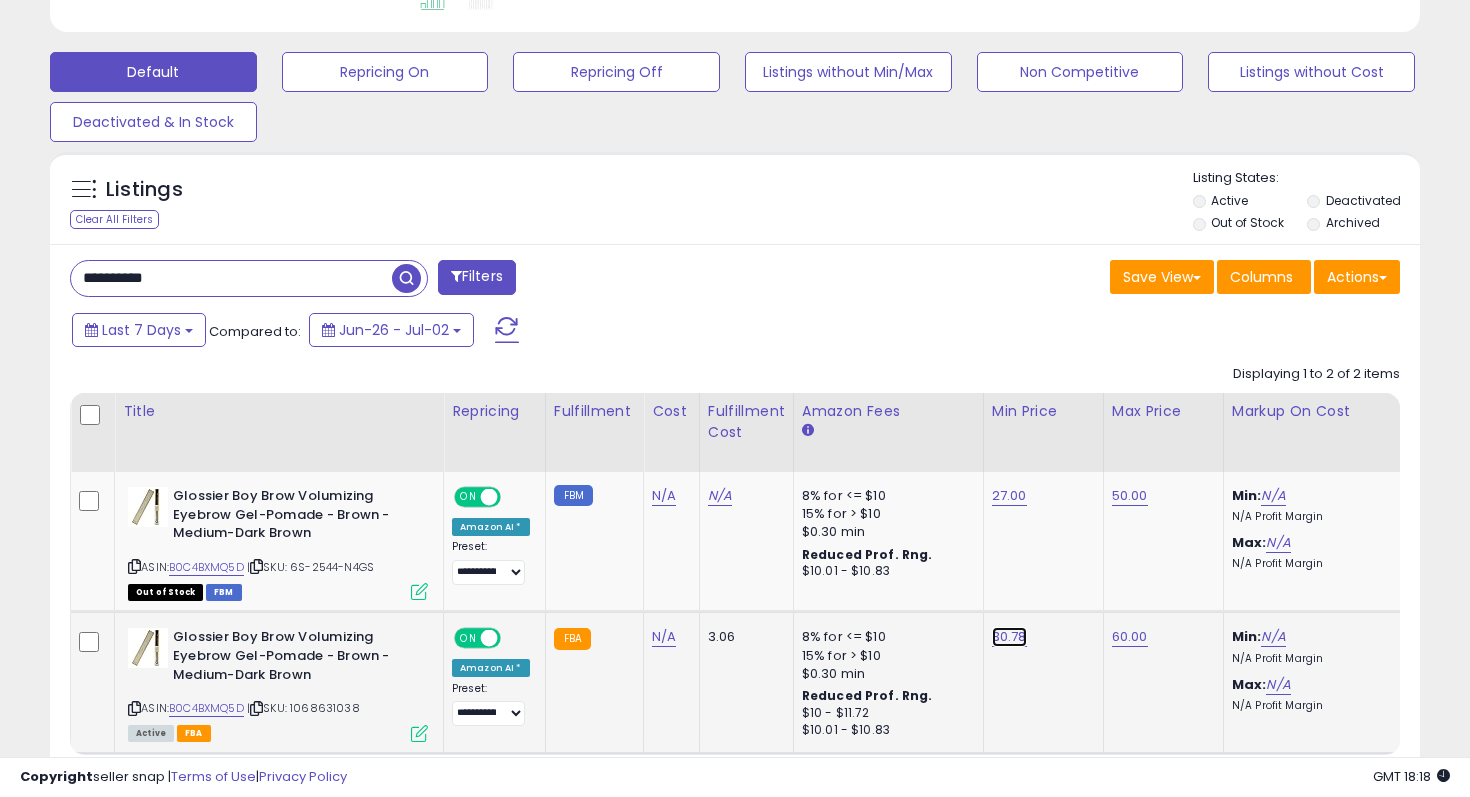 click on "30.78" at bounding box center [1009, 496] 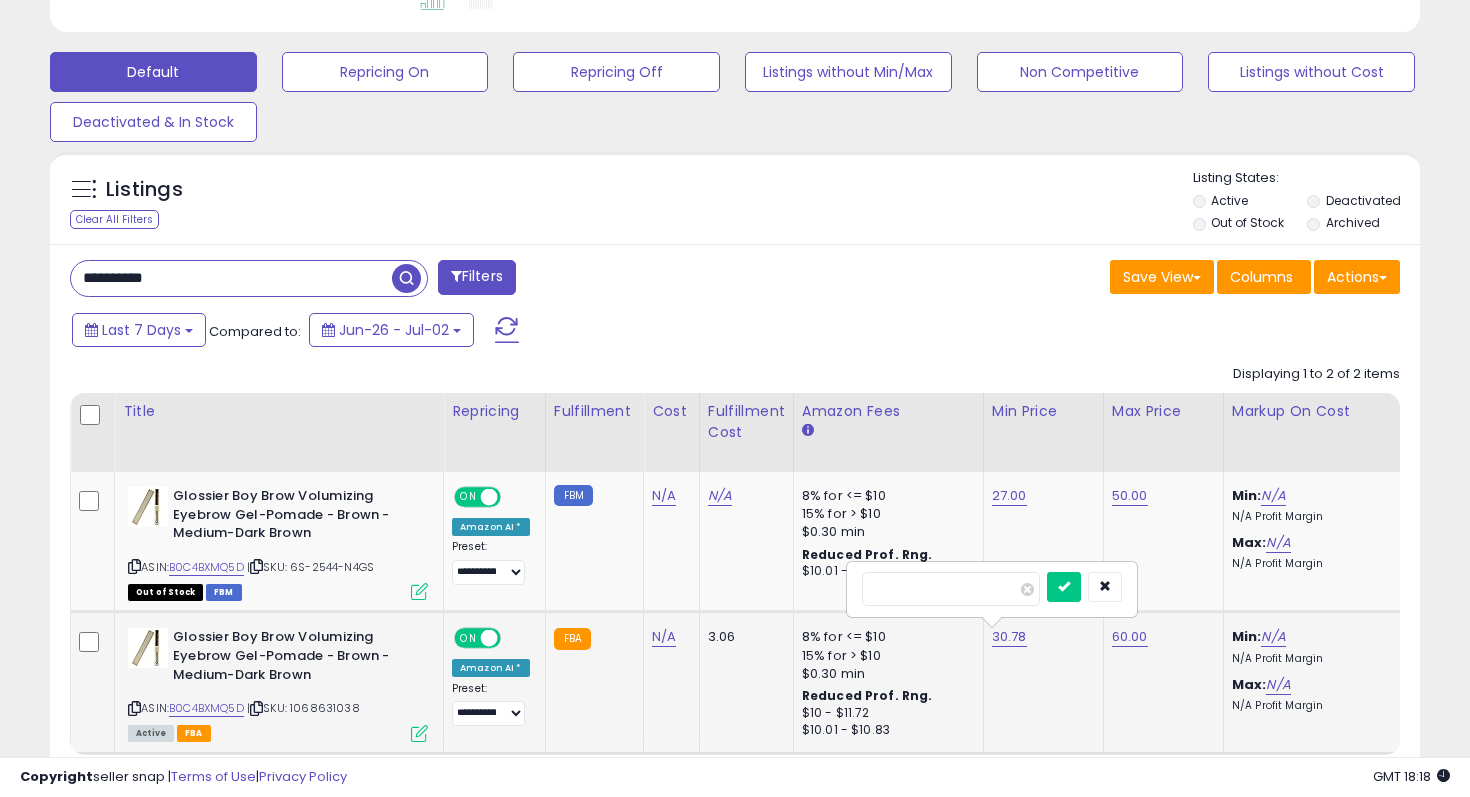 type on "**" 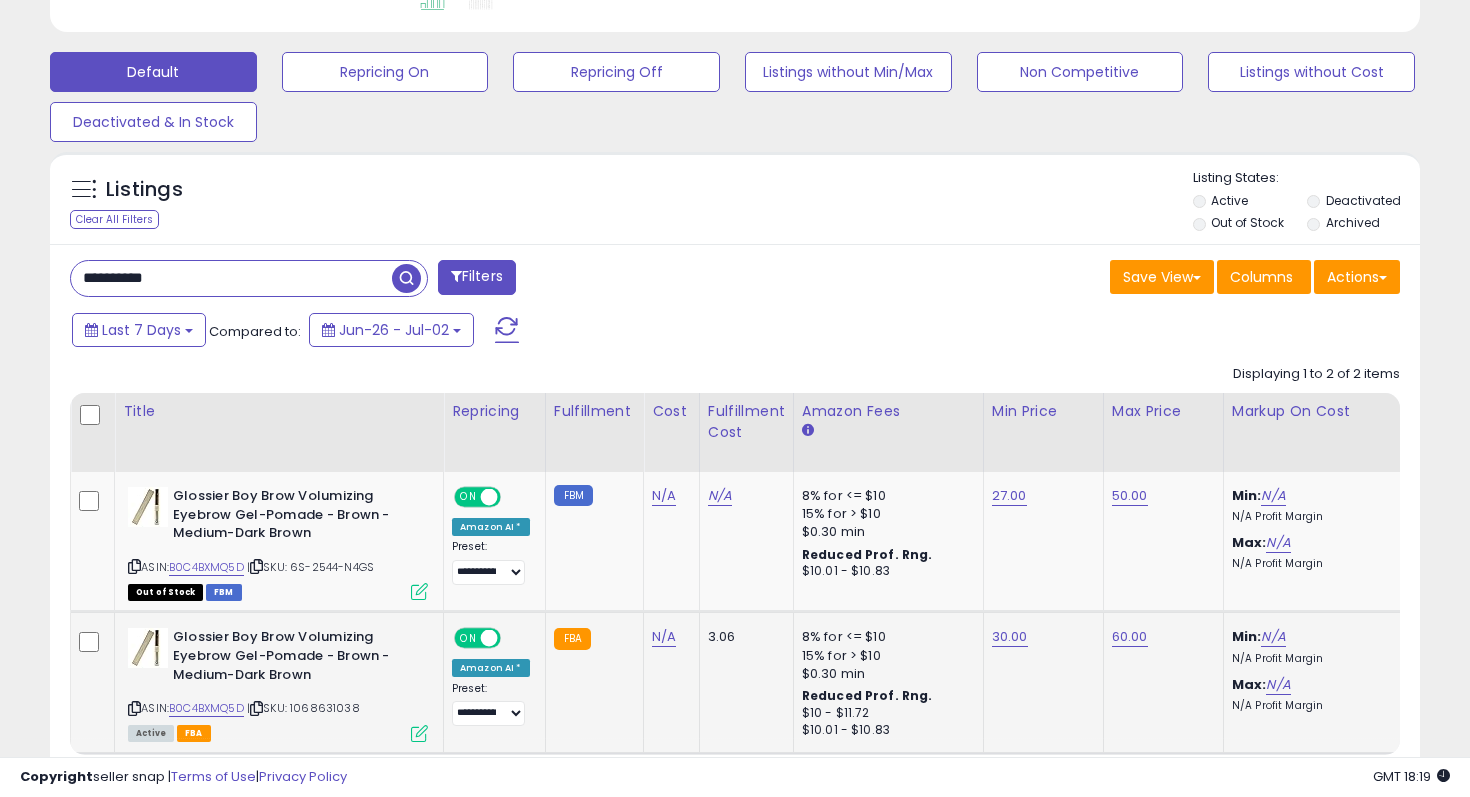 click on "**********" at bounding box center [231, 278] 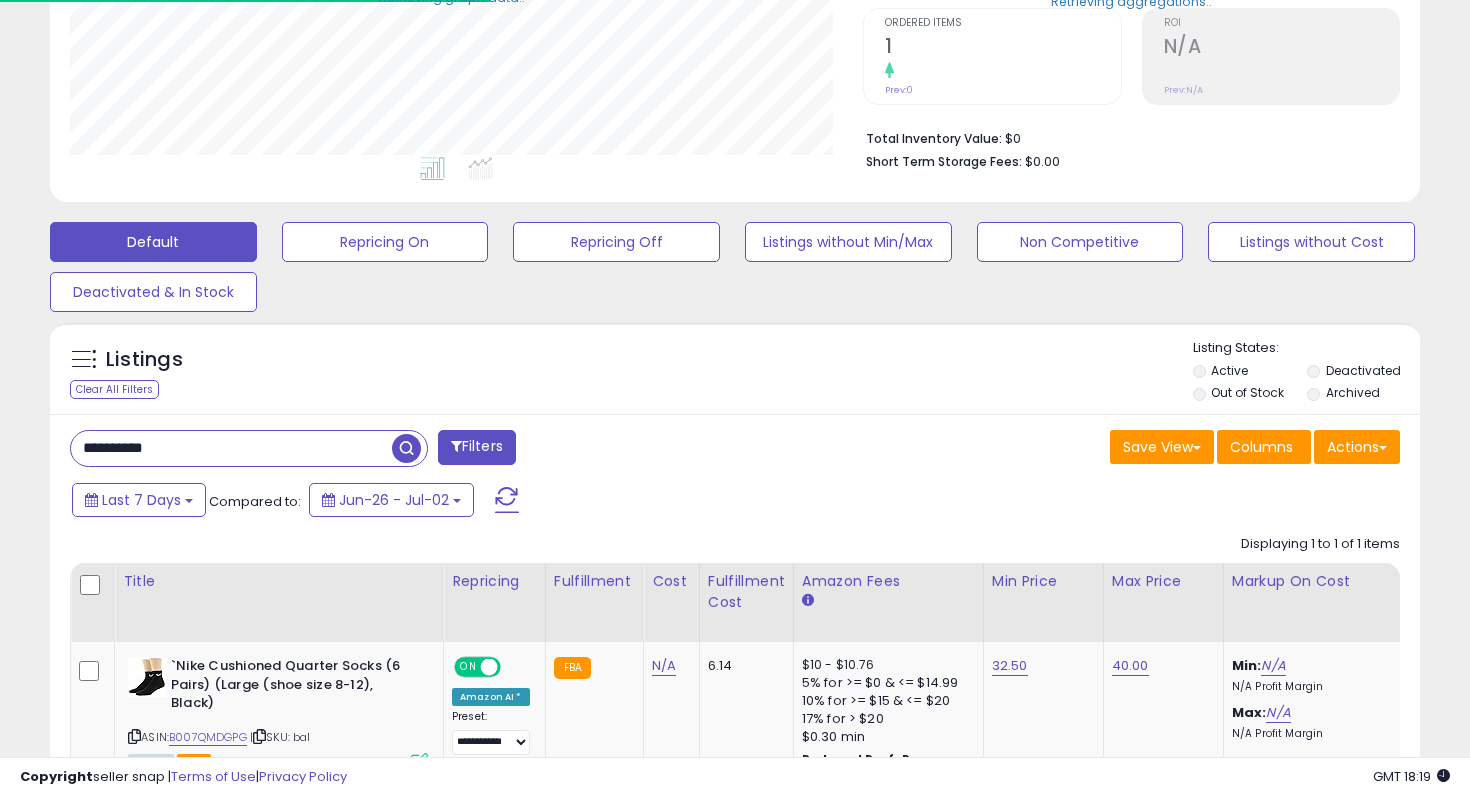 scroll, scrollTop: 578, scrollLeft: 0, axis: vertical 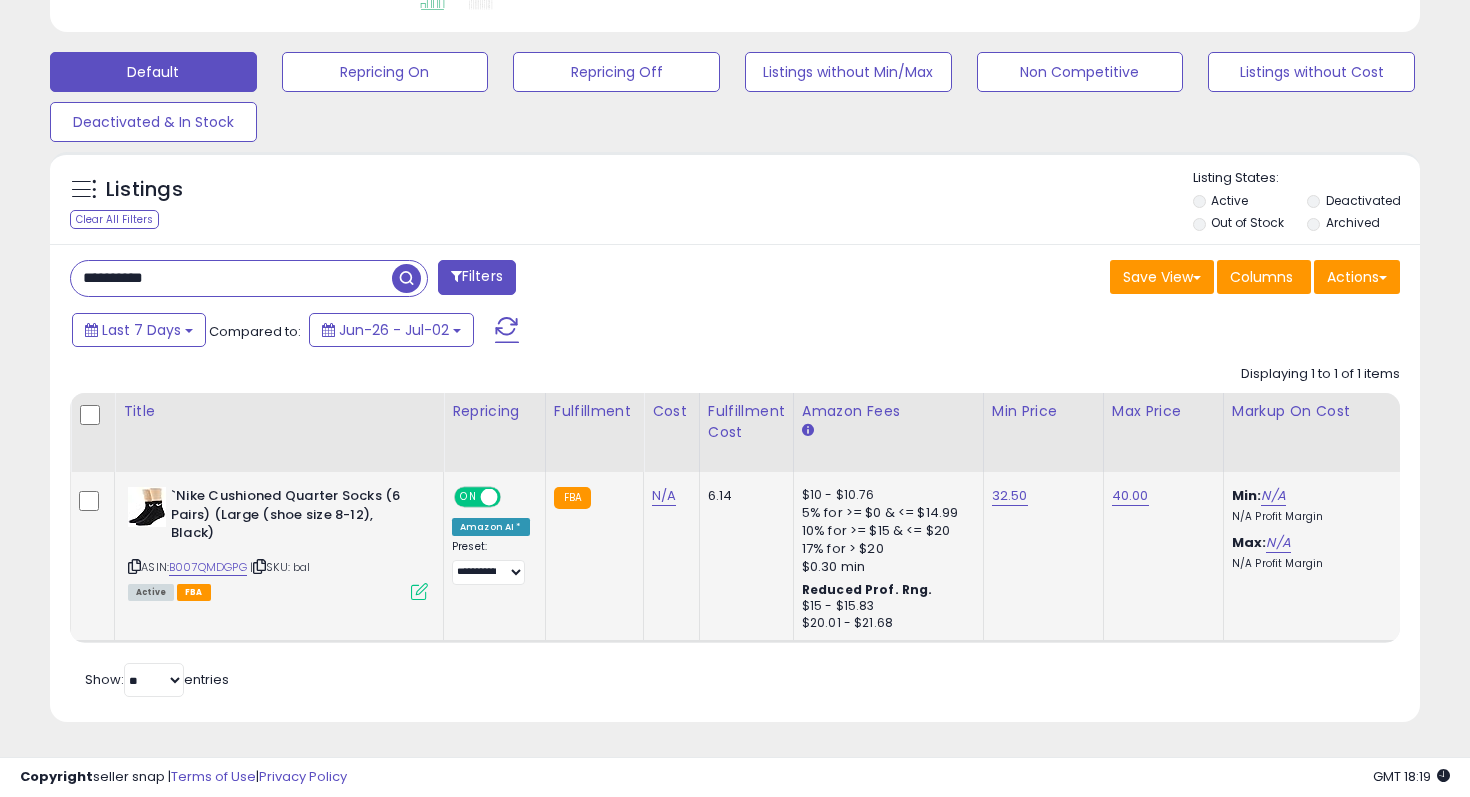 click on "32.50" at bounding box center [1040, 496] 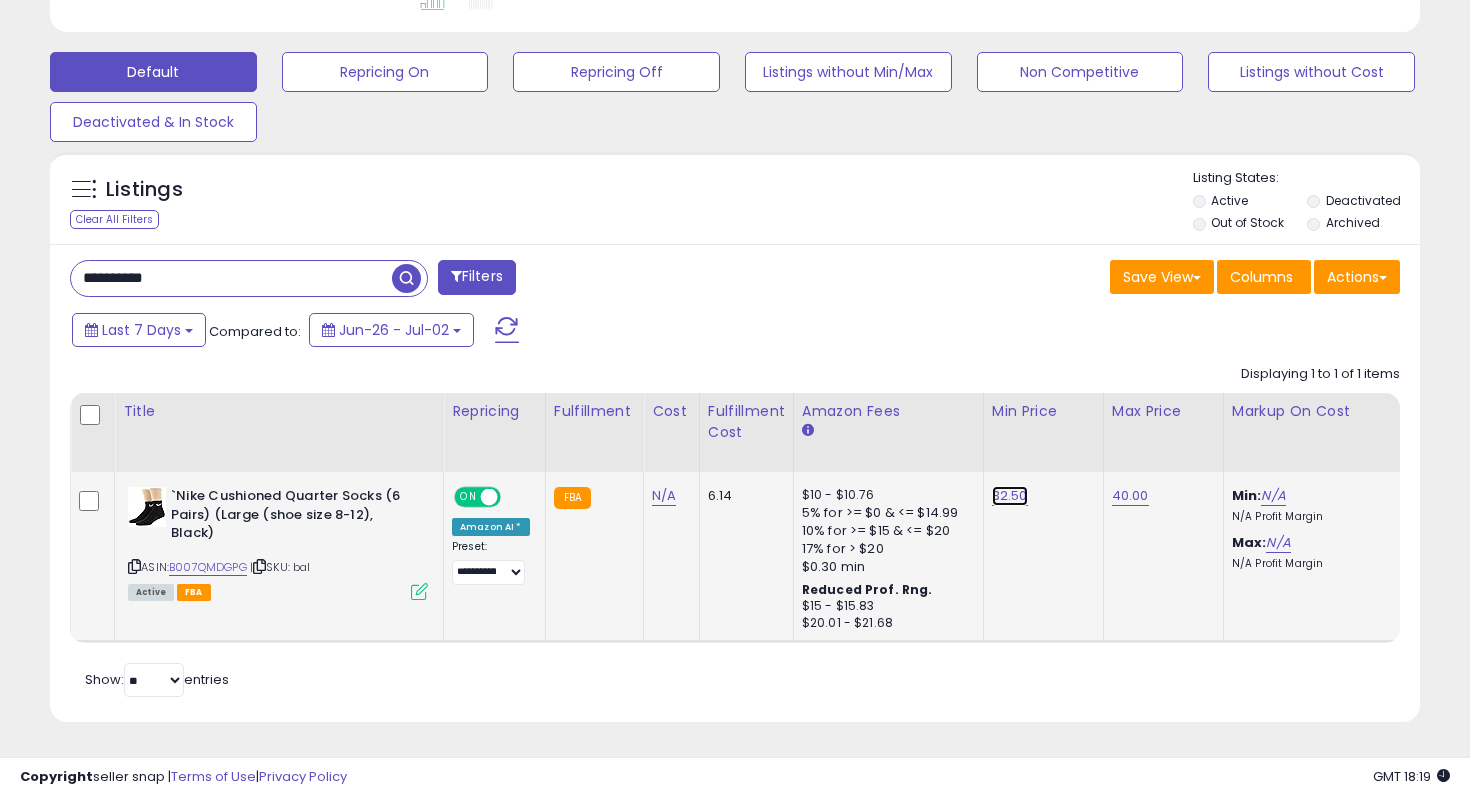 click on "32.50" at bounding box center (1010, 496) 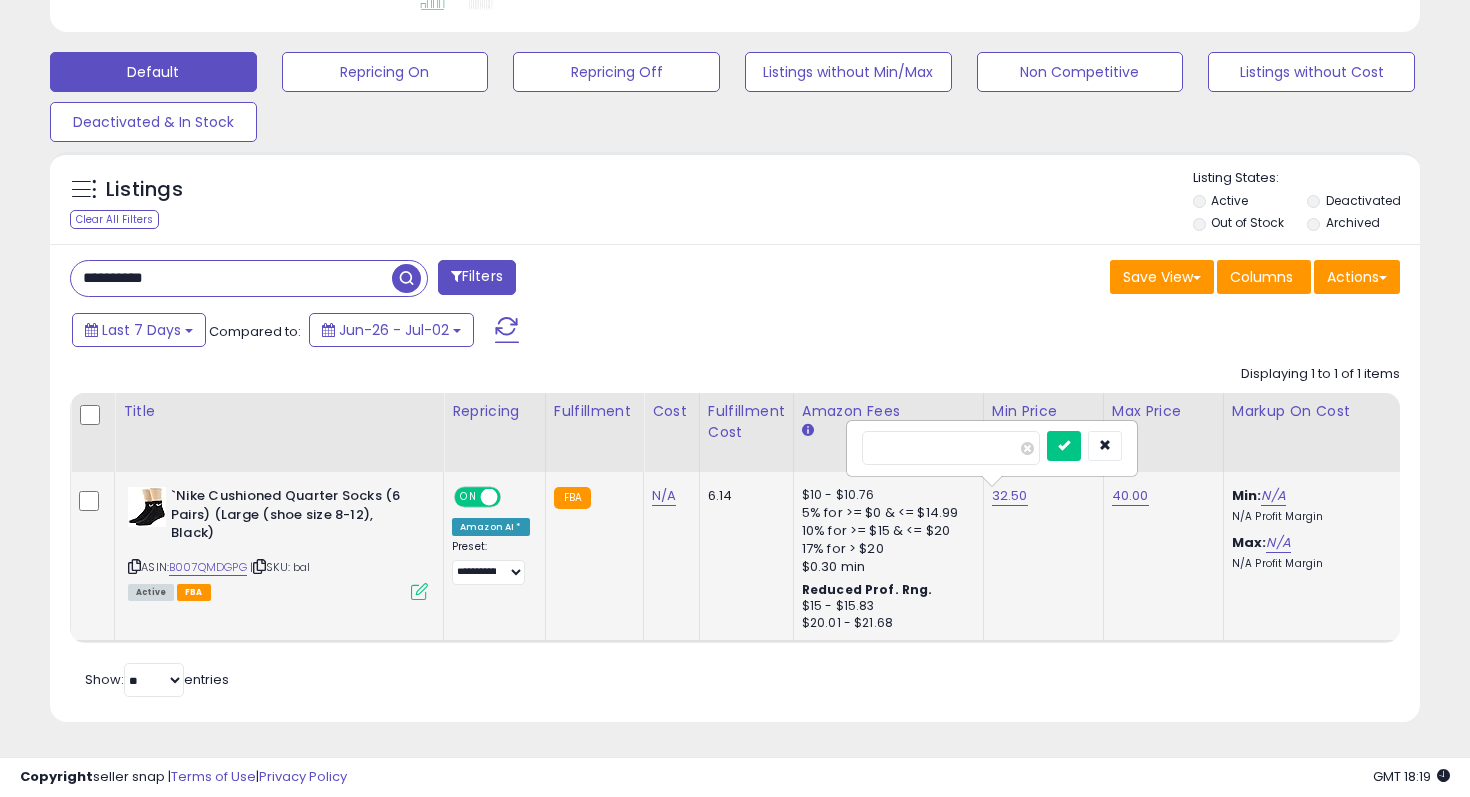 type on "*" 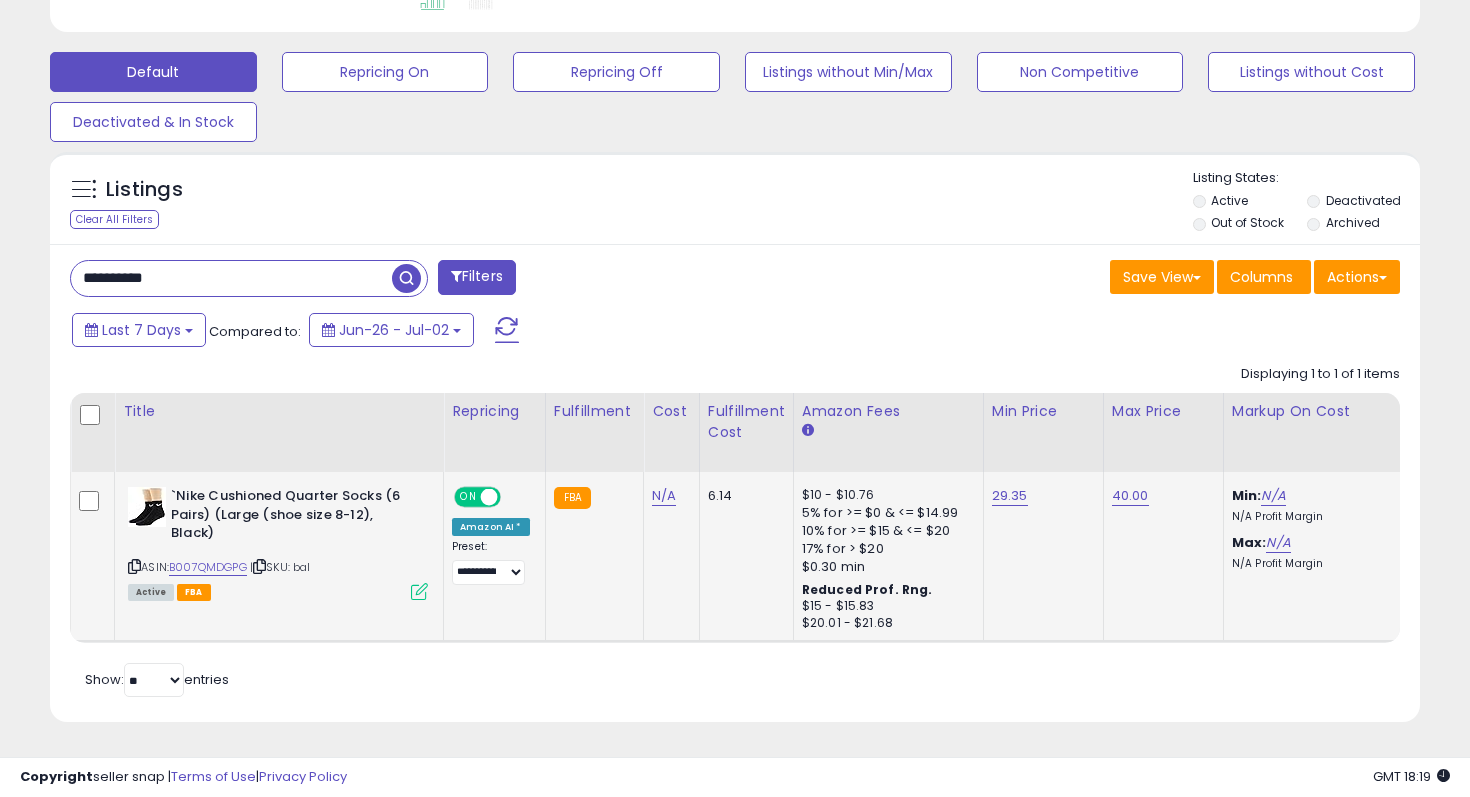 click on "**********" at bounding box center [231, 278] 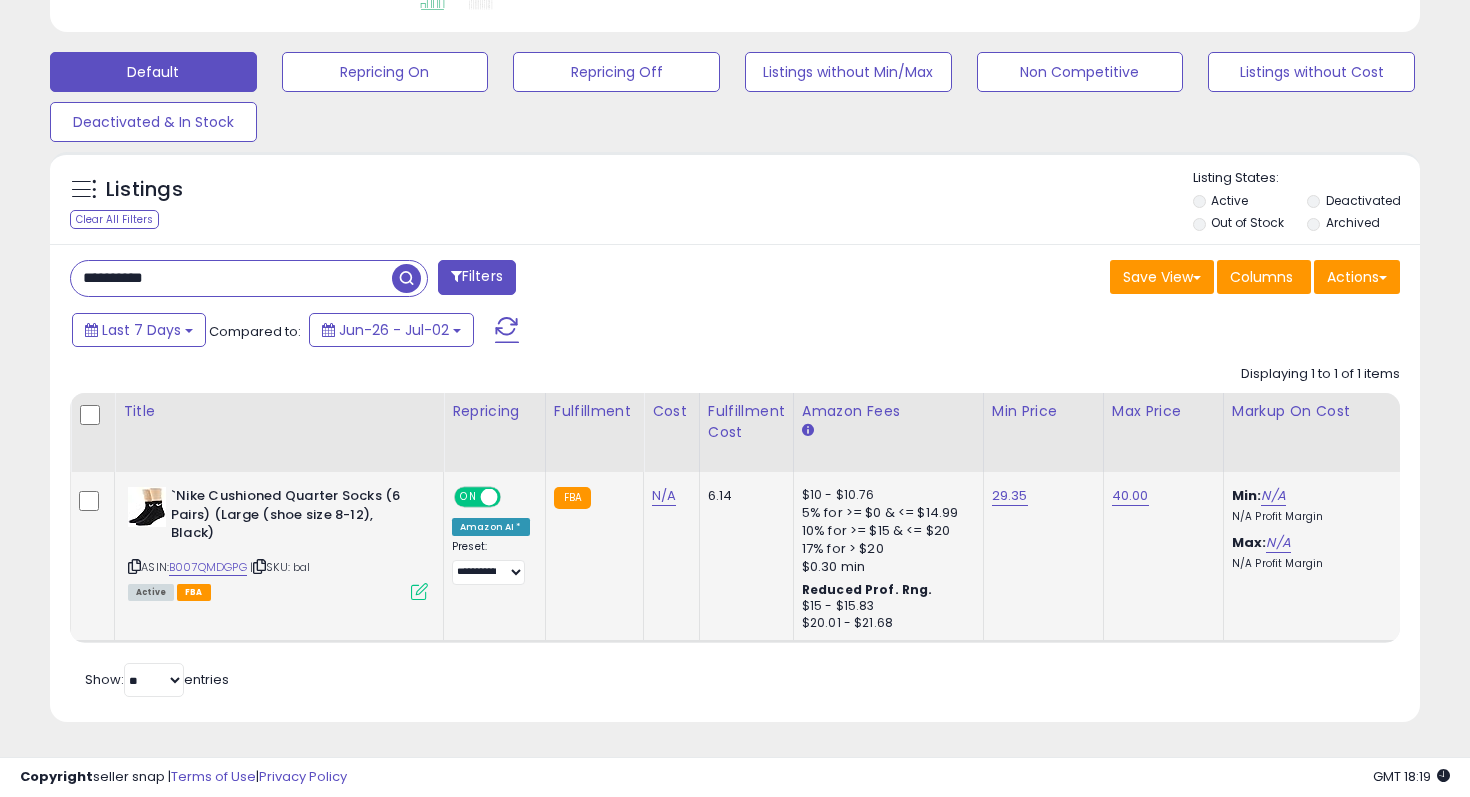 paste 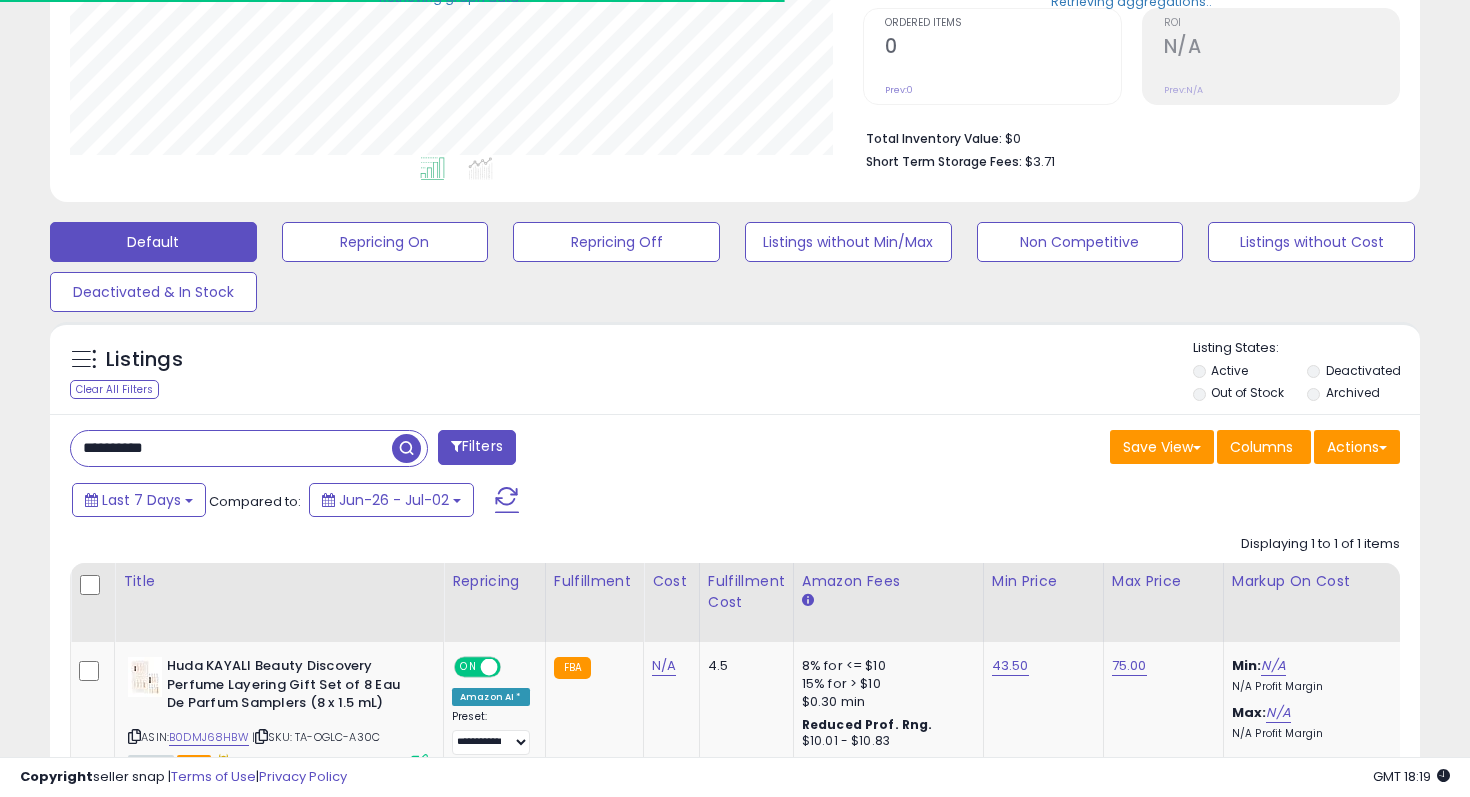 scroll, scrollTop: 550, scrollLeft: 0, axis: vertical 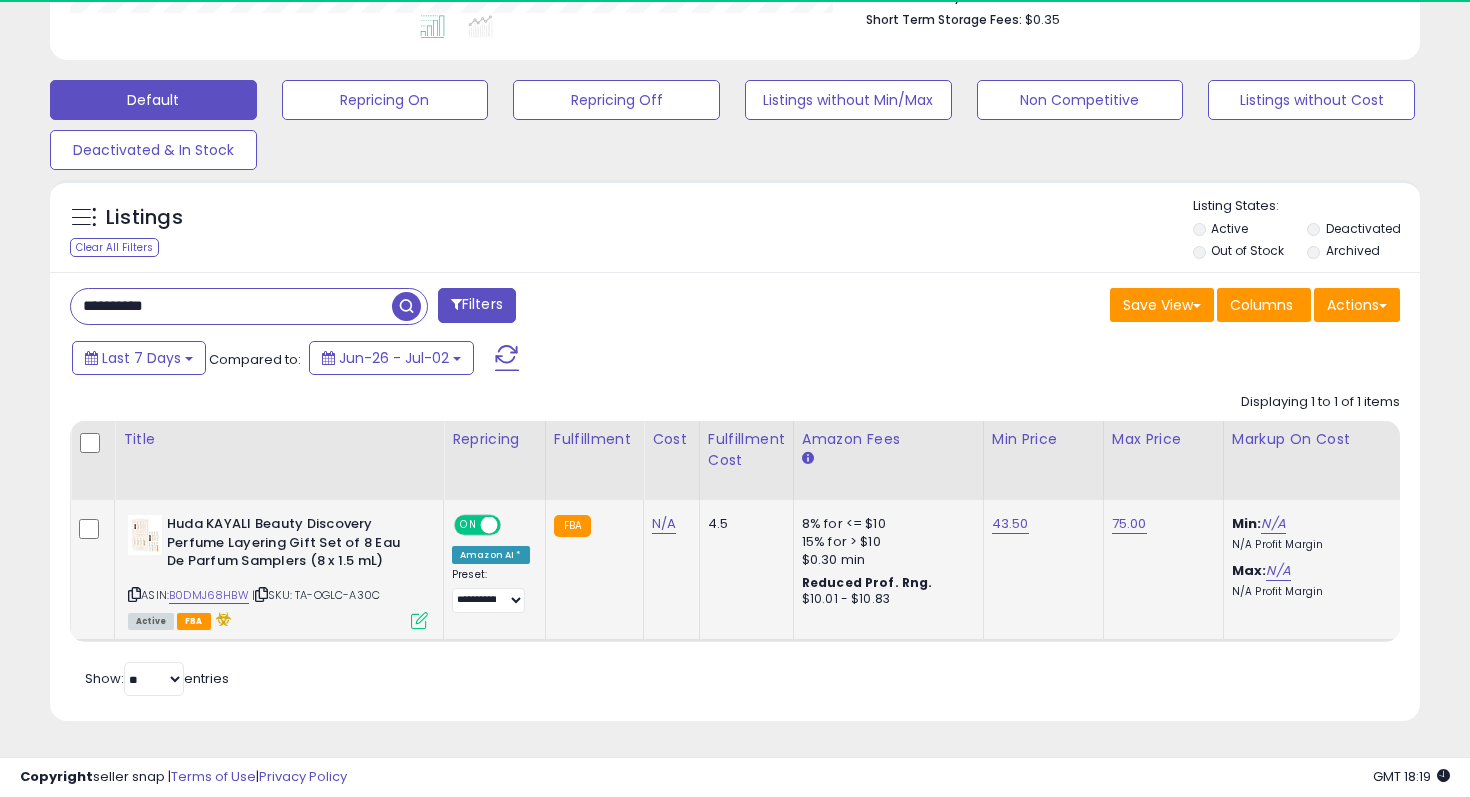 click on "43.50" at bounding box center (1040, 524) 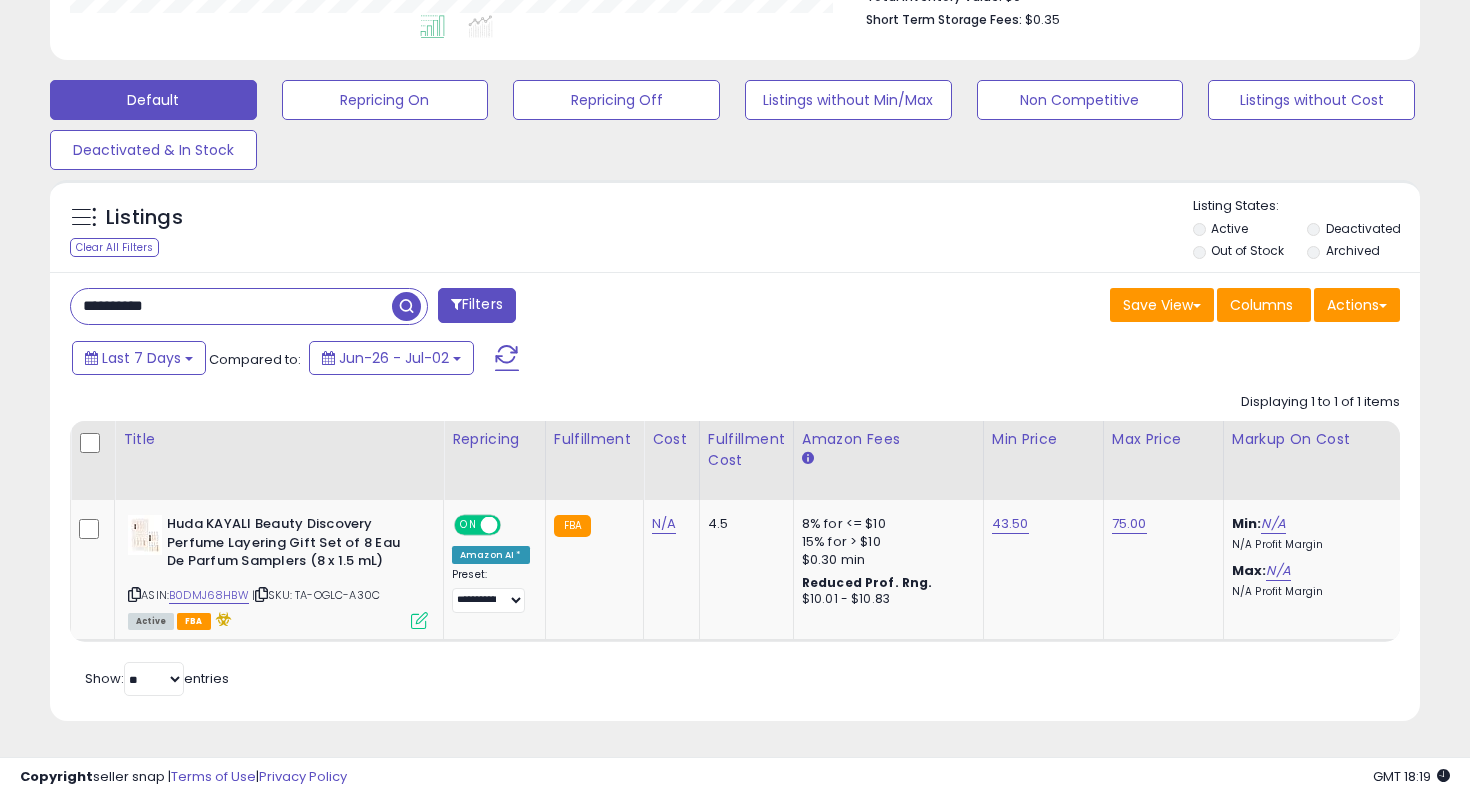 click on "**********" at bounding box center [231, 306] 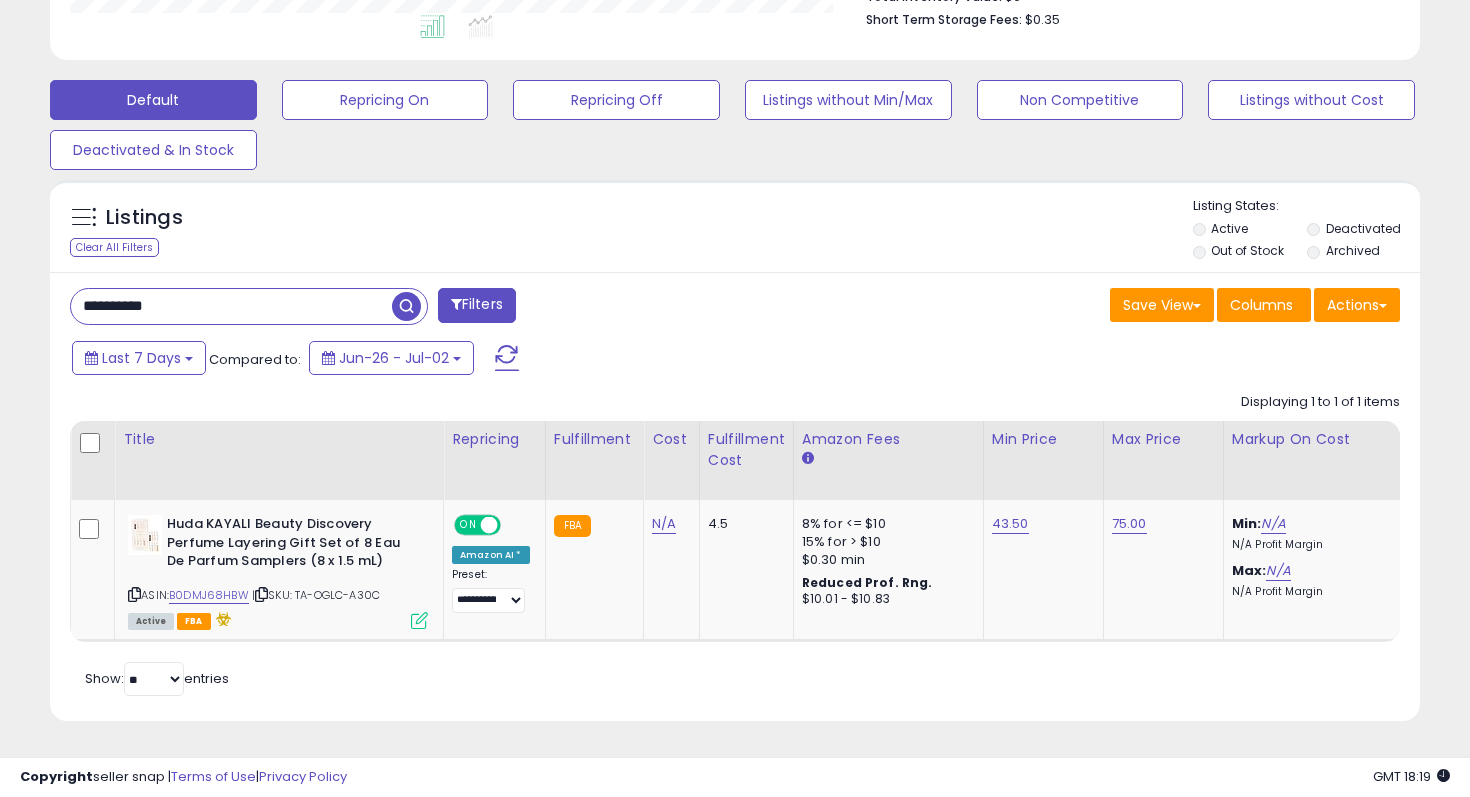 click on "**********" at bounding box center [231, 306] 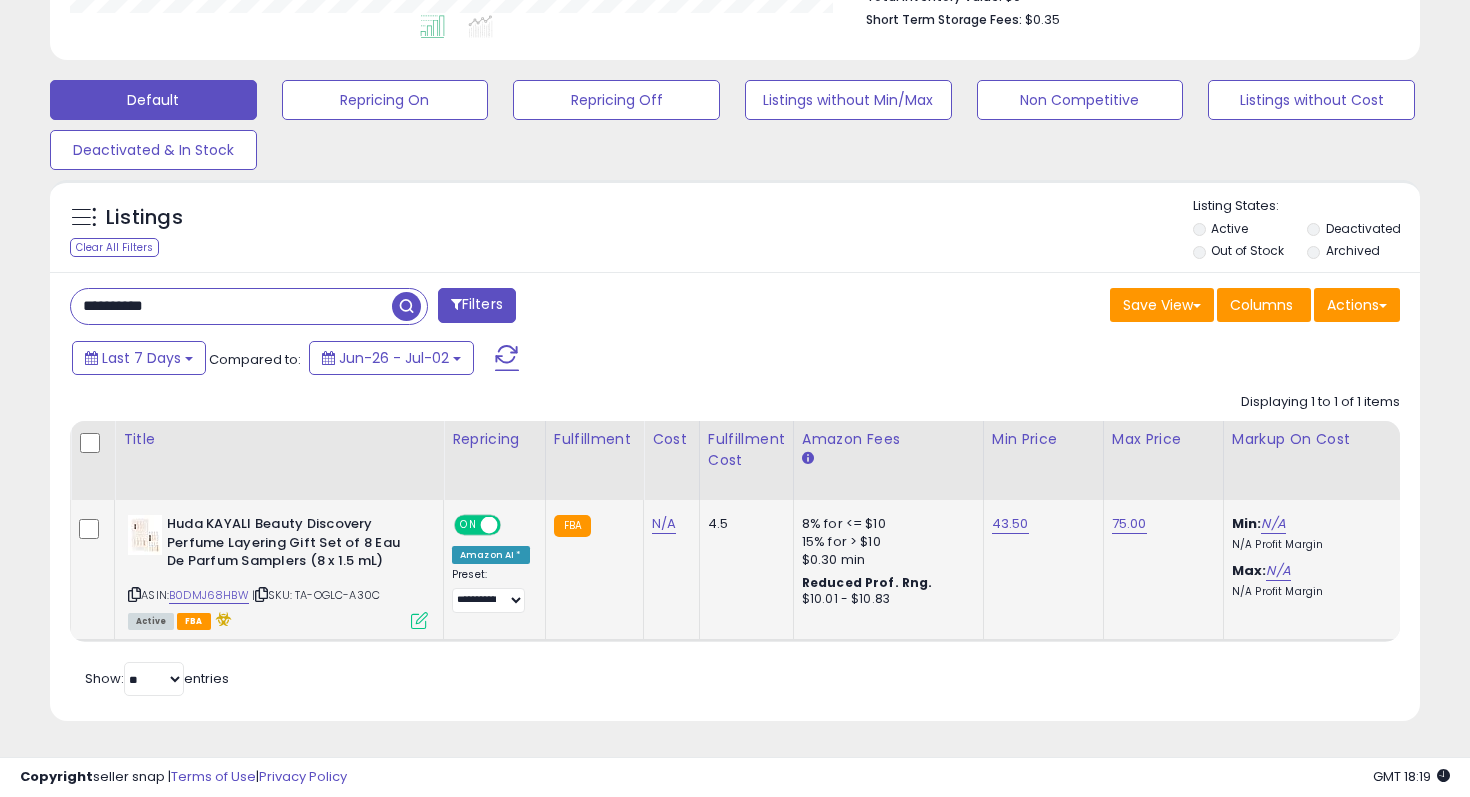 click on "43.50" at bounding box center (1040, 524) 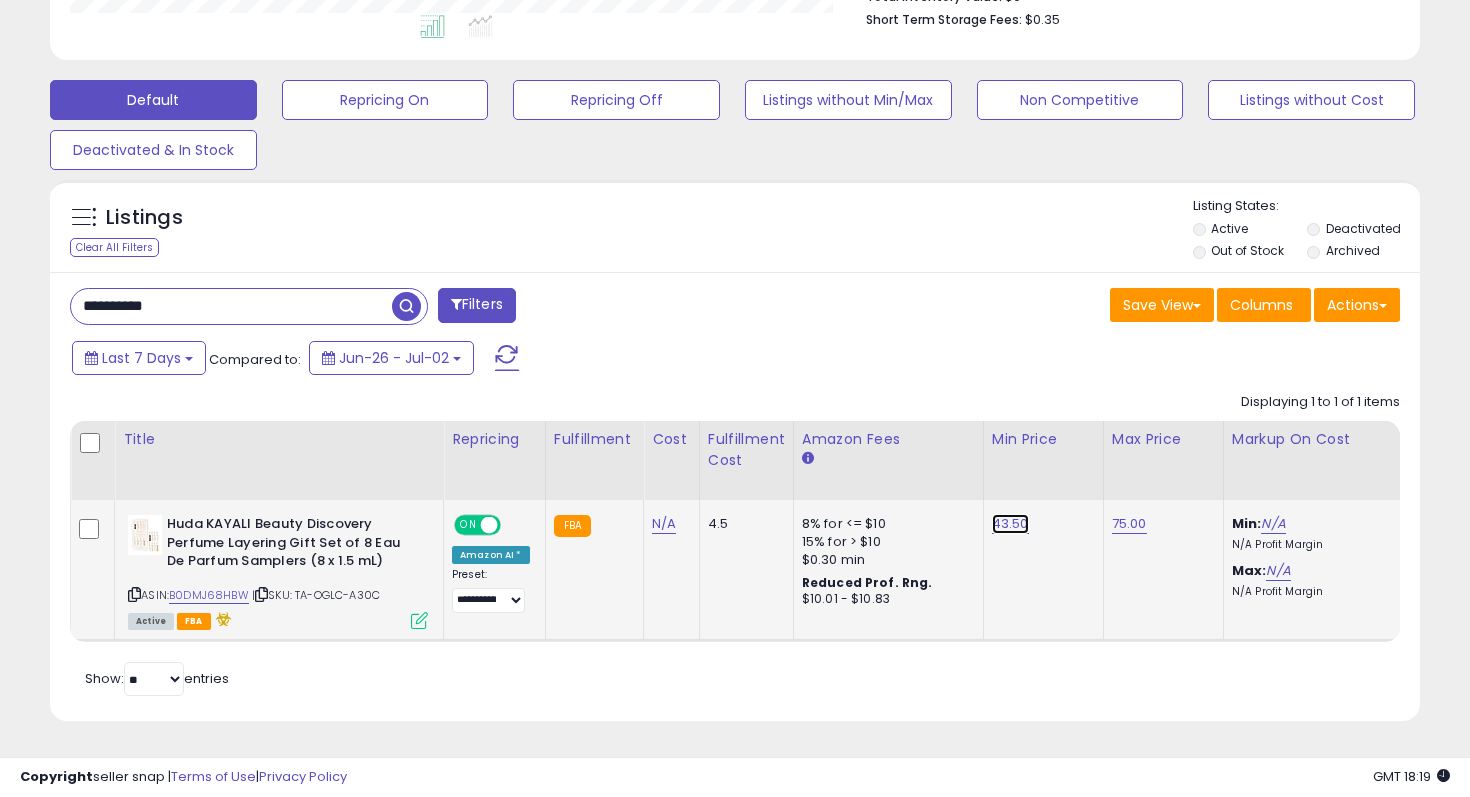 click on "43.50" at bounding box center (1010, 524) 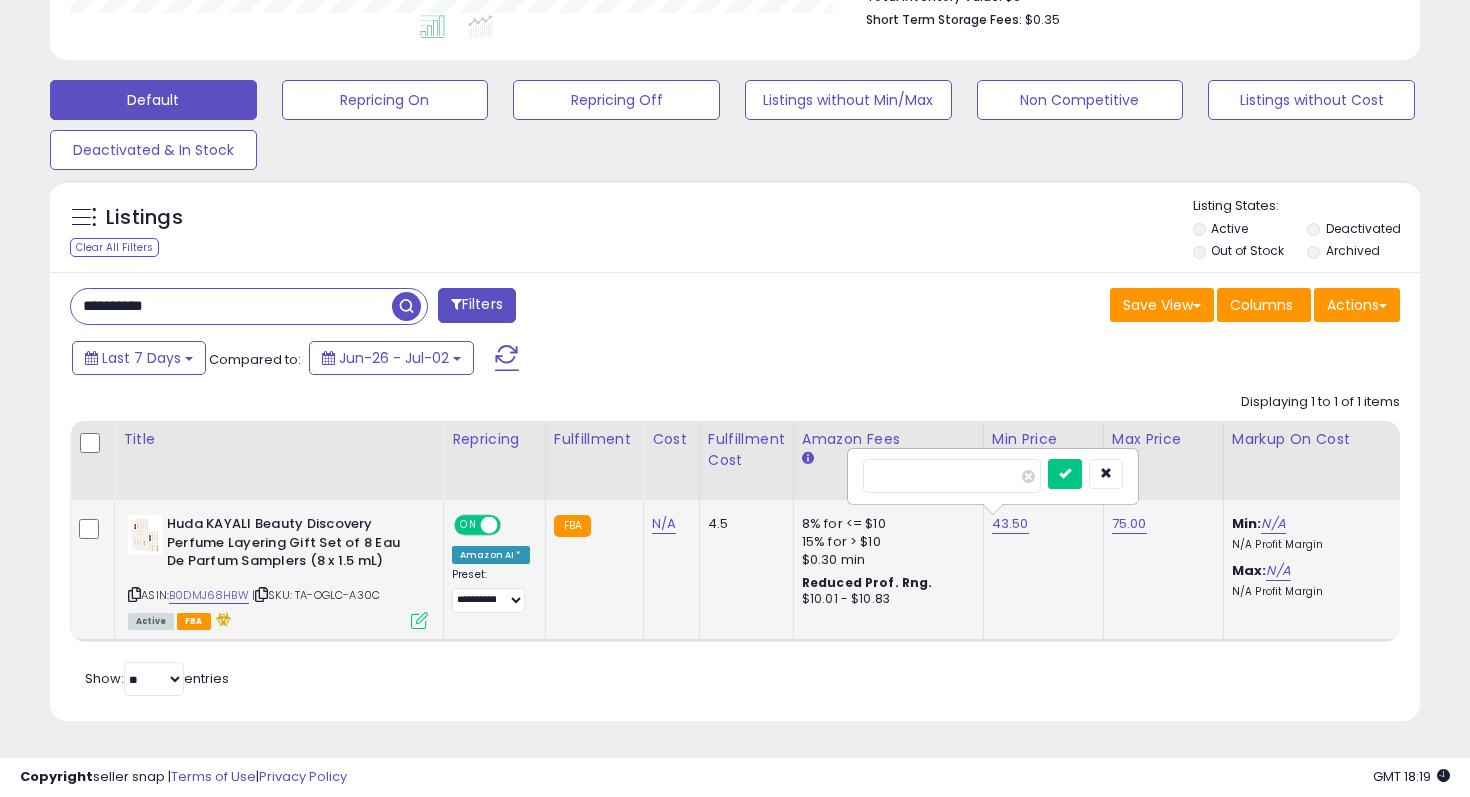 type on "*****" 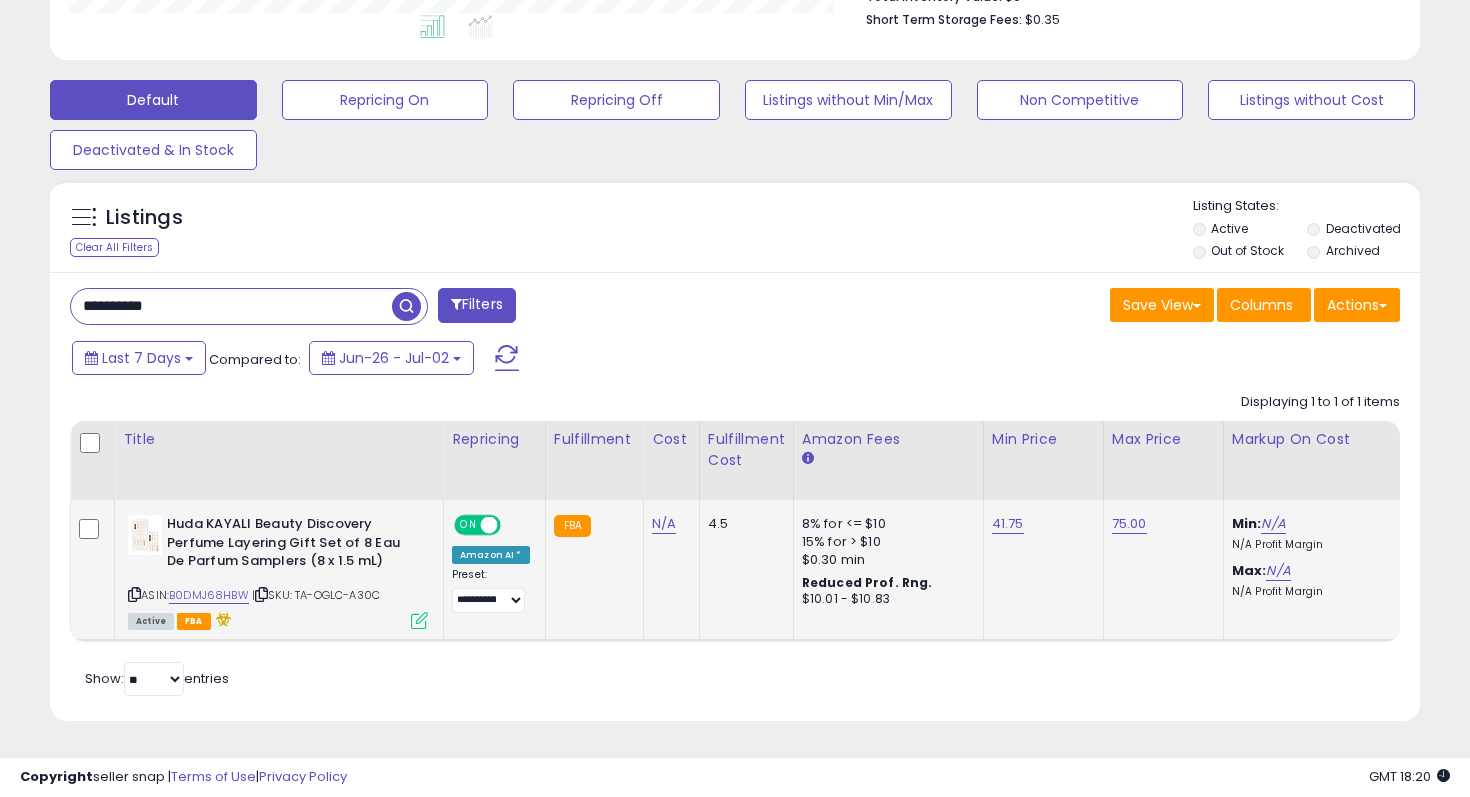 click on "**********" at bounding box center [231, 306] 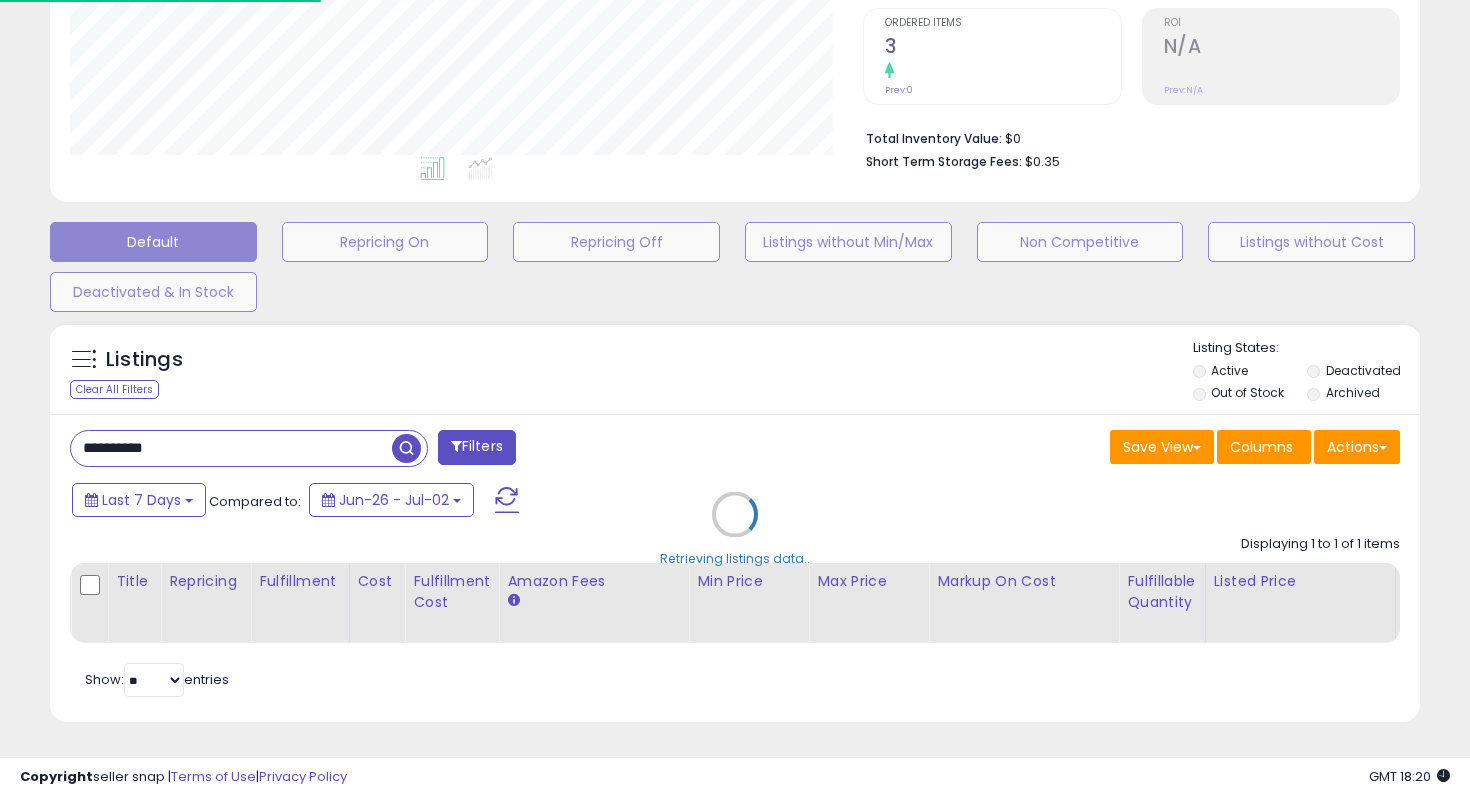 scroll, scrollTop: 550, scrollLeft: 0, axis: vertical 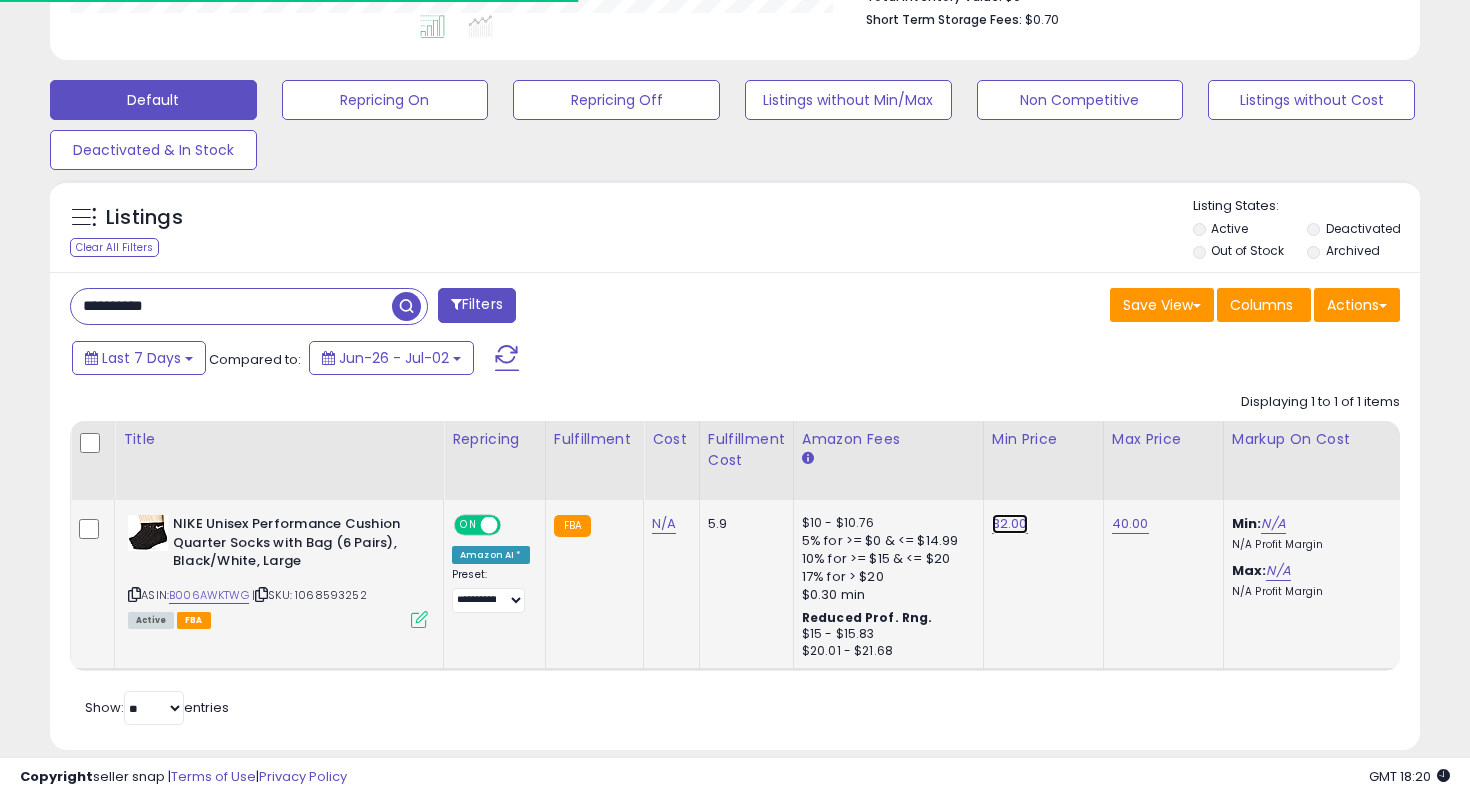 click on "32.00" at bounding box center [1010, 524] 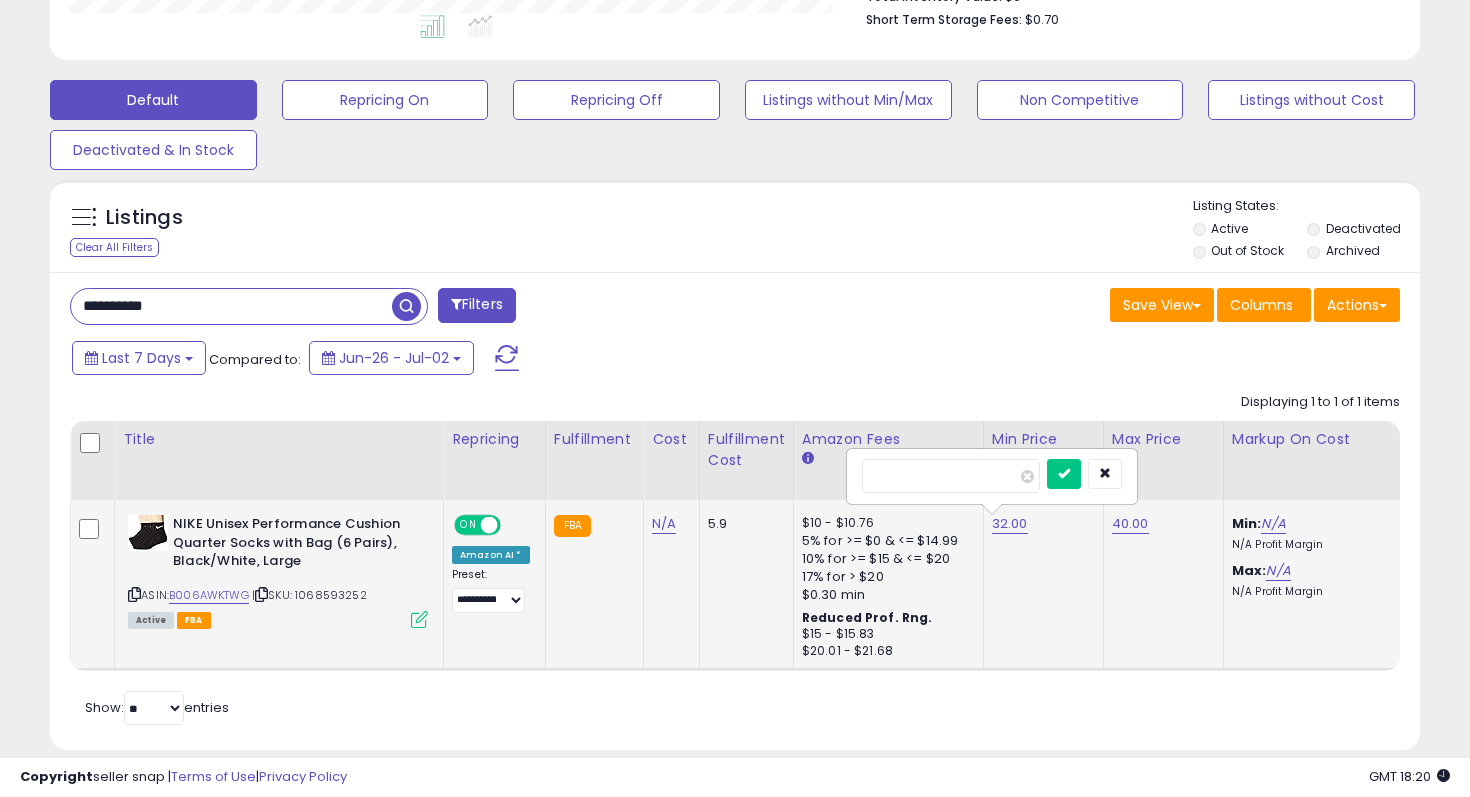 scroll, scrollTop: 999590, scrollLeft: 999206, axis: both 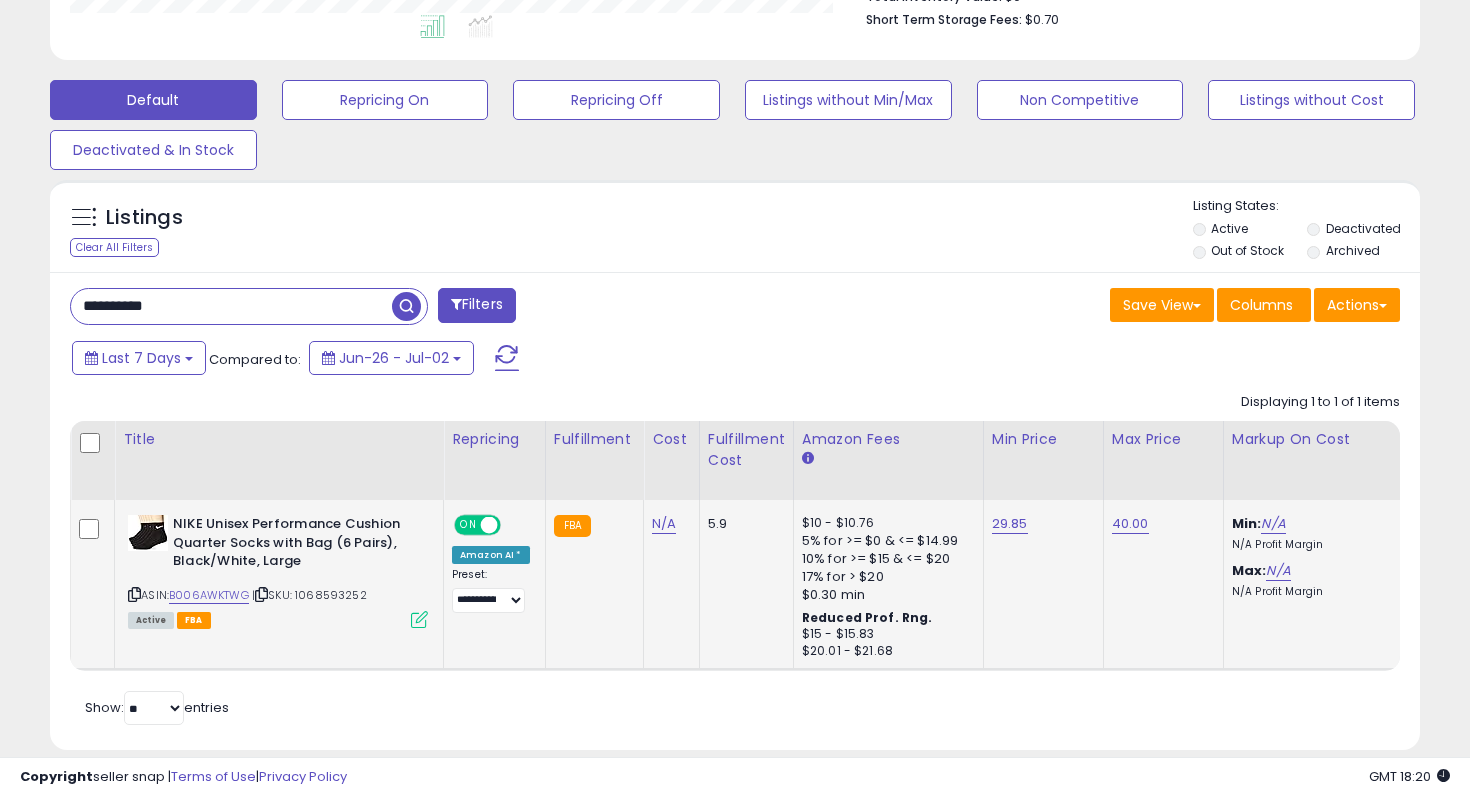 click on "**********" at bounding box center [395, 308] 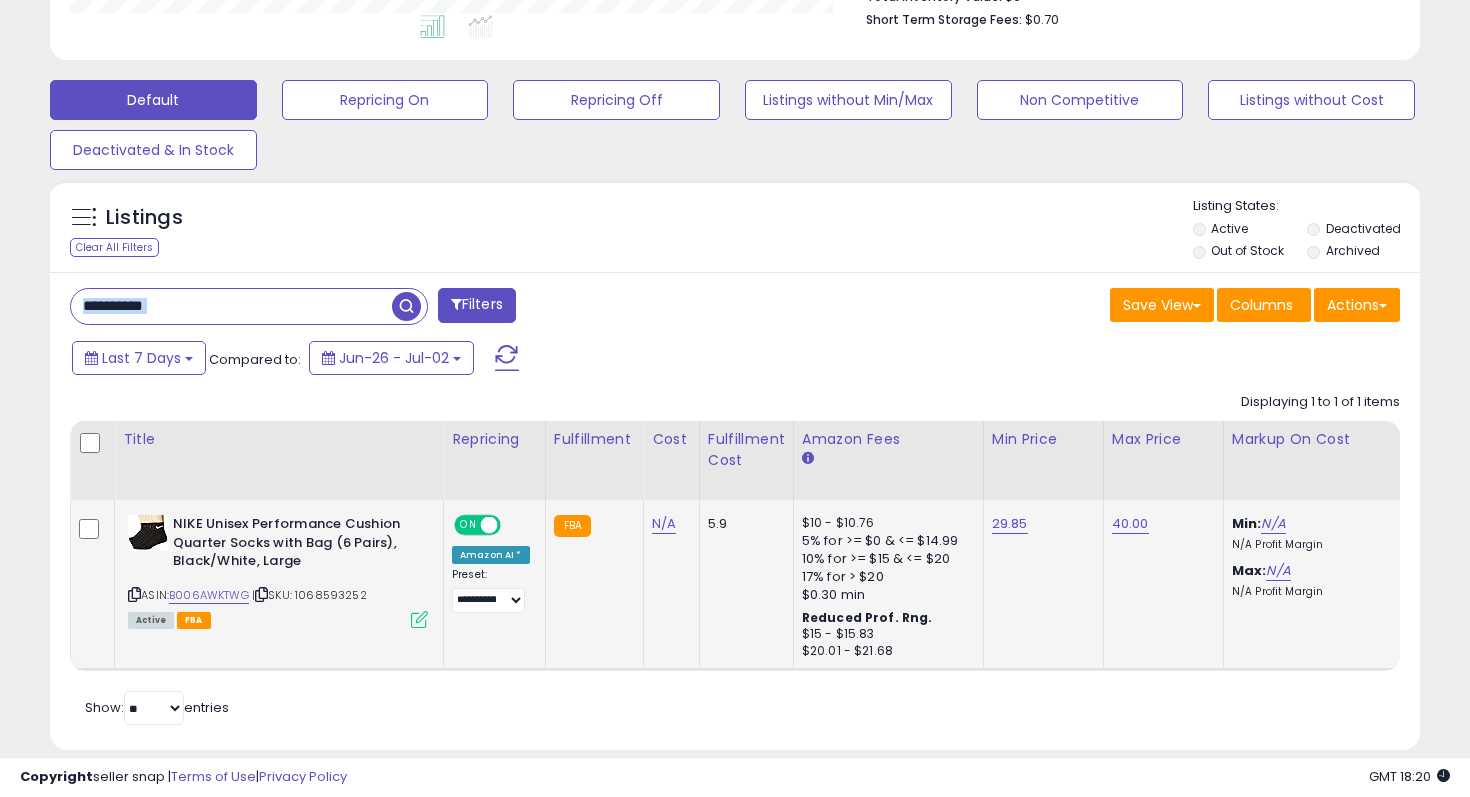 click on "**********" at bounding box center [395, 308] 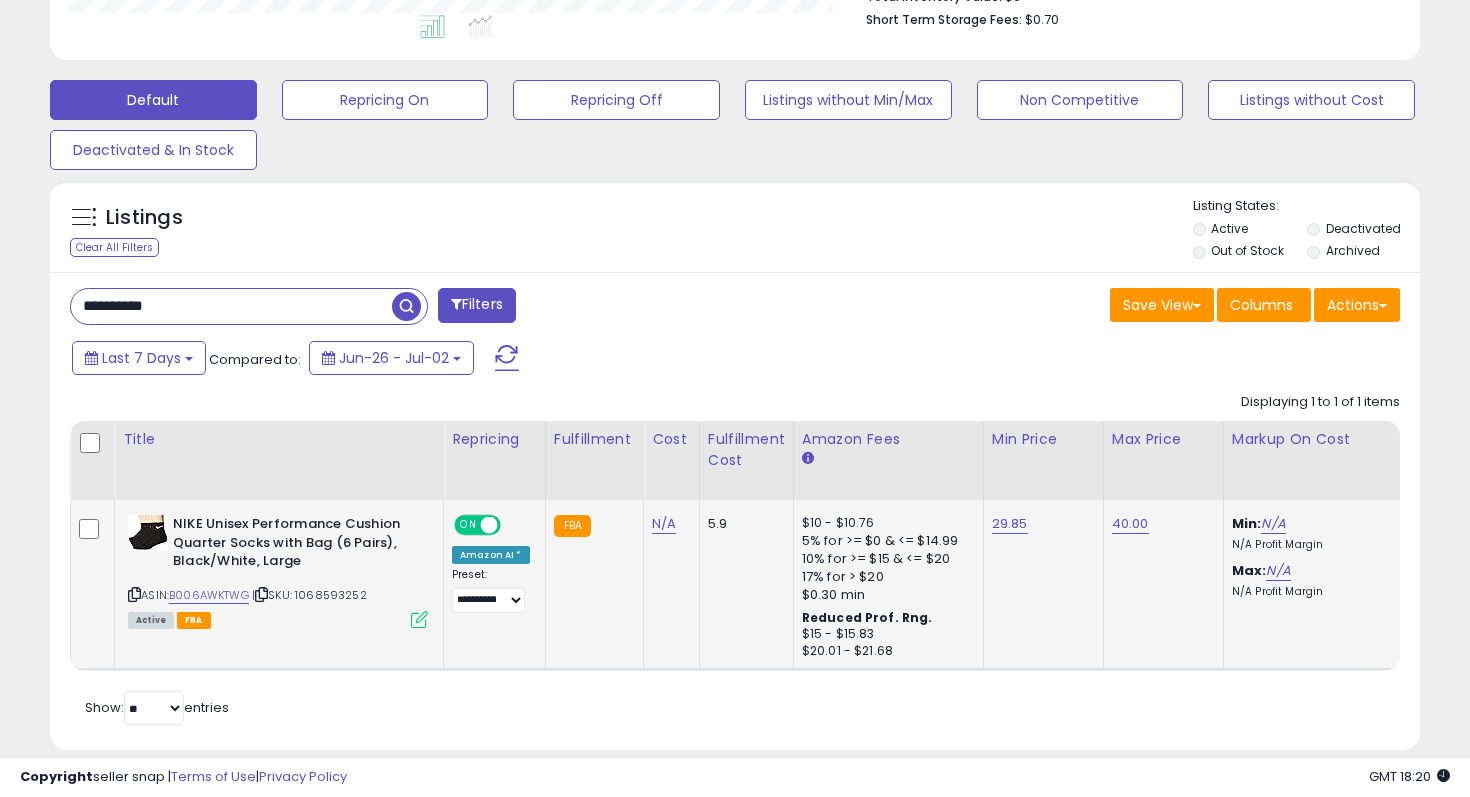 click on "**********" at bounding box center [231, 306] 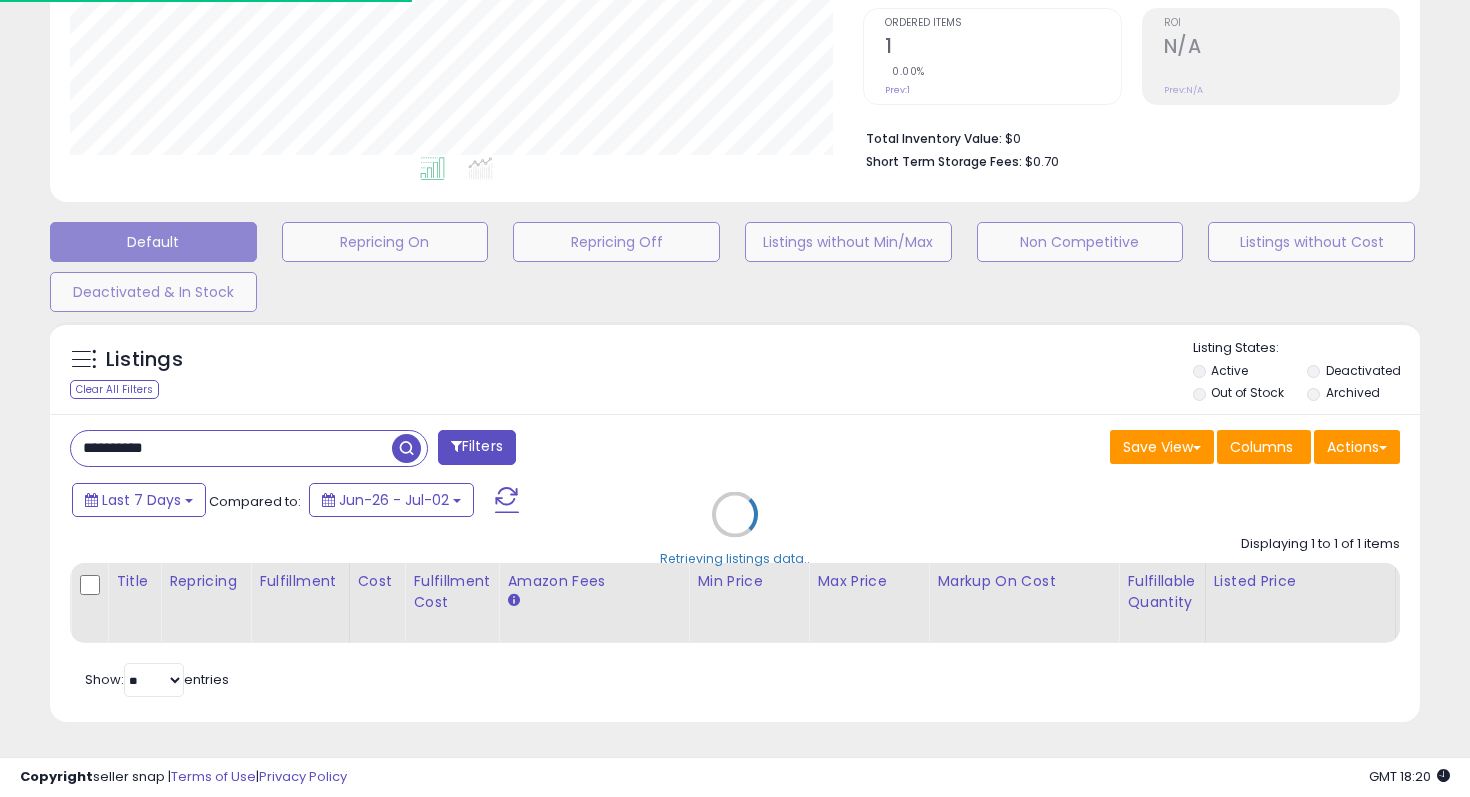 scroll, scrollTop: 550, scrollLeft: 0, axis: vertical 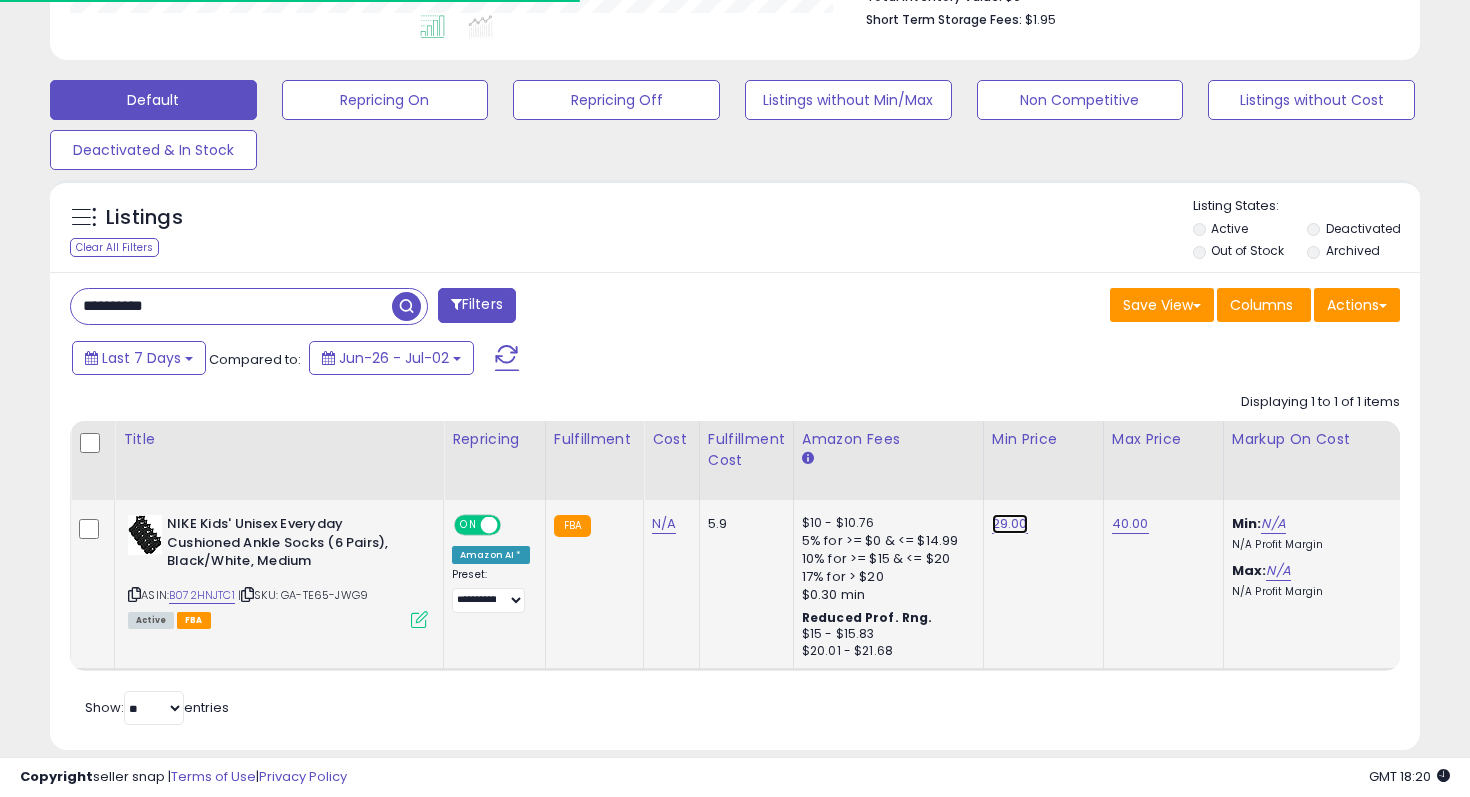click on "29.00" at bounding box center (1010, 524) 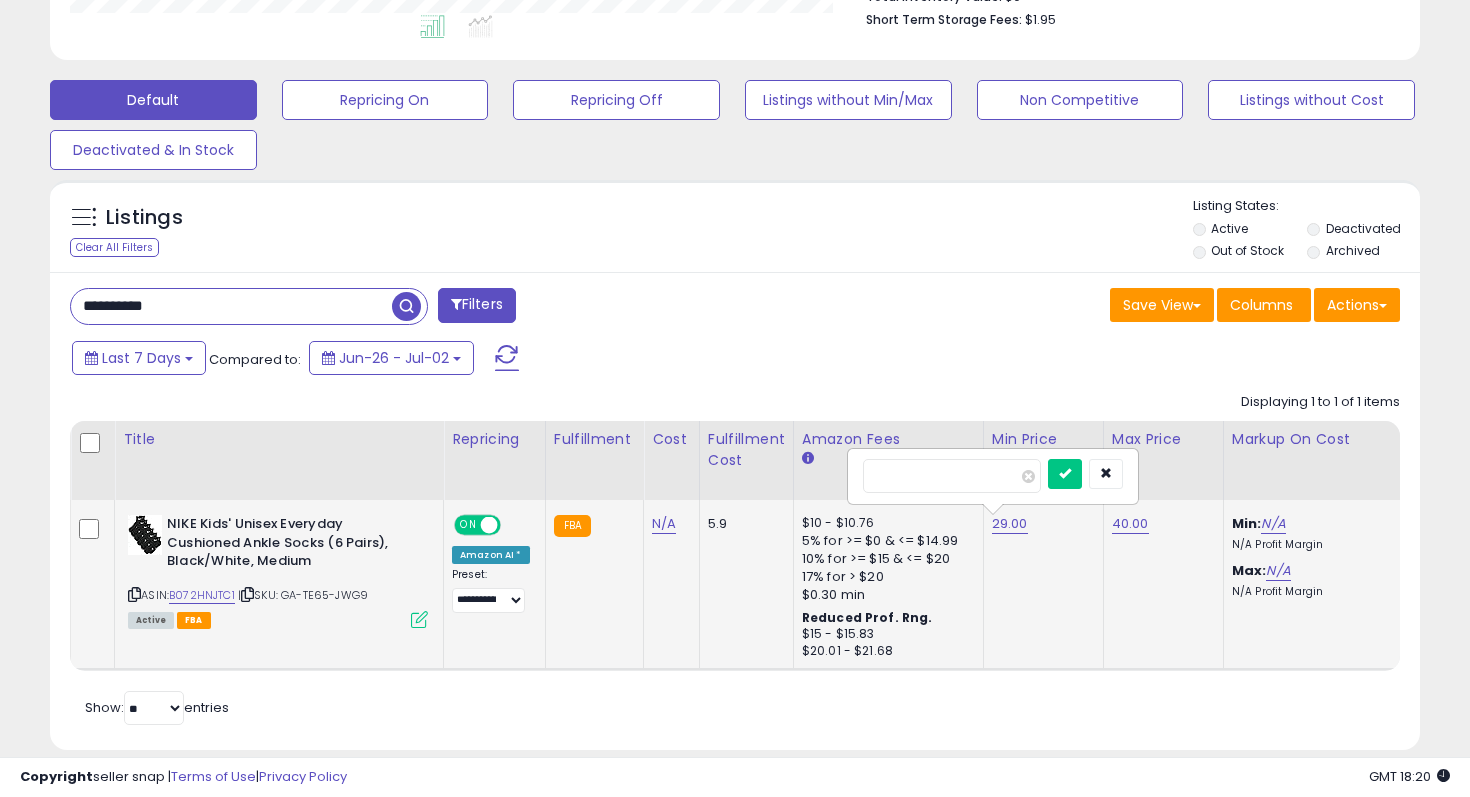 scroll, scrollTop: 999590, scrollLeft: 999206, axis: both 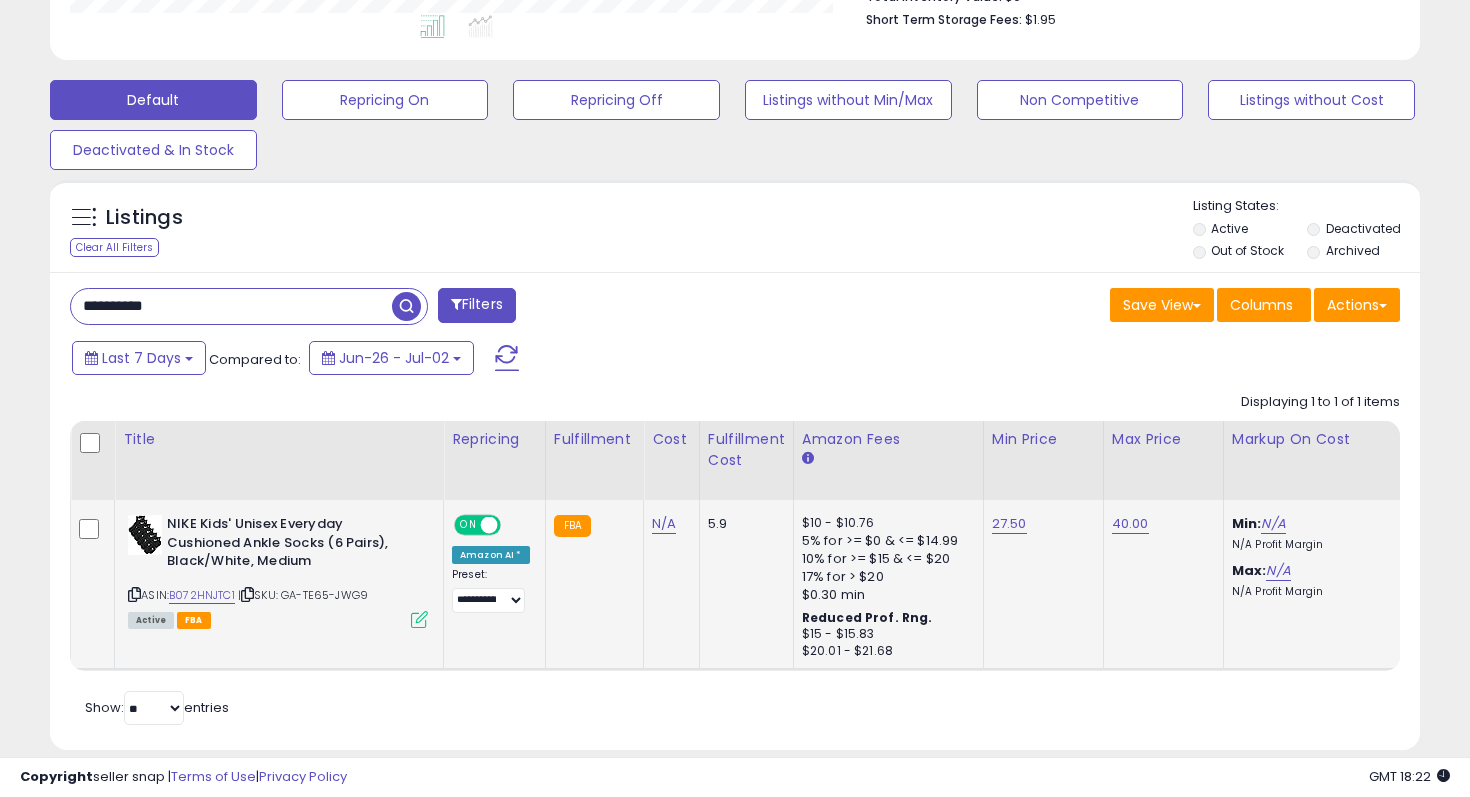 click on "**********" at bounding box center (231, 306) 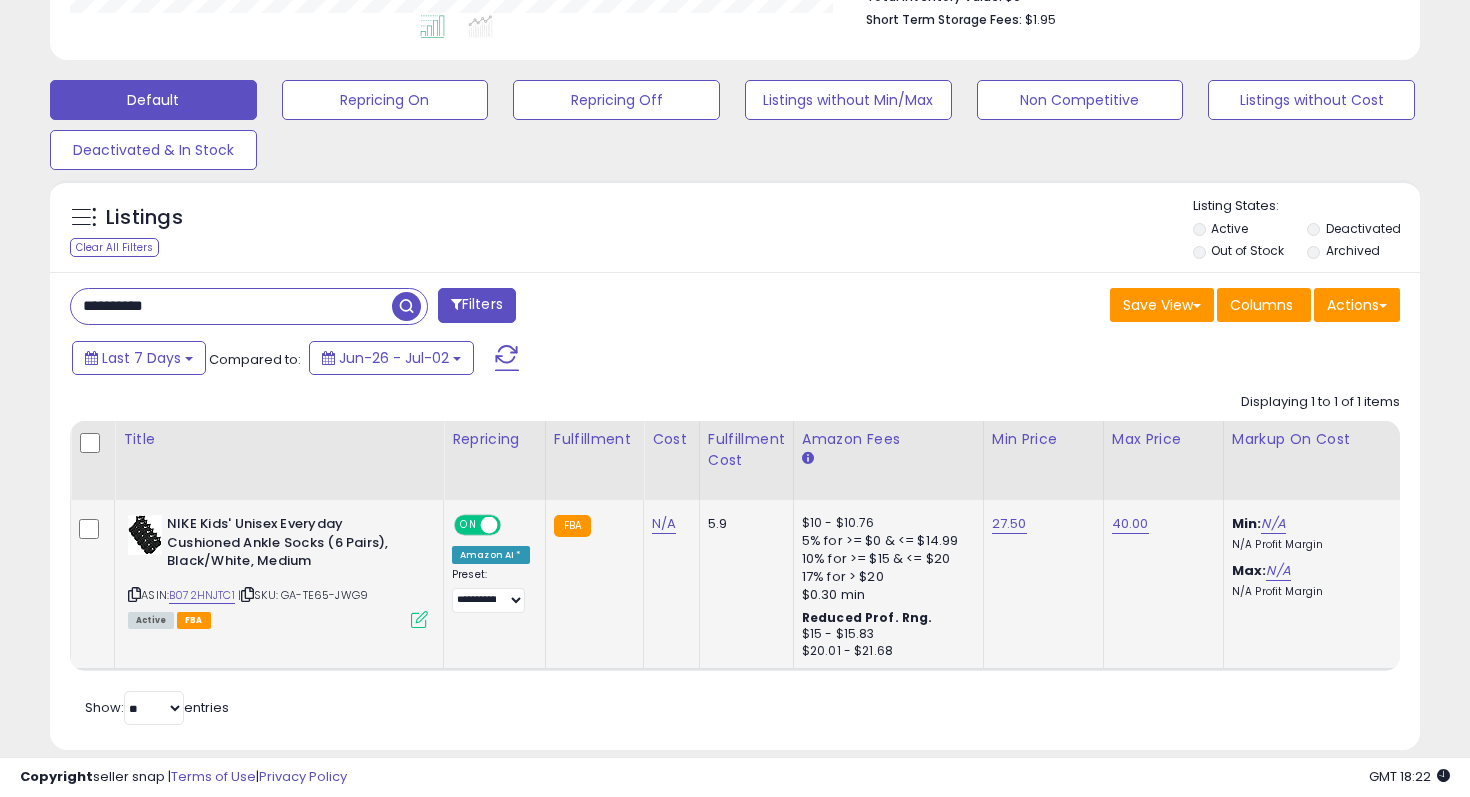 paste 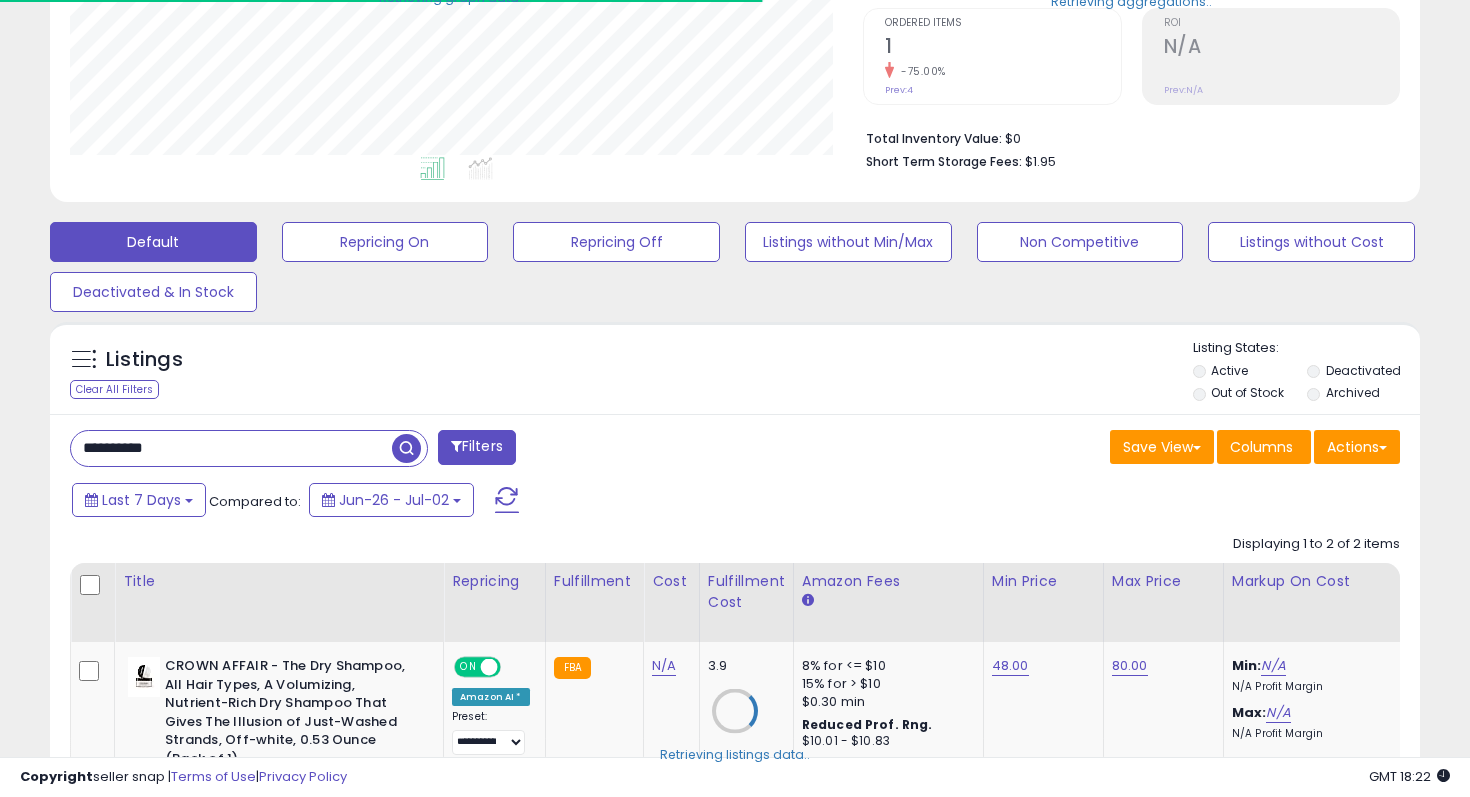 scroll, scrollTop: 550, scrollLeft: 0, axis: vertical 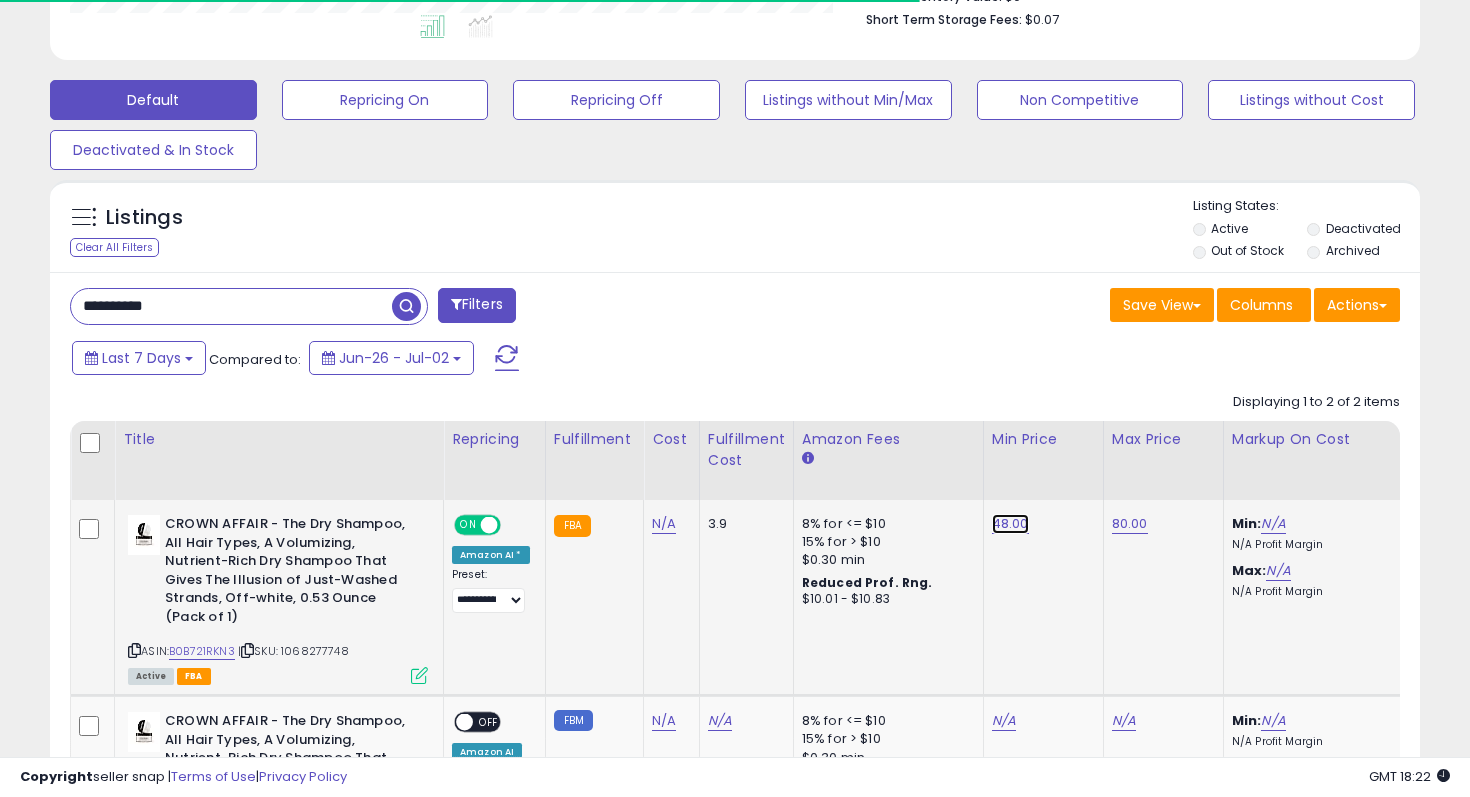 click on "48.00" at bounding box center [1010, 524] 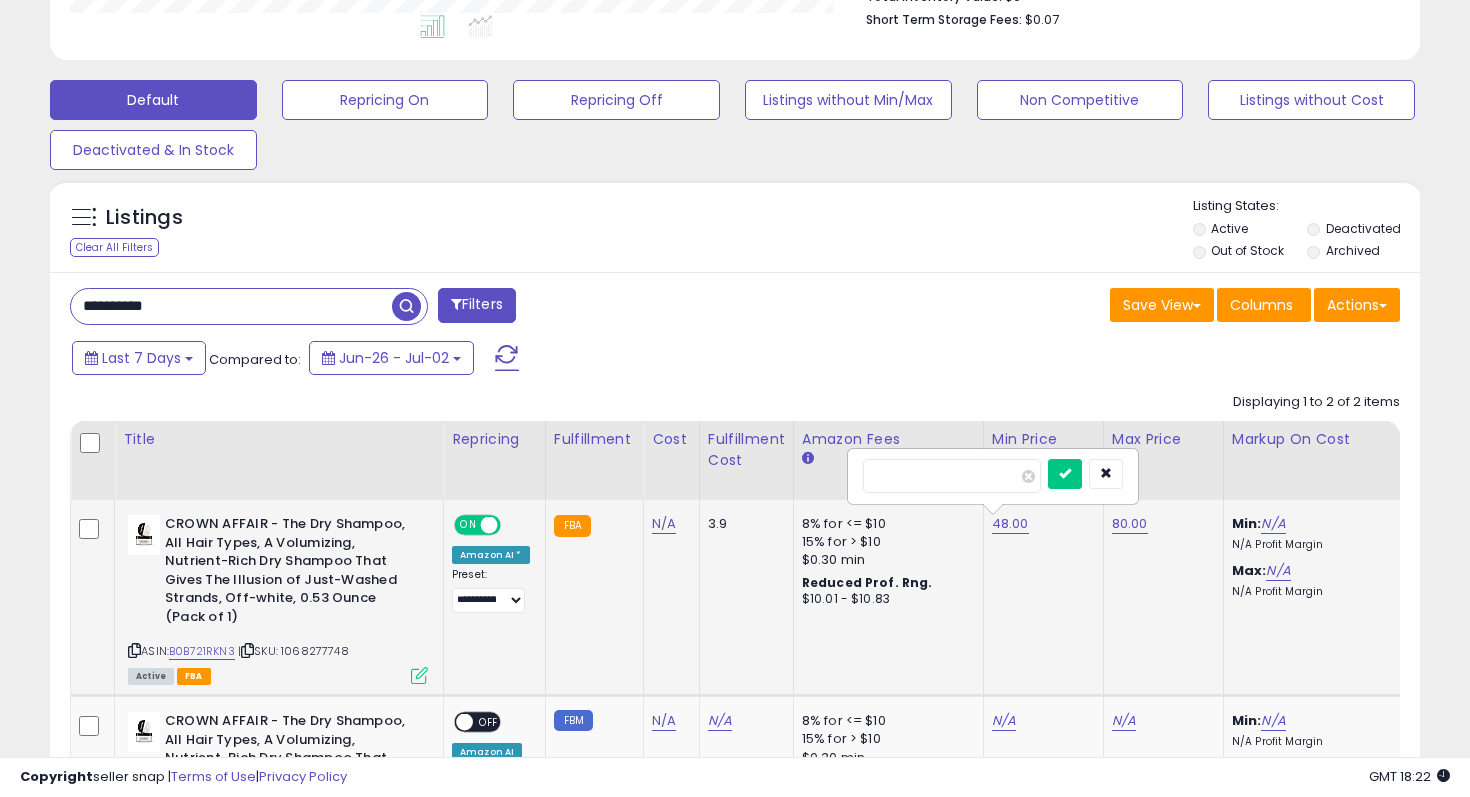 scroll, scrollTop: 999590, scrollLeft: 999206, axis: both 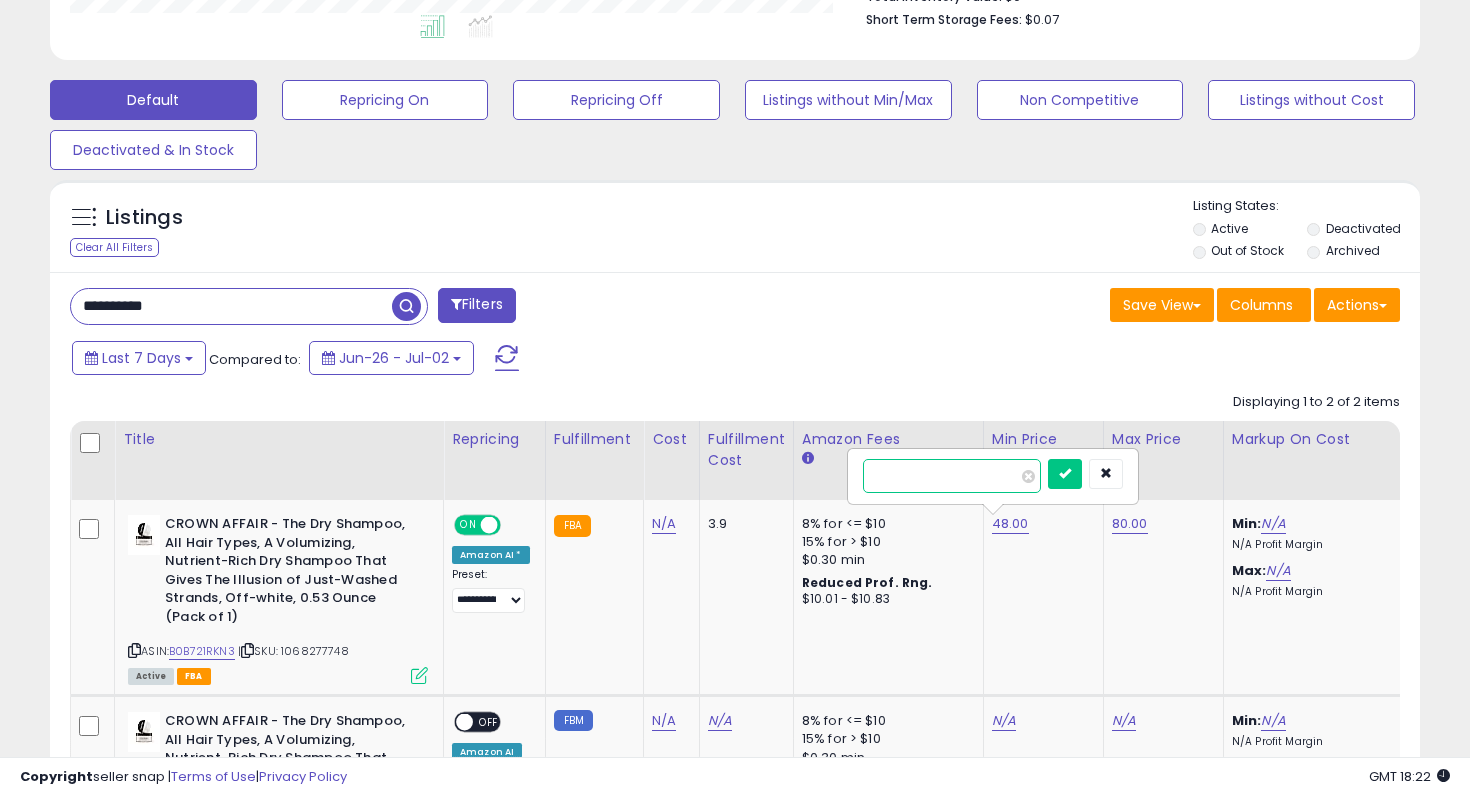 type on "*****" 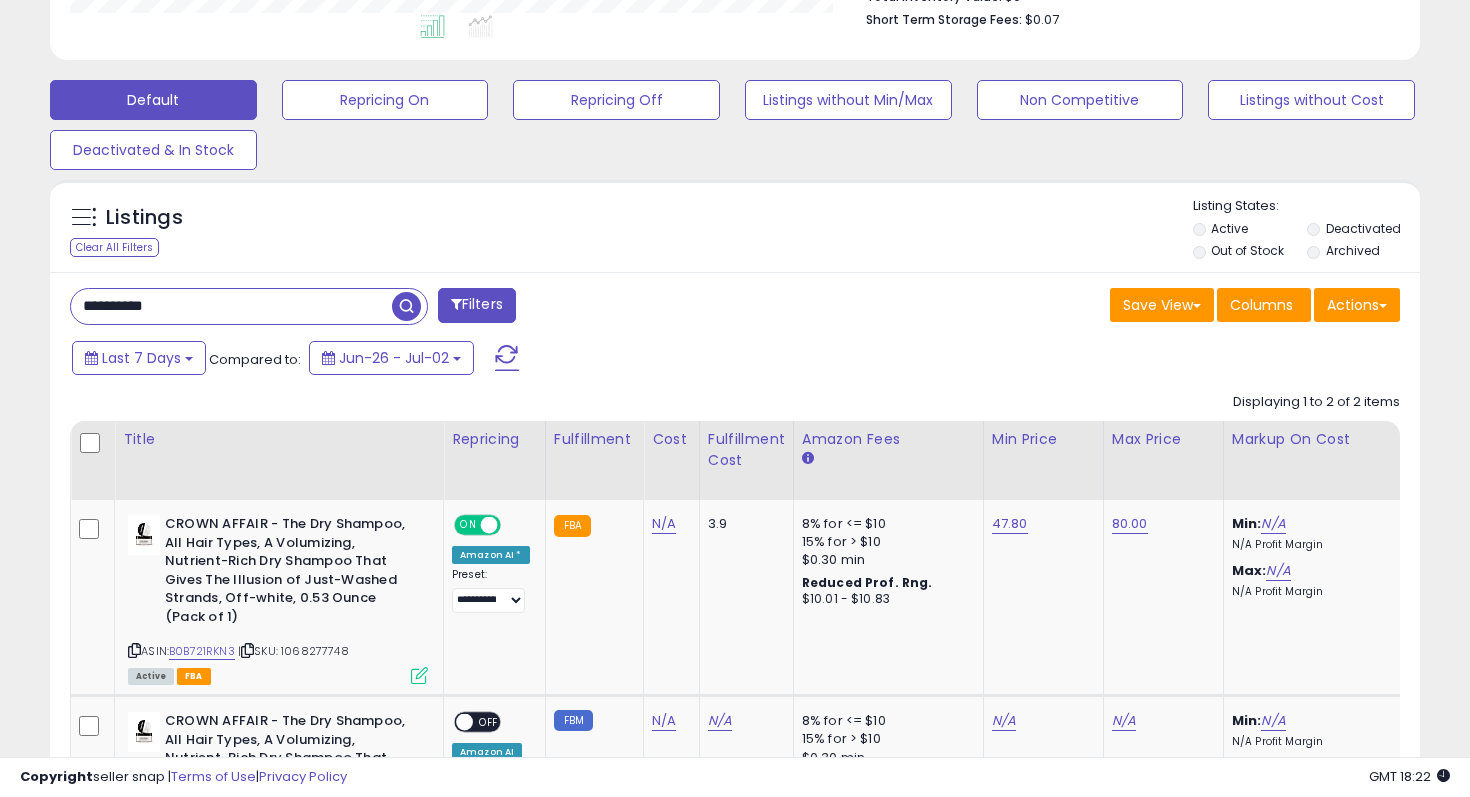 click on "**********" at bounding box center [231, 306] 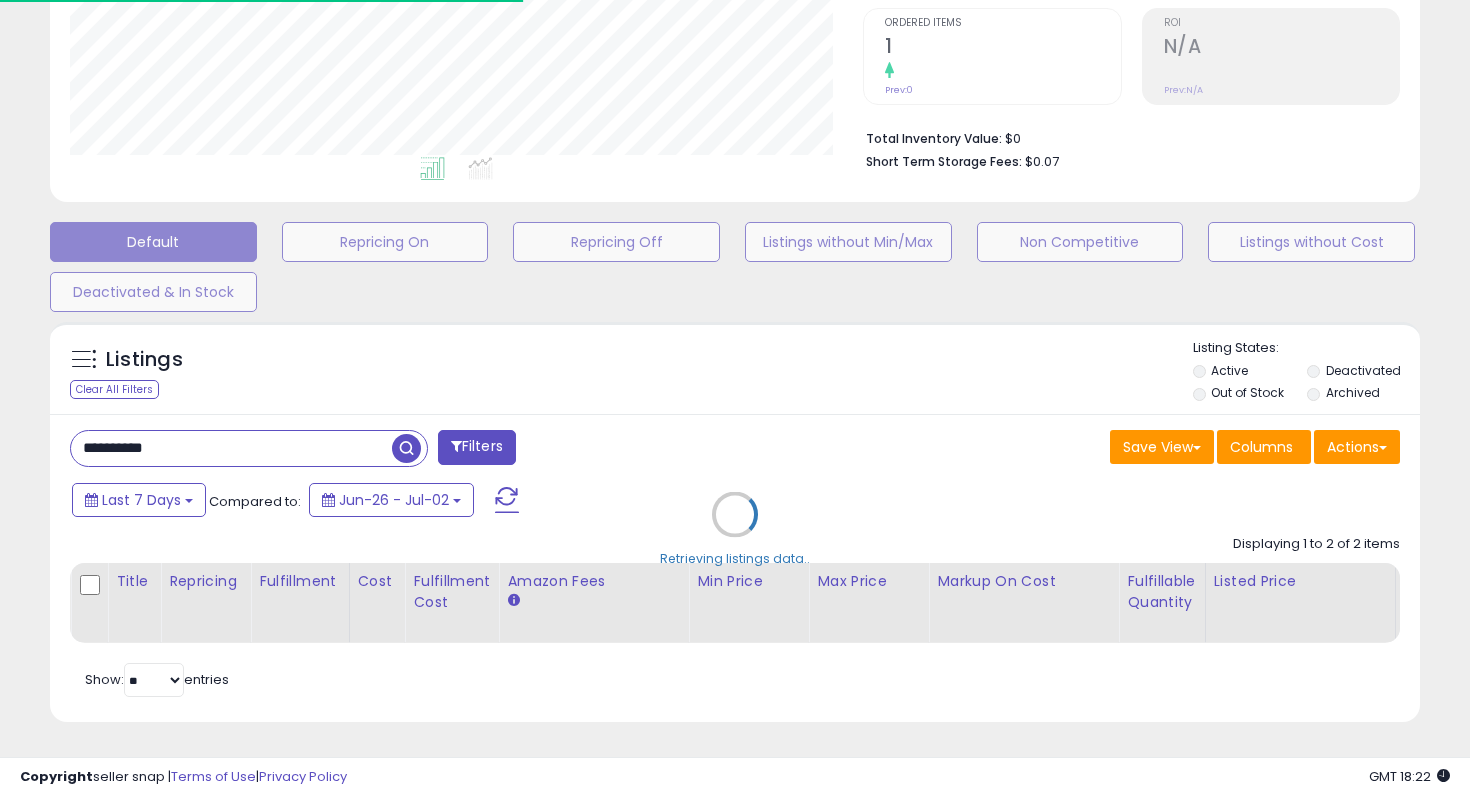 scroll, scrollTop: 550, scrollLeft: 0, axis: vertical 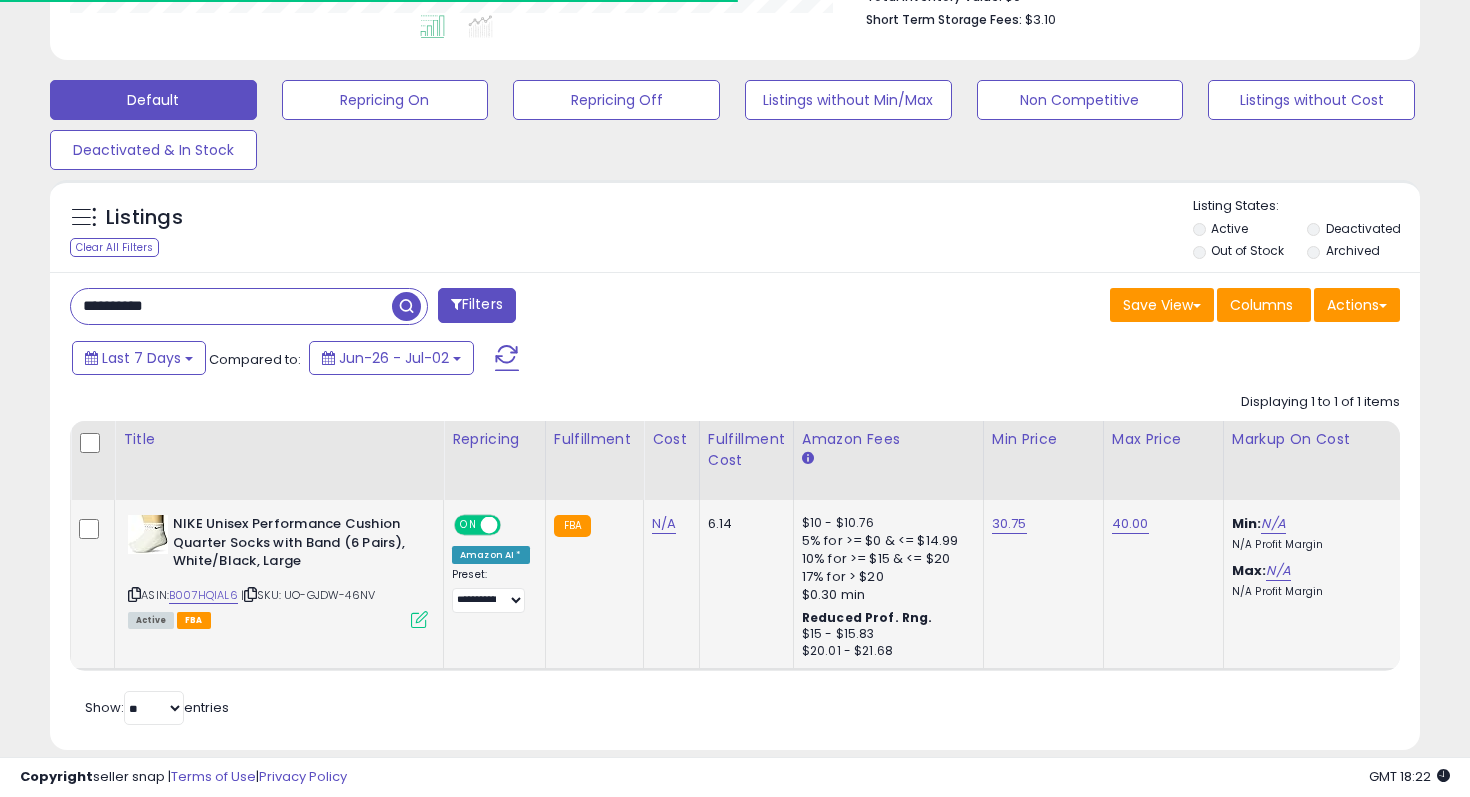 click on "30.75" 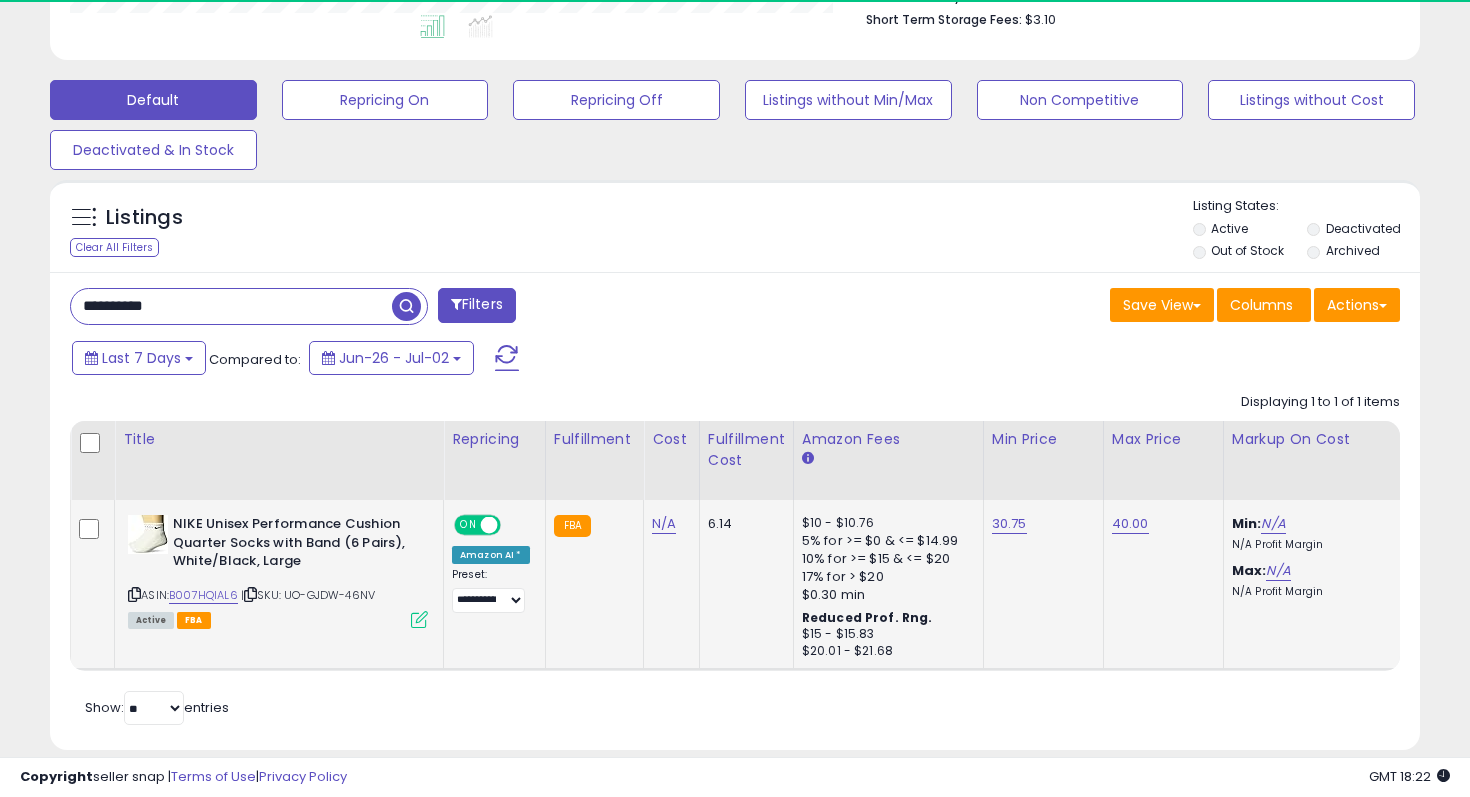 scroll, scrollTop: 999590, scrollLeft: 999206, axis: both 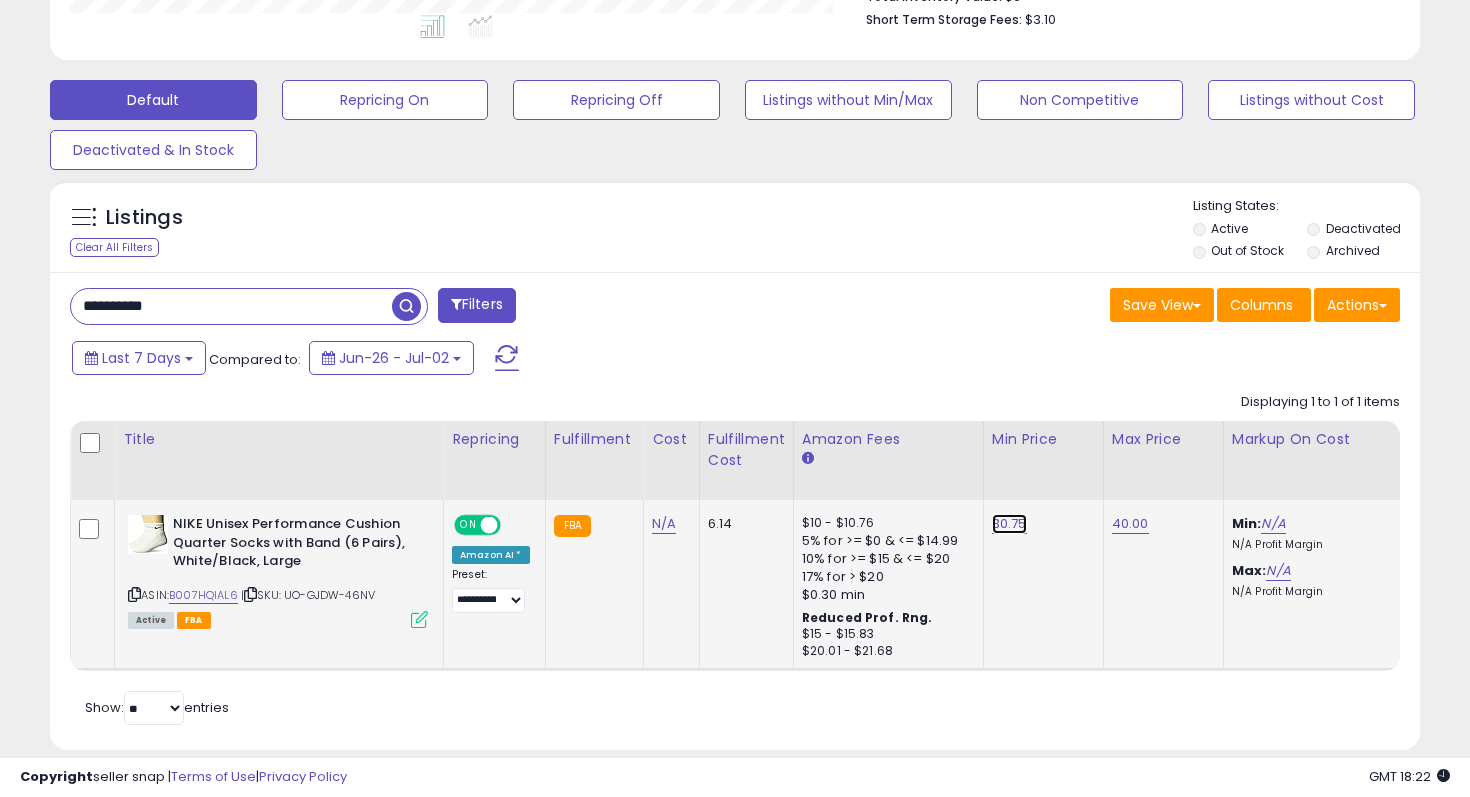 click on "30.75" at bounding box center (1009, 524) 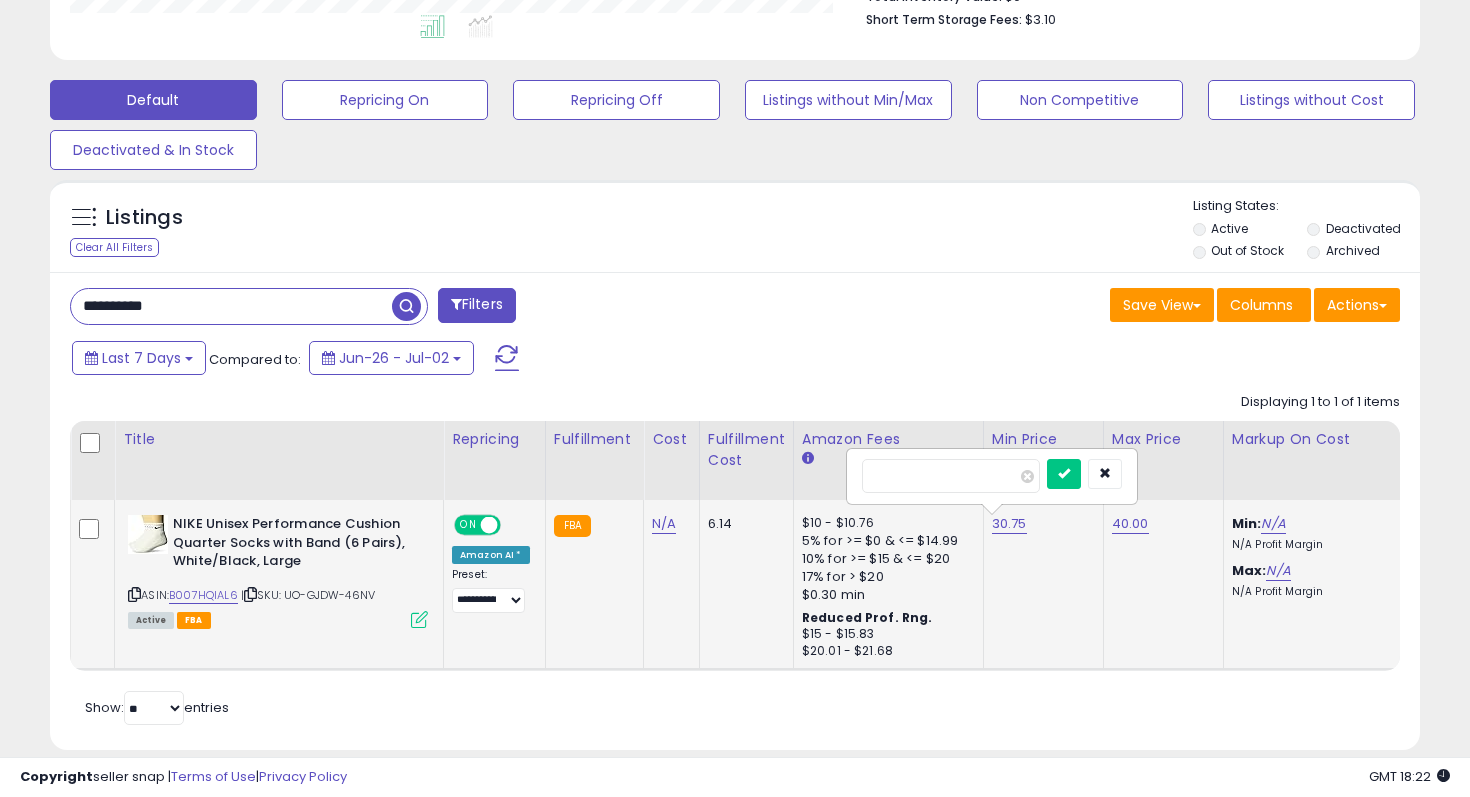 click on "*****" at bounding box center (951, 476) 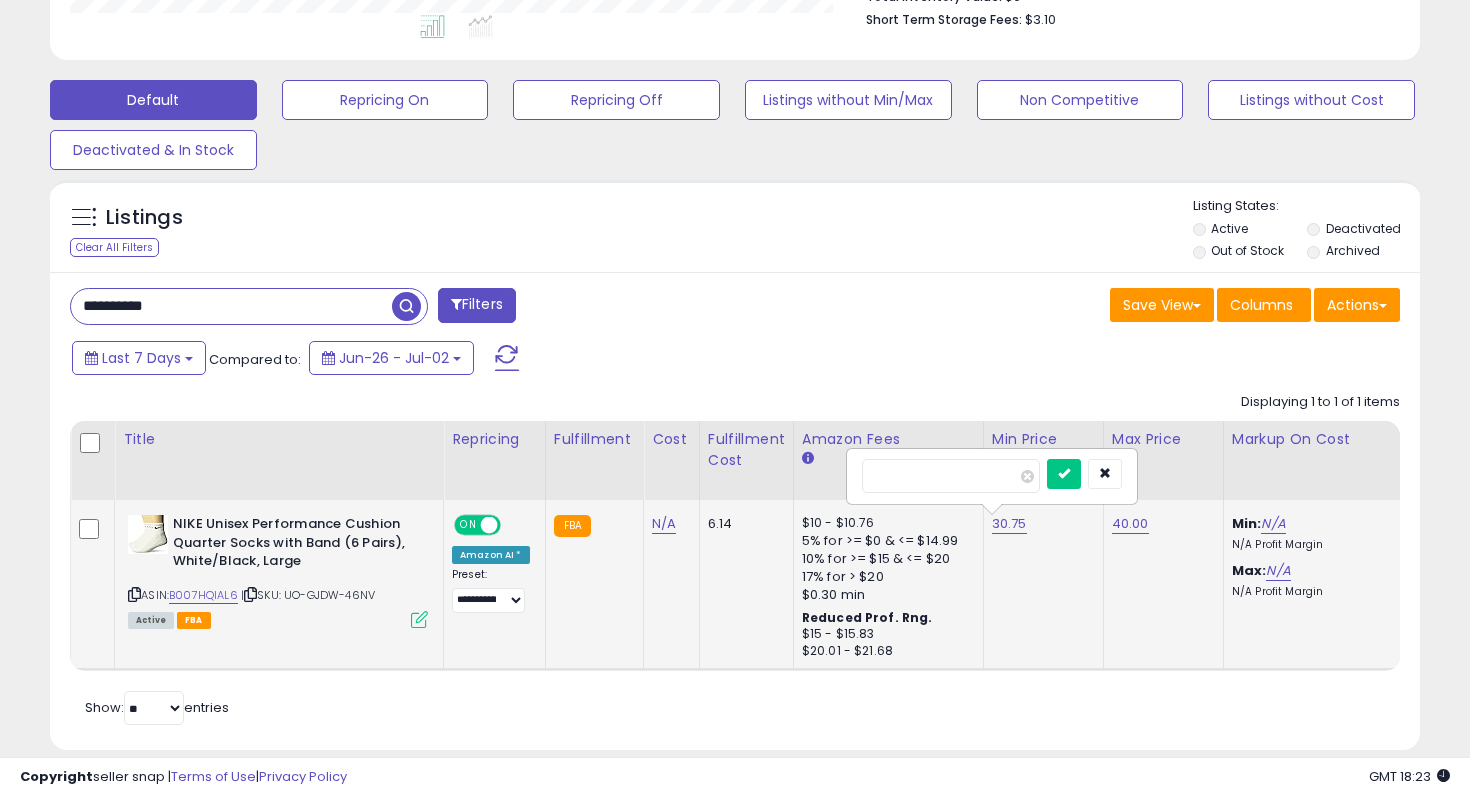 type on "*****" 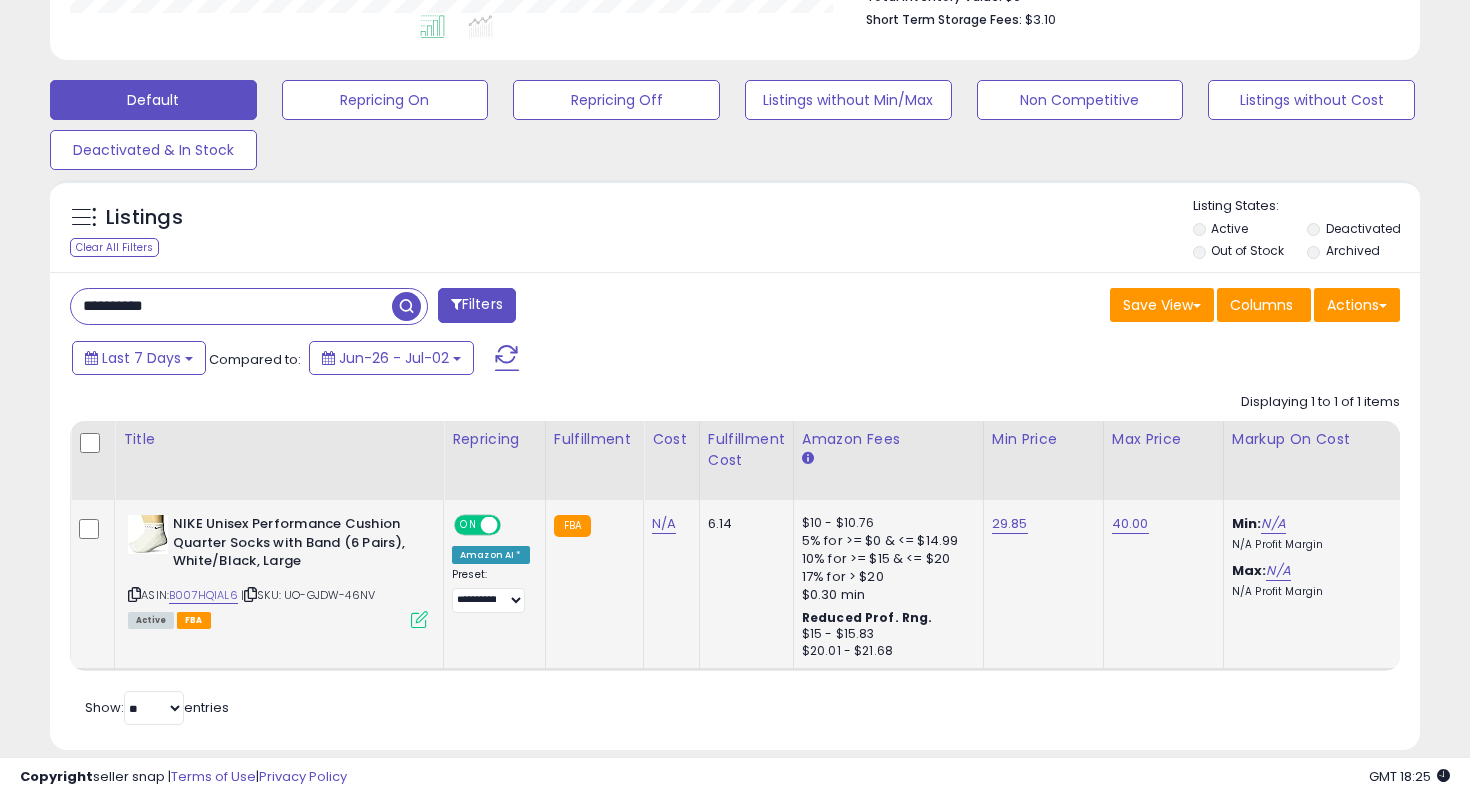 click on "**********" at bounding box center (231, 306) 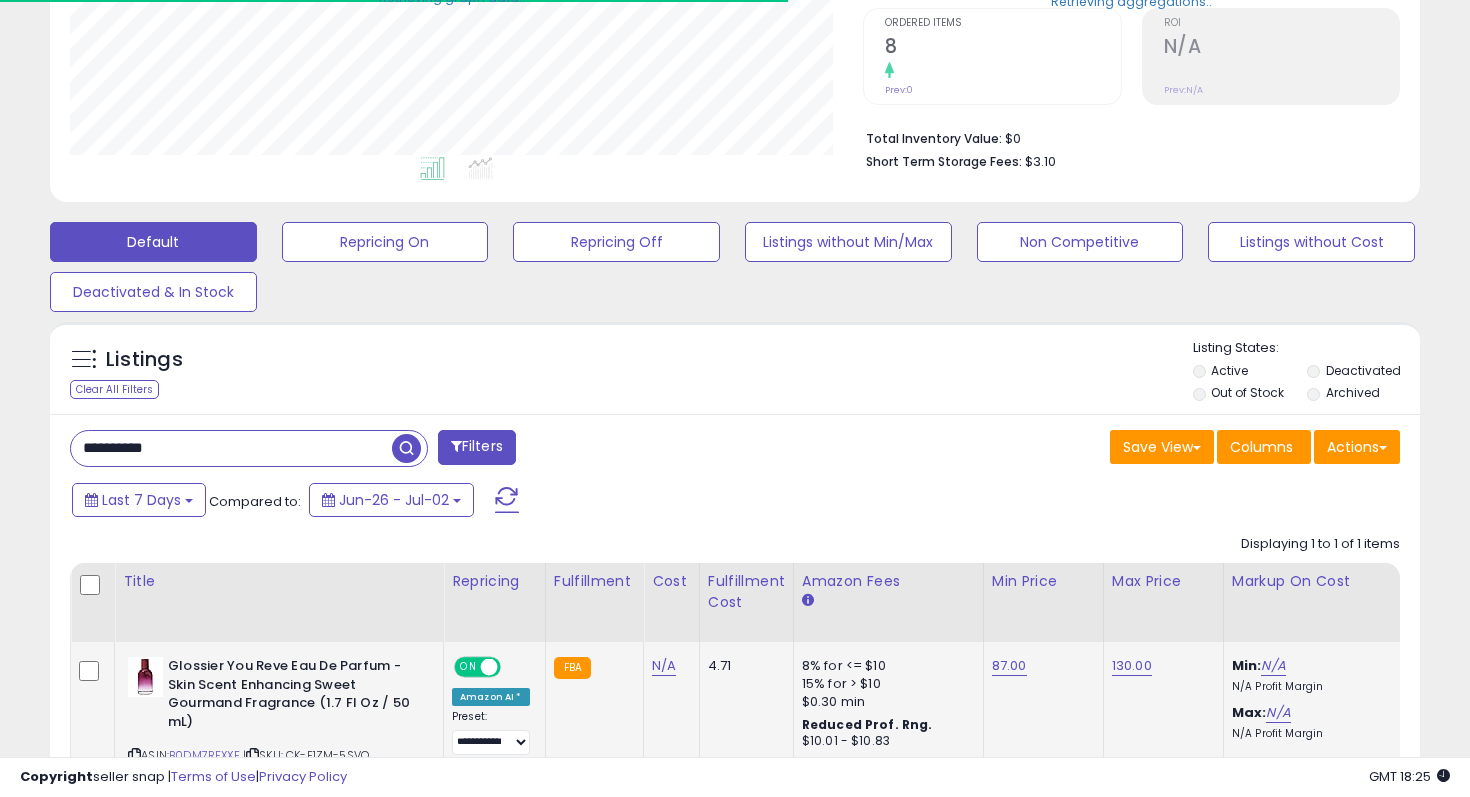scroll, scrollTop: 550, scrollLeft: 0, axis: vertical 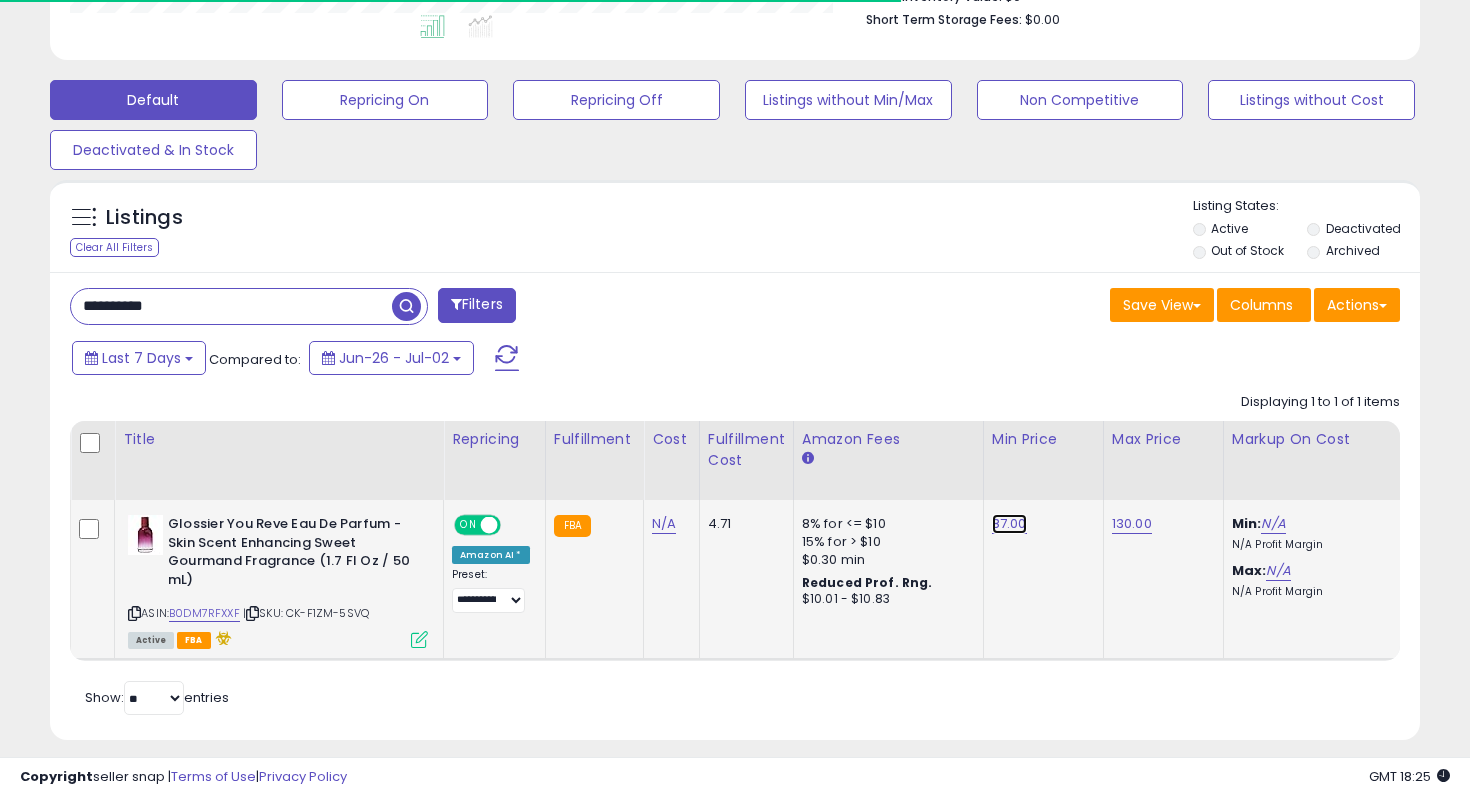 click on "87.00" at bounding box center (1009, 524) 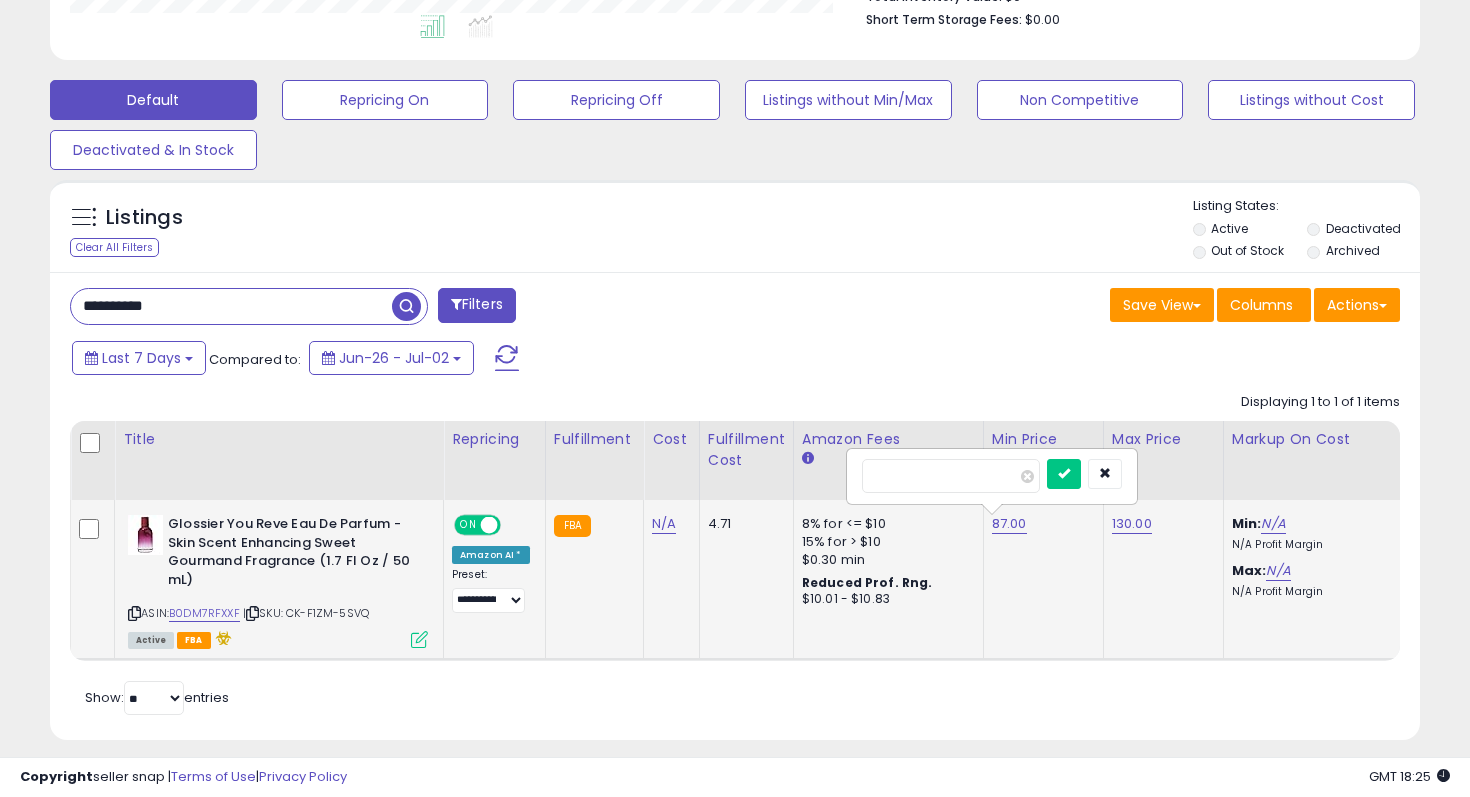 scroll, scrollTop: 999590, scrollLeft: 999206, axis: both 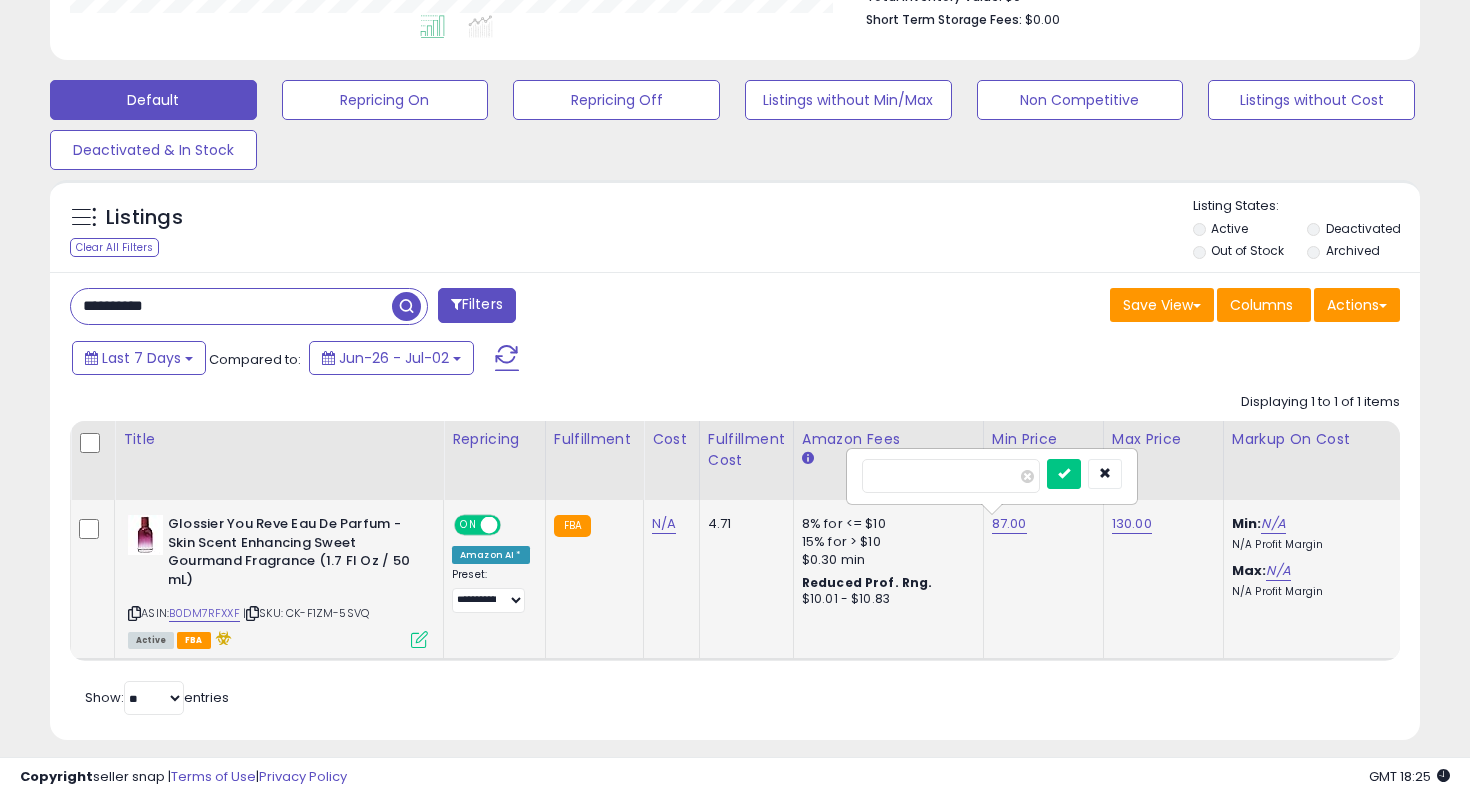 type on "*****" 